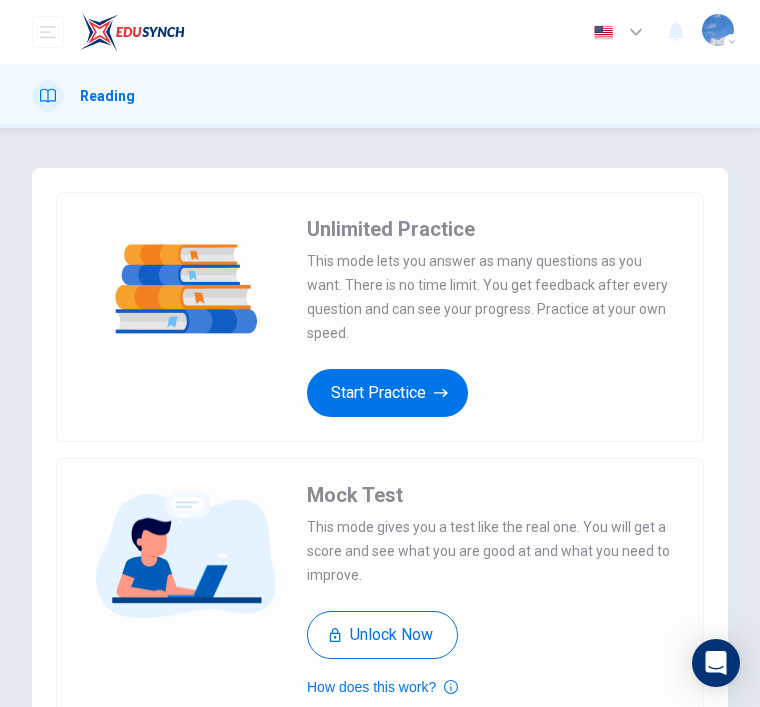 scroll, scrollTop: 0, scrollLeft: 0, axis: both 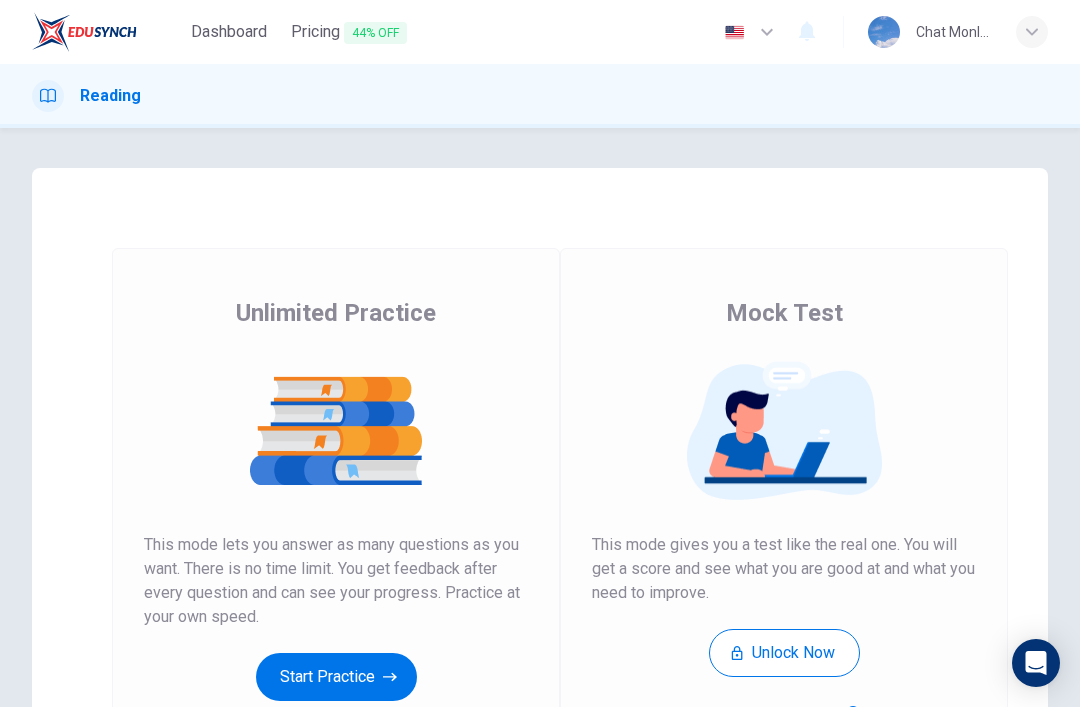 click at bounding box center (84, 32) 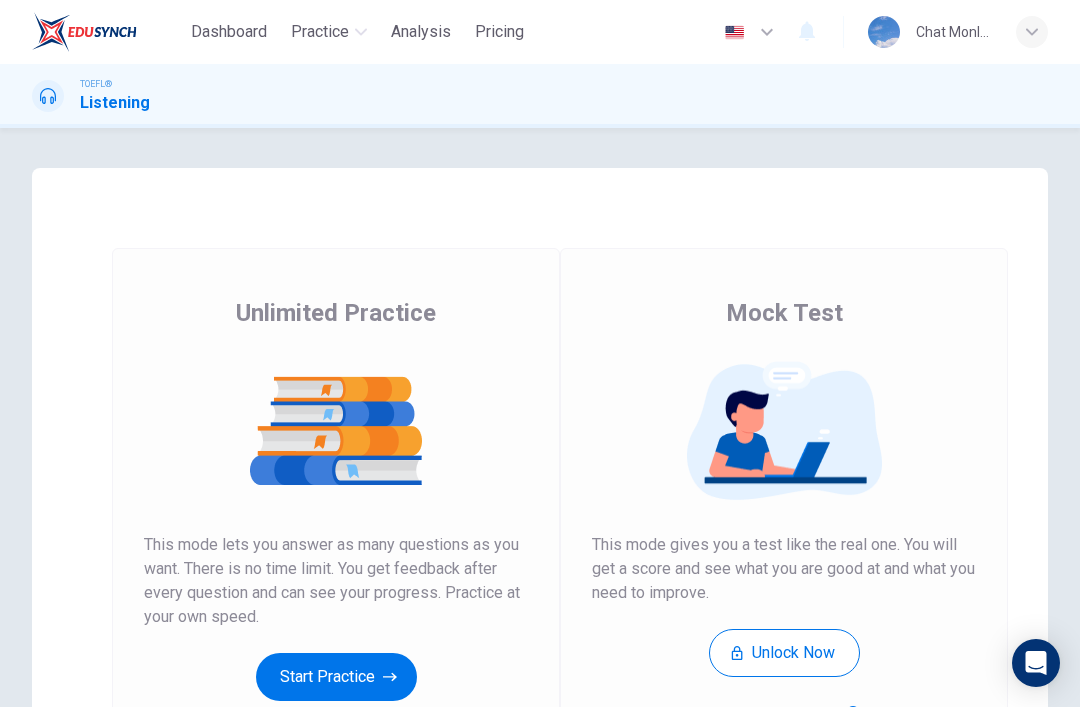 scroll, scrollTop: 0, scrollLeft: 0, axis: both 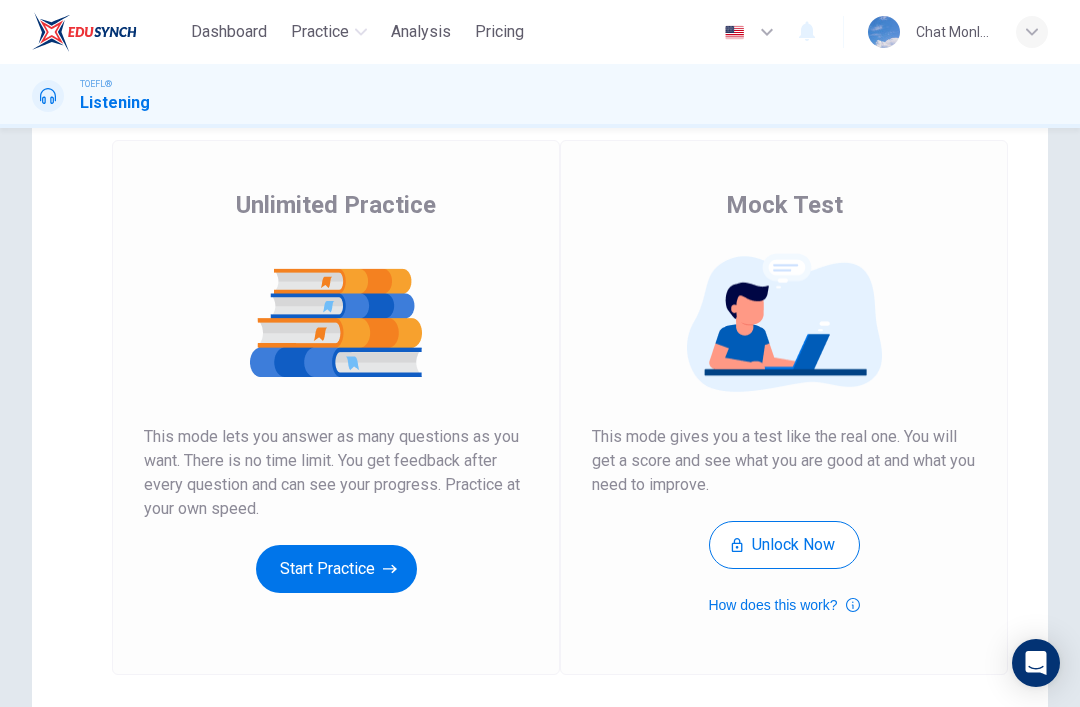 click on "Start Practice" at bounding box center (336, 569) 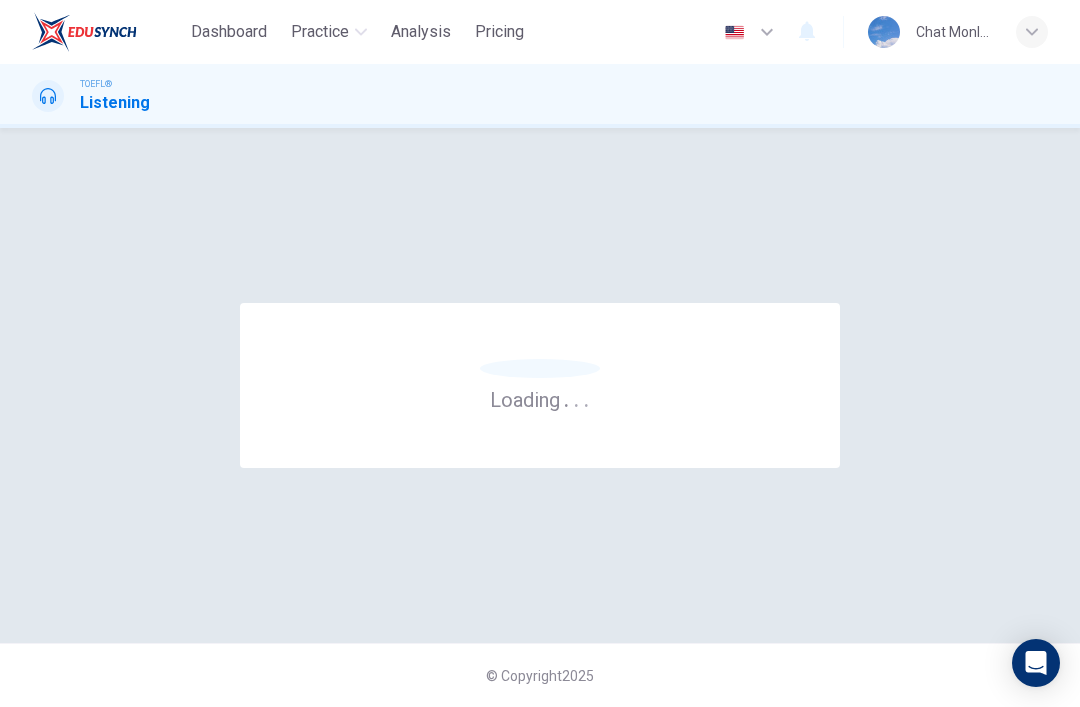 scroll, scrollTop: 0, scrollLeft: 0, axis: both 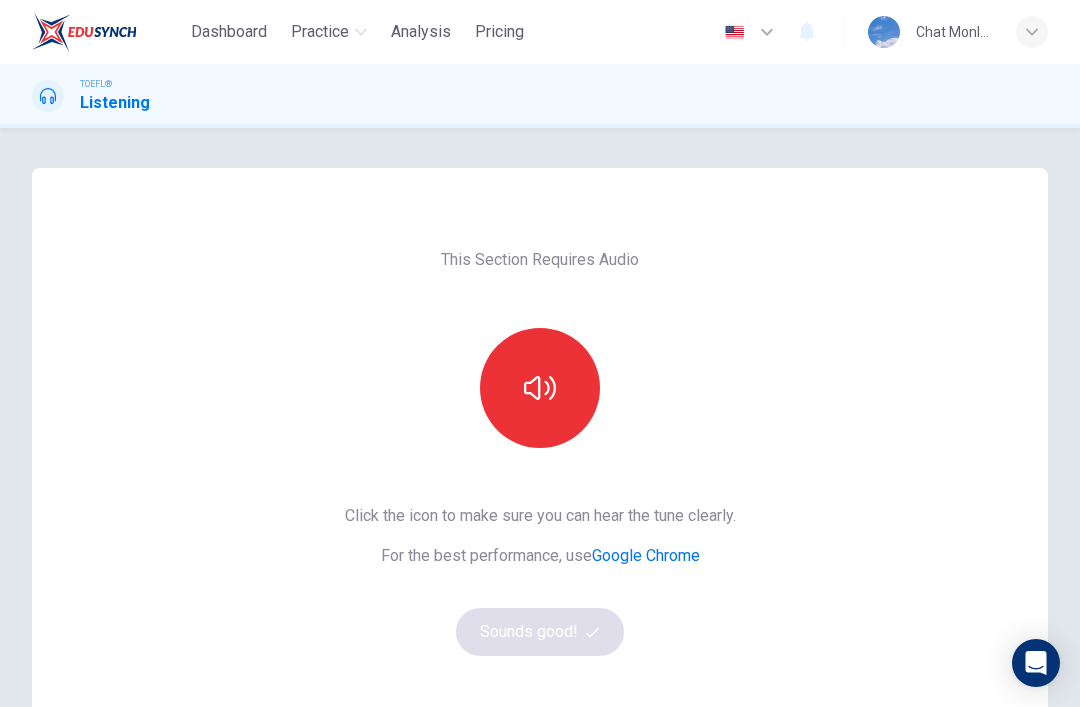 click at bounding box center [540, 388] 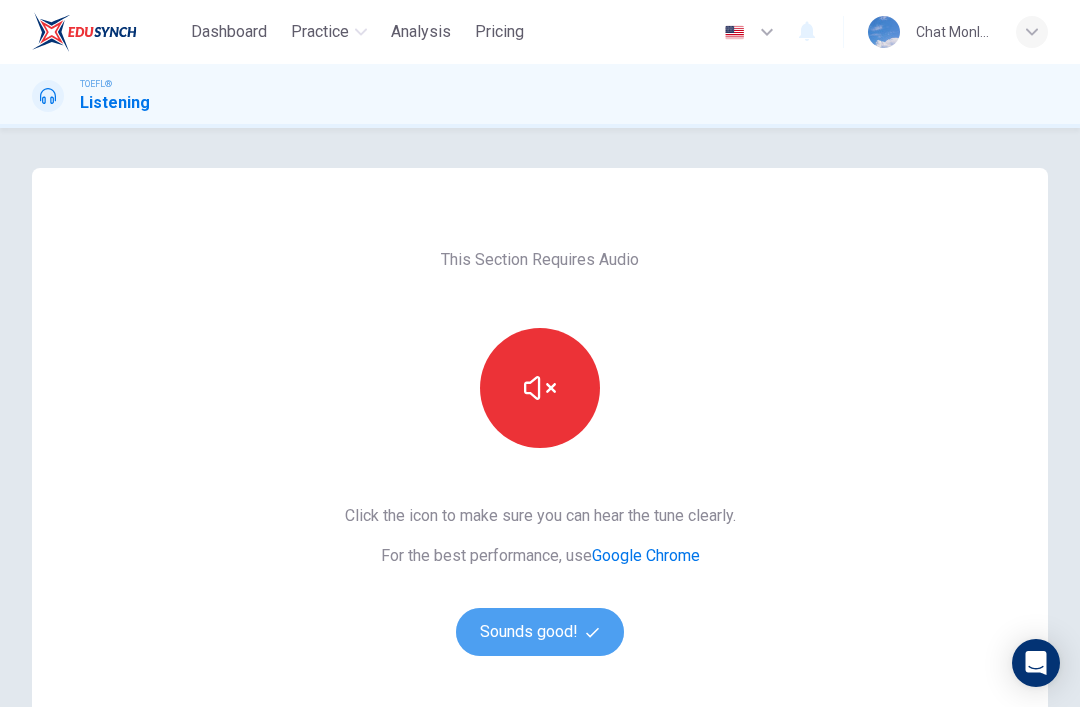 click on "Sounds good!" at bounding box center (540, 632) 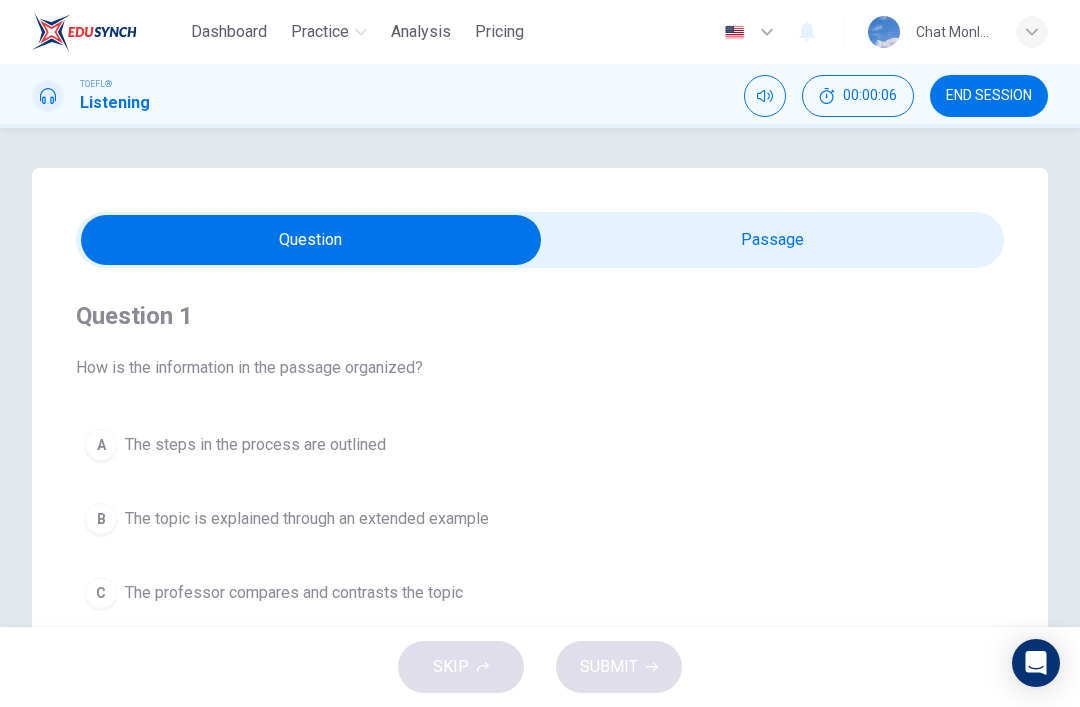 scroll, scrollTop: 0, scrollLeft: 0, axis: both 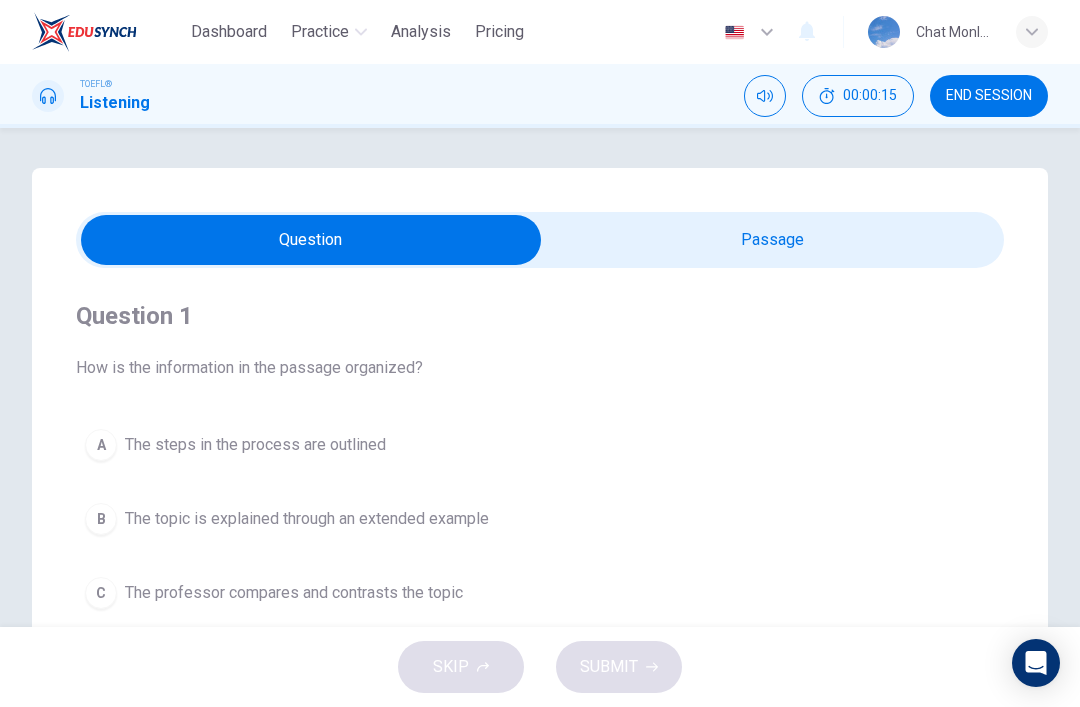 click at bounding box center (311, 240) 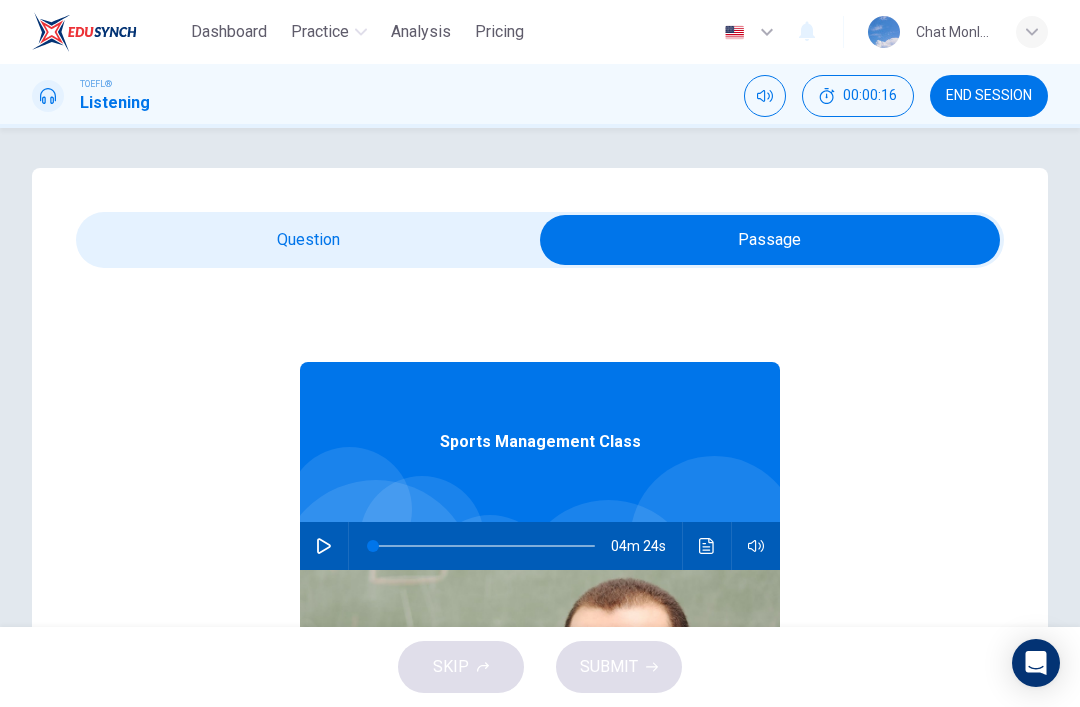 click at bounding box center [770, 240] 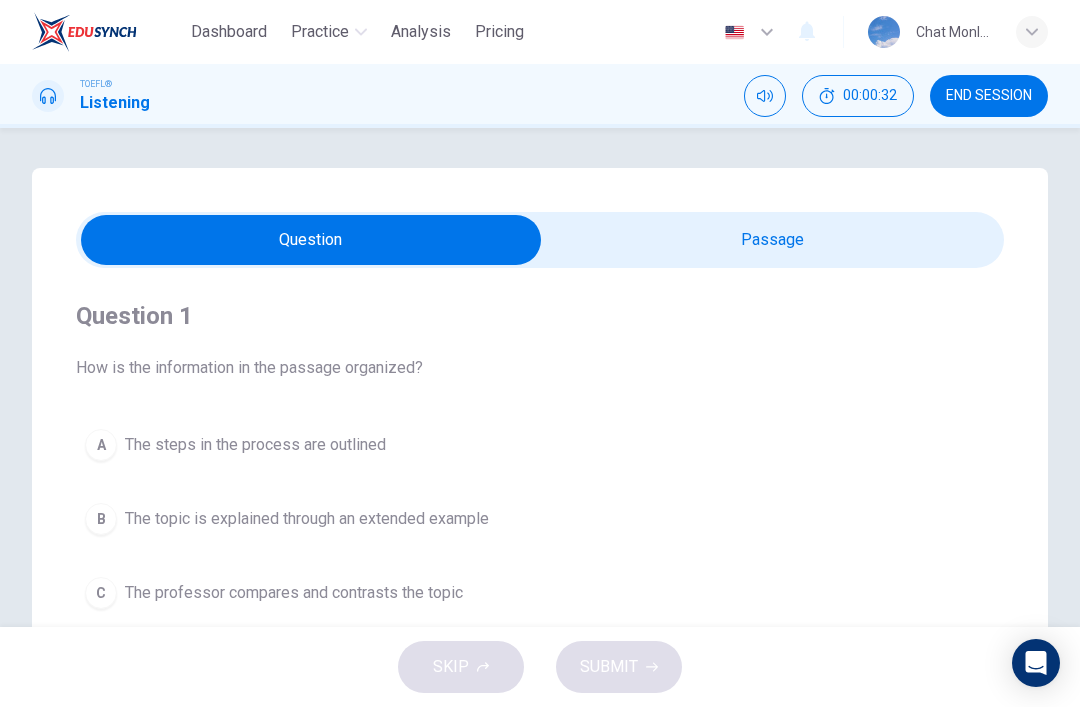 scroll, scrollTop: 0, scrollLeft: 0, axis: both 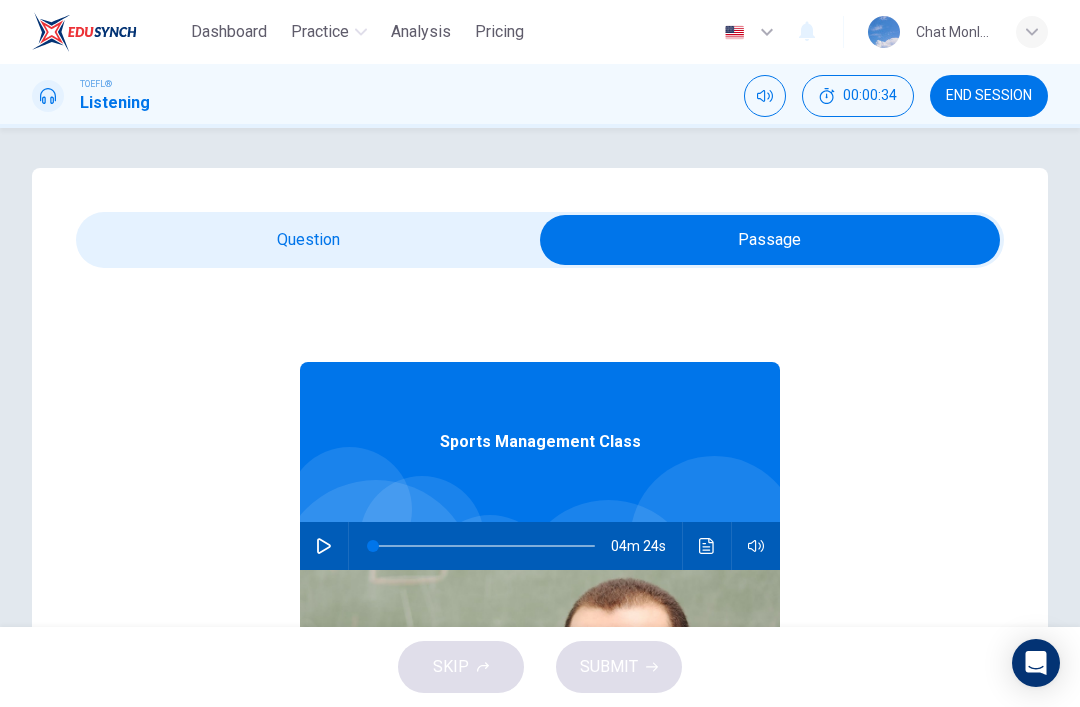 click at bounding box center (324, 546) 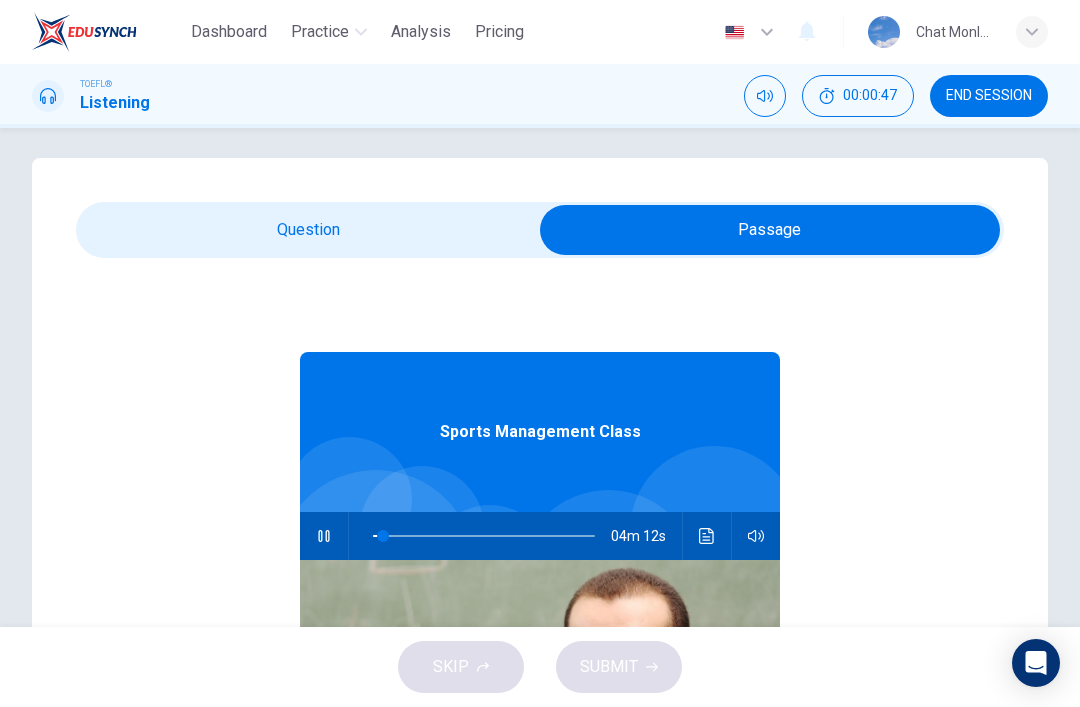 scroll, scrollTop: 9, scrollLeft: 0, axis: vertical 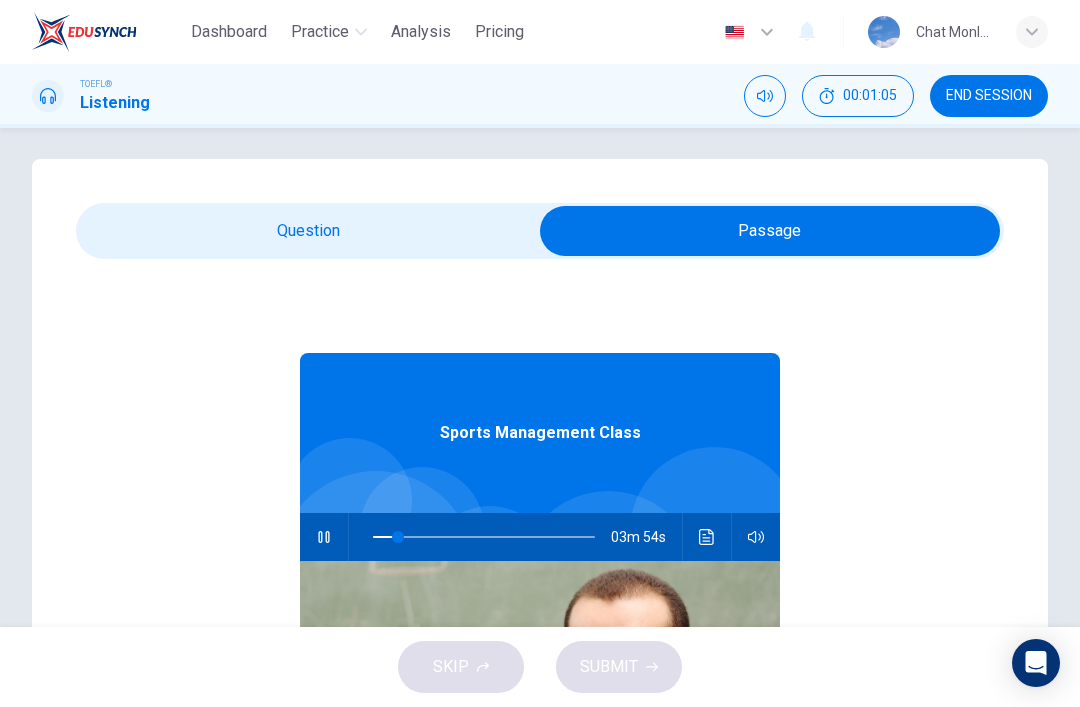 type on "12" 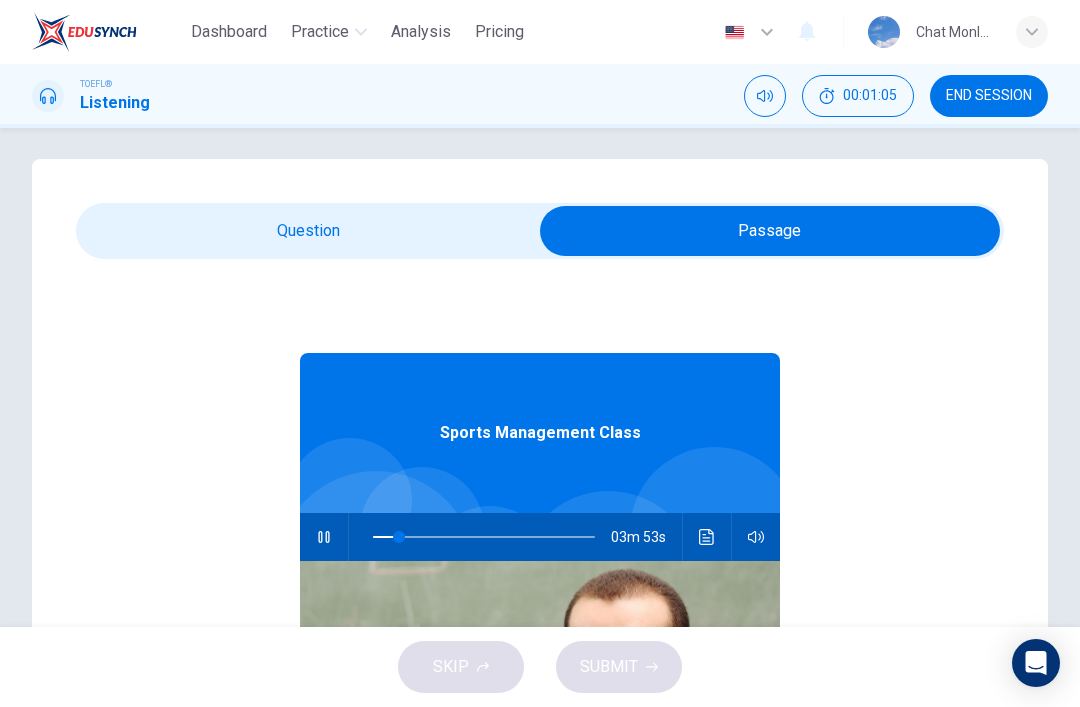 click at bounding box center (770, 231) 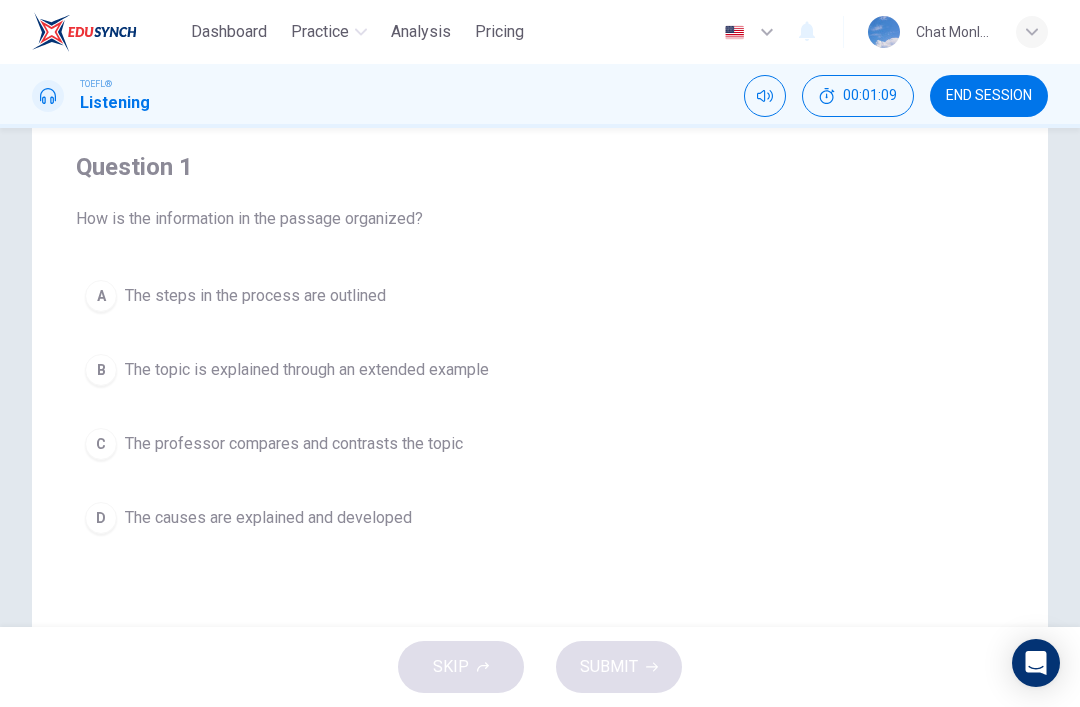 scroll, scrollTop: 156, scrollLeft: 0, axis: vertical 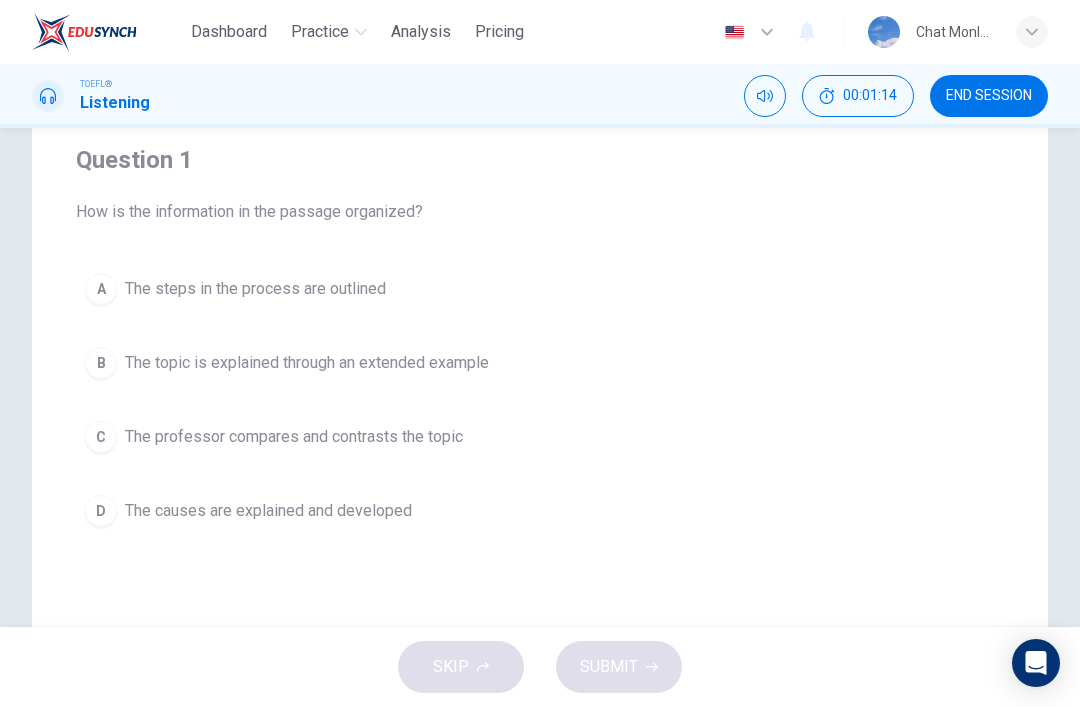 click on "The causes are explained and developed" at bounding box center [268, 511] 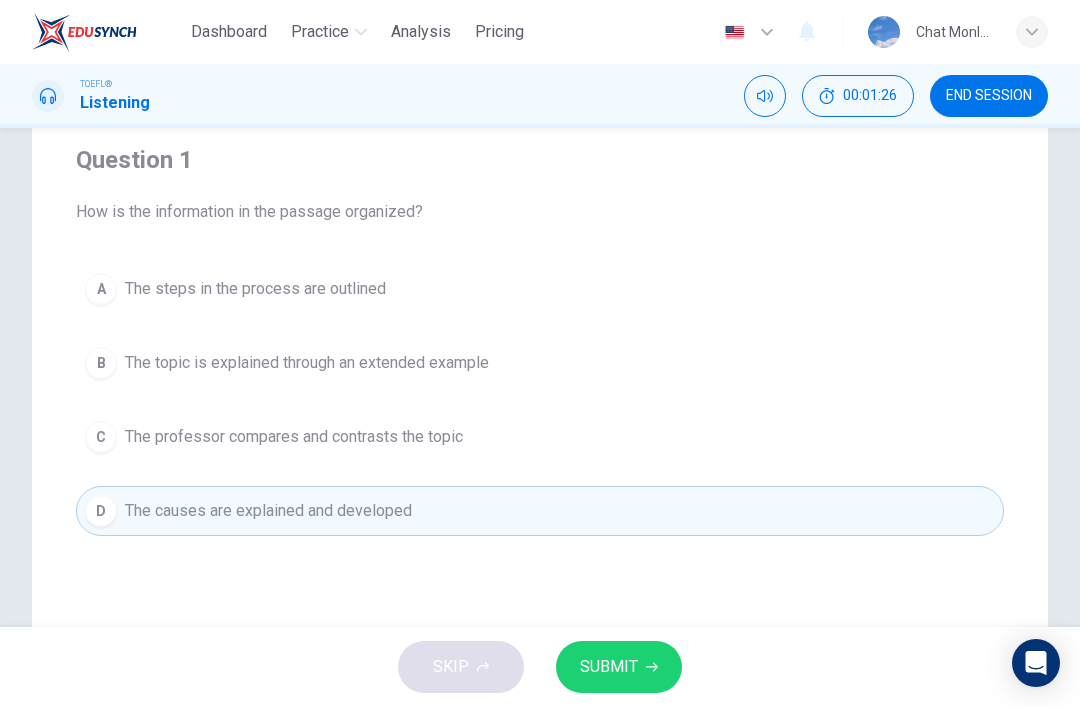 click on "The topic is explained through an extended example" at bounding box center (307, 363) 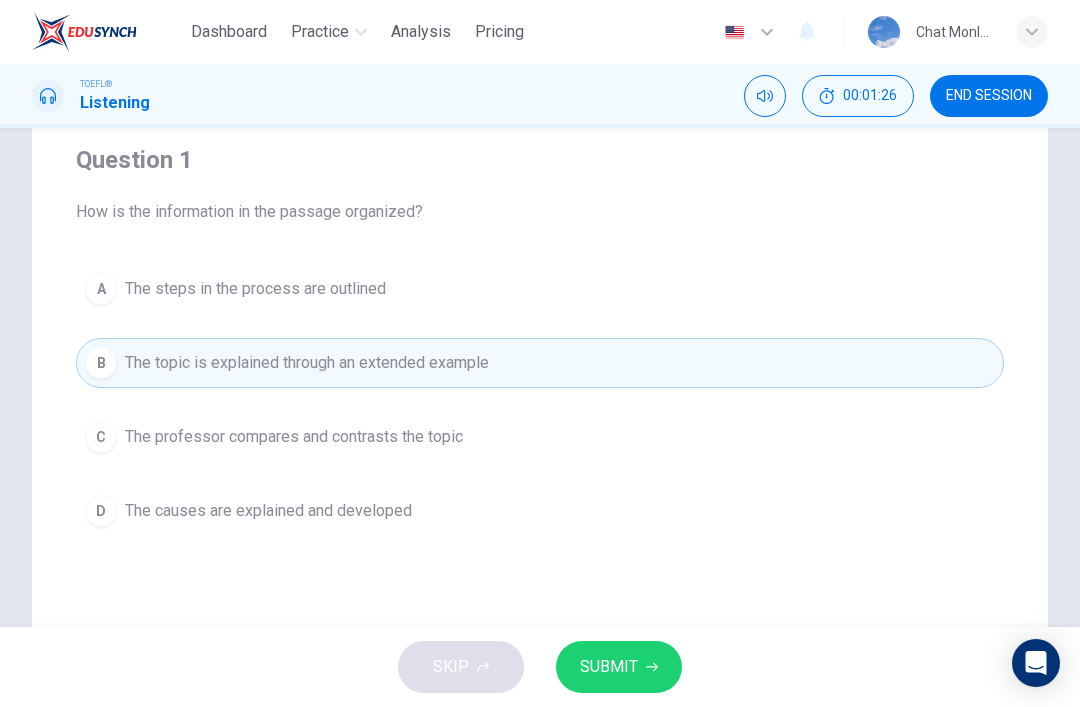 click on "SUBMIT" at bounding box center (619, 667) 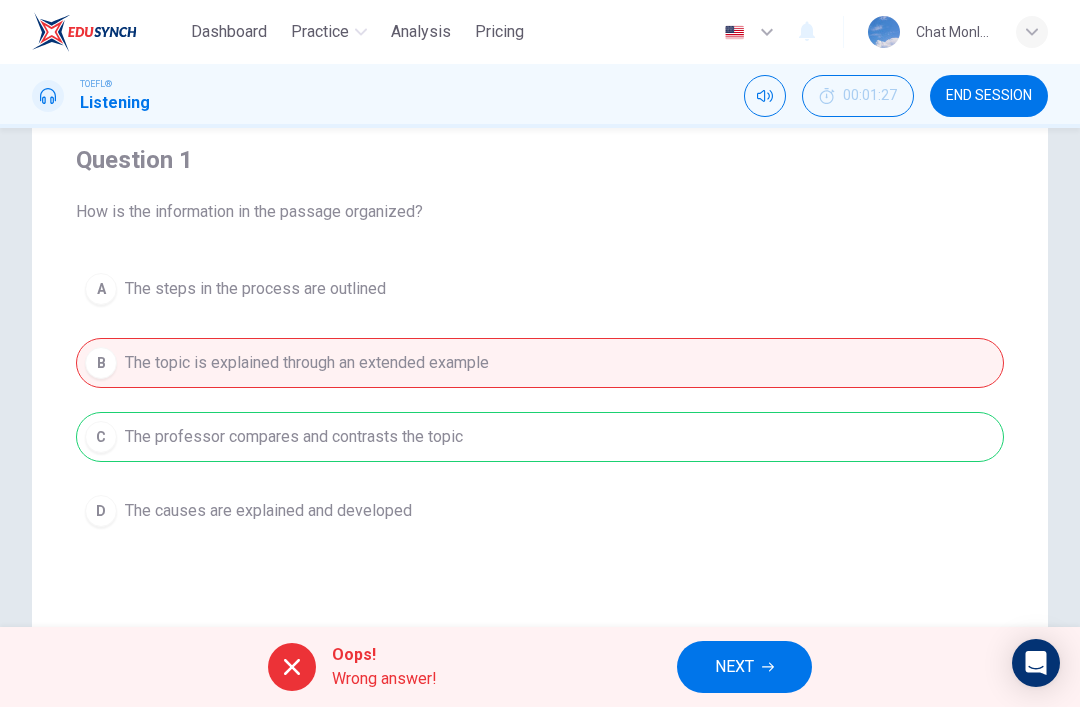 click on "NEXT" at bounding box center (744, 667) 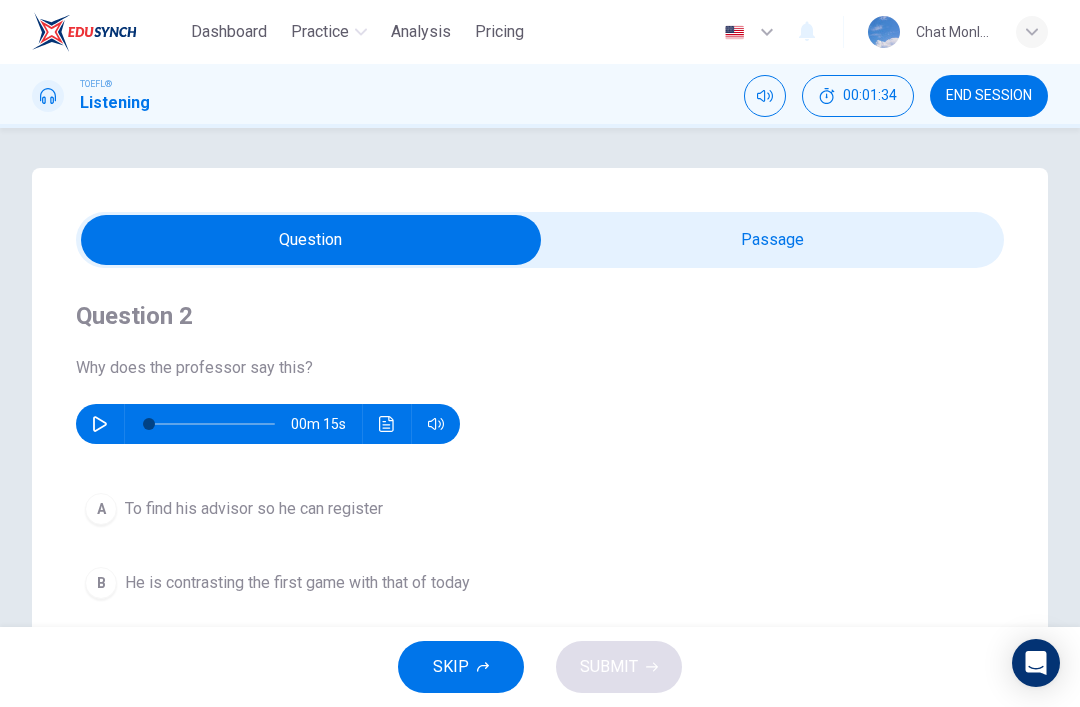 scroll, scrollTop: 0, scrollLeft: 0, axis: both 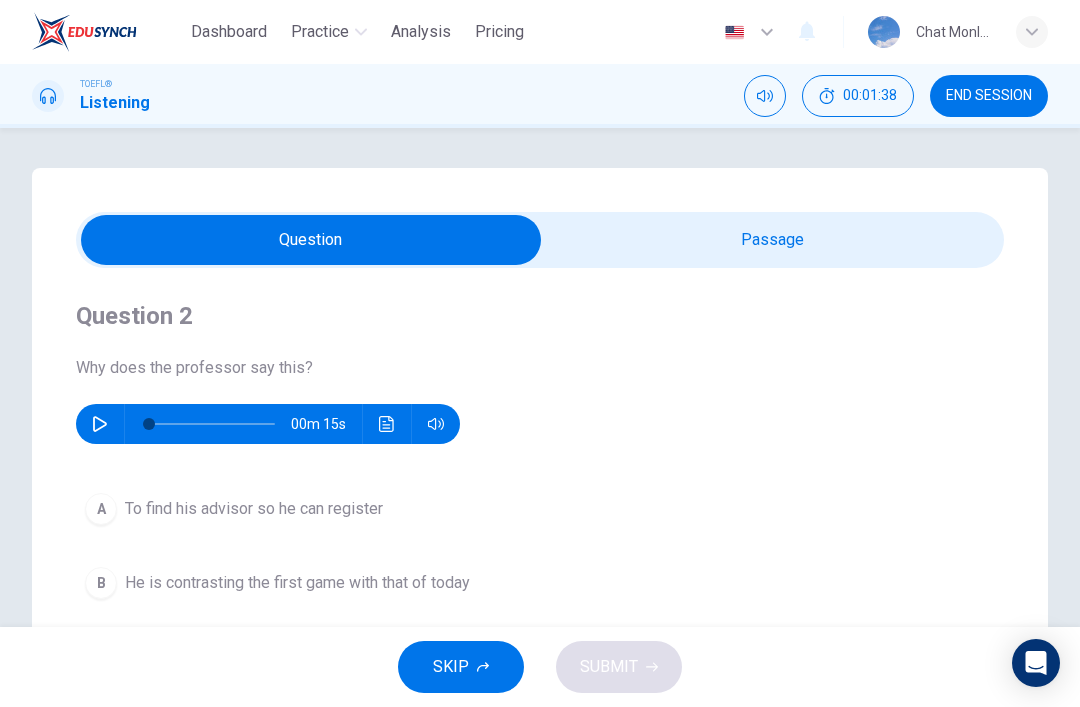type on "27" 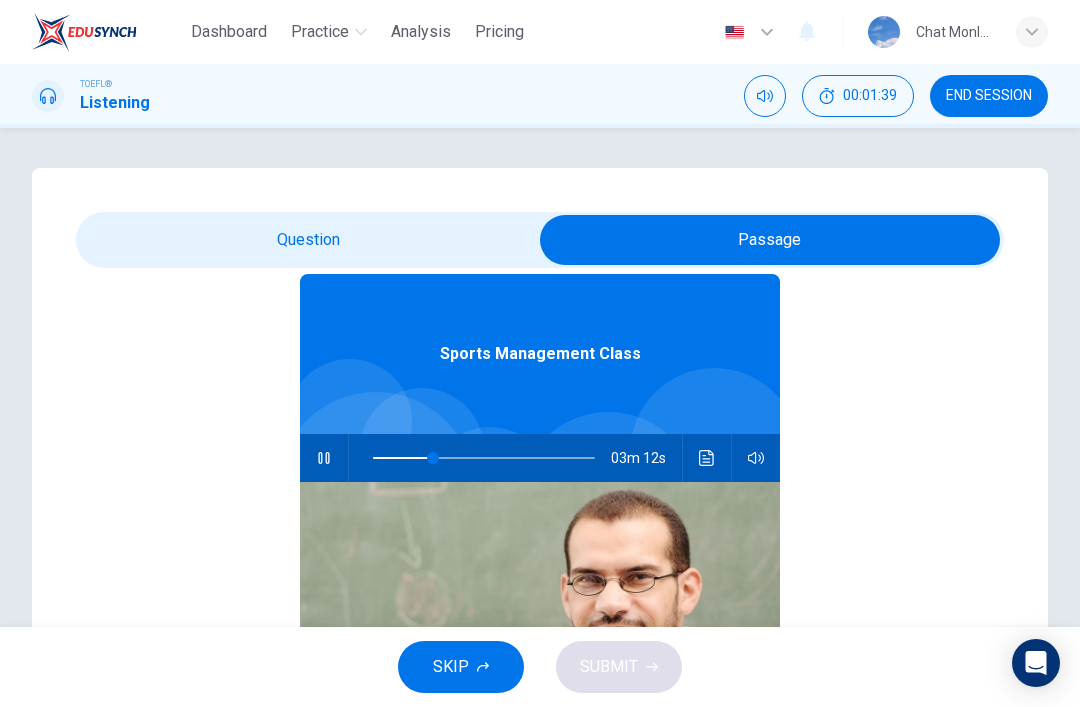 scroll, scrollTop: 112, scrollLeft: 0, axis: vertical 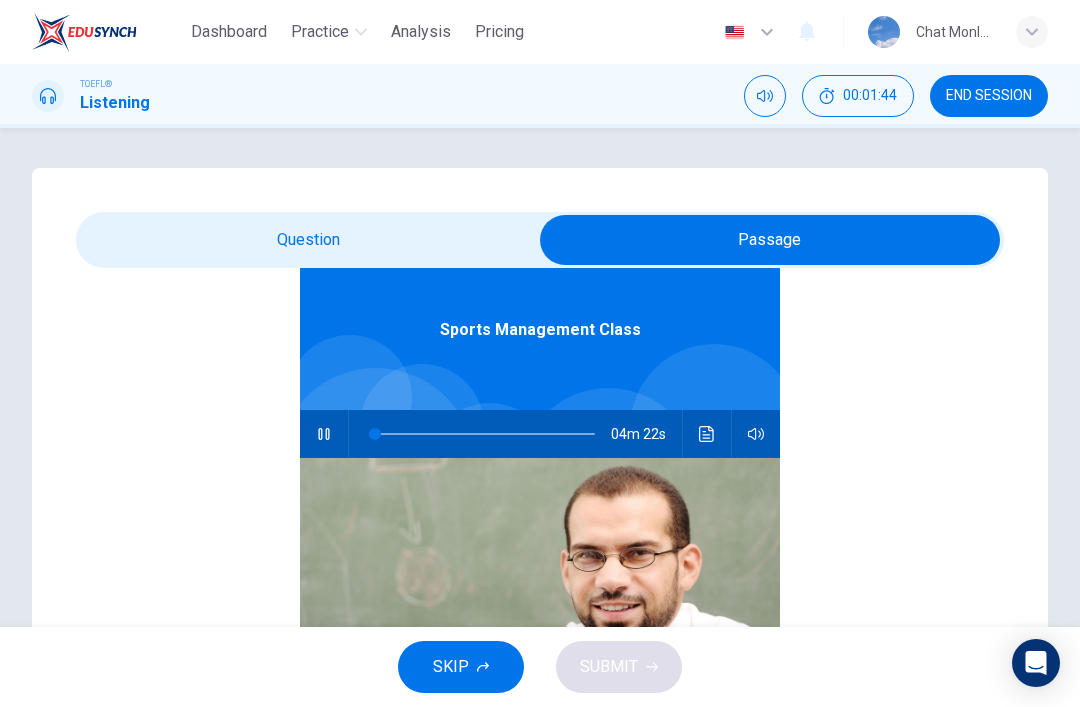 type on "1" 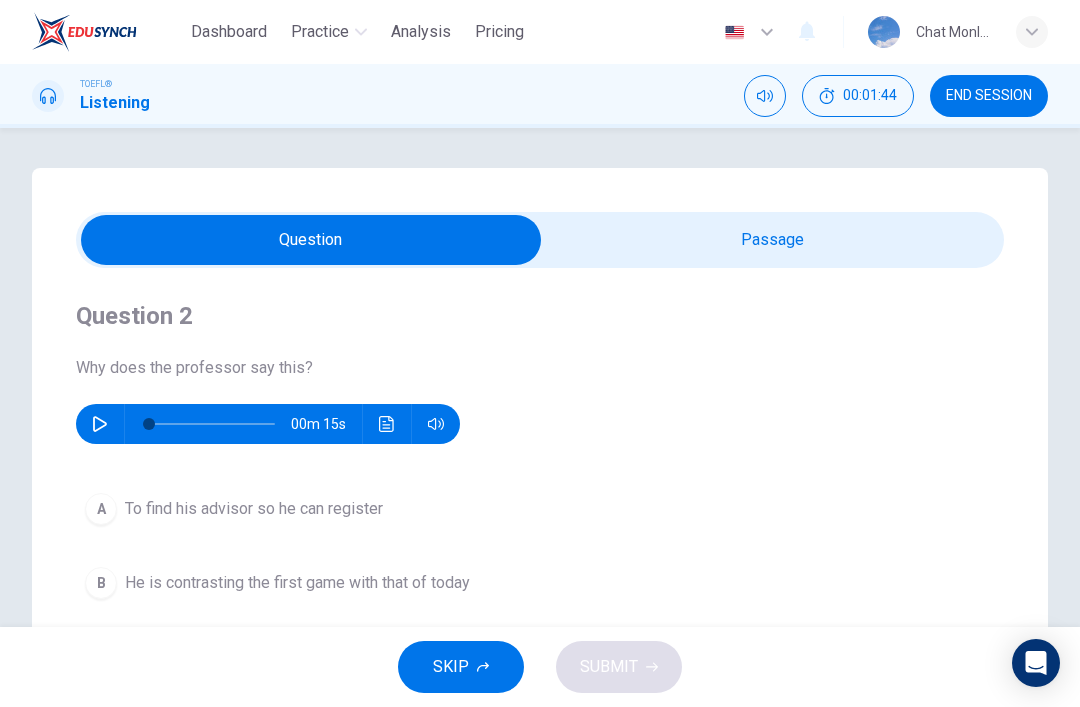 scroll, scrollTop: 0, scrollLeft: 0, axis: both 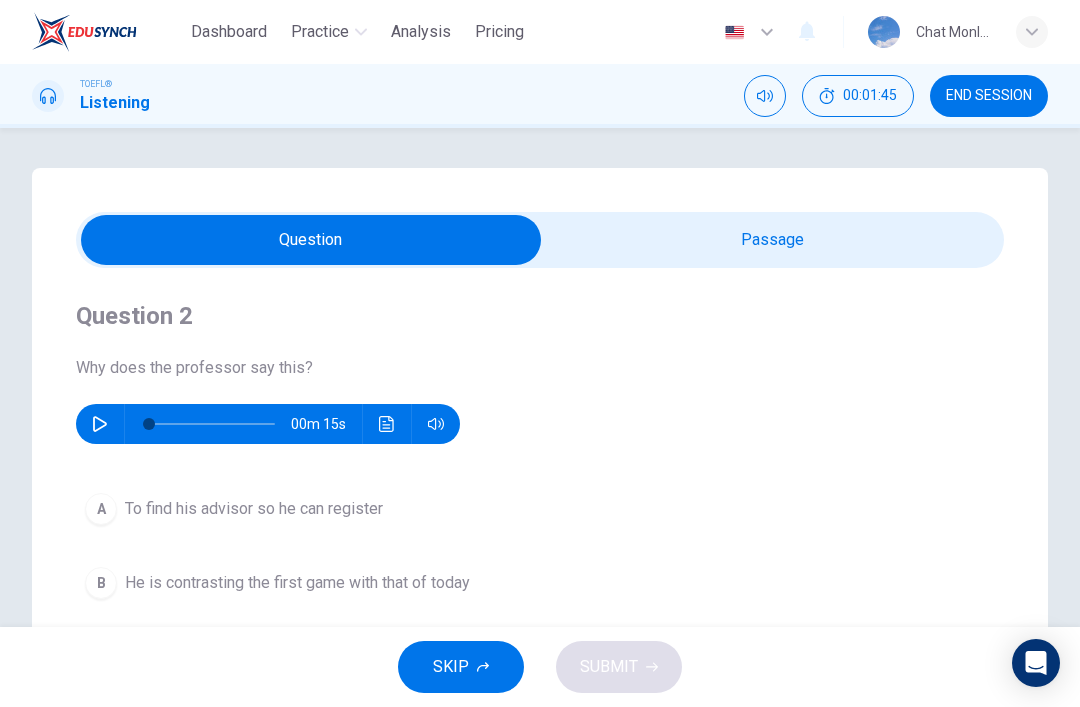 click at bounding box center (311, 240) 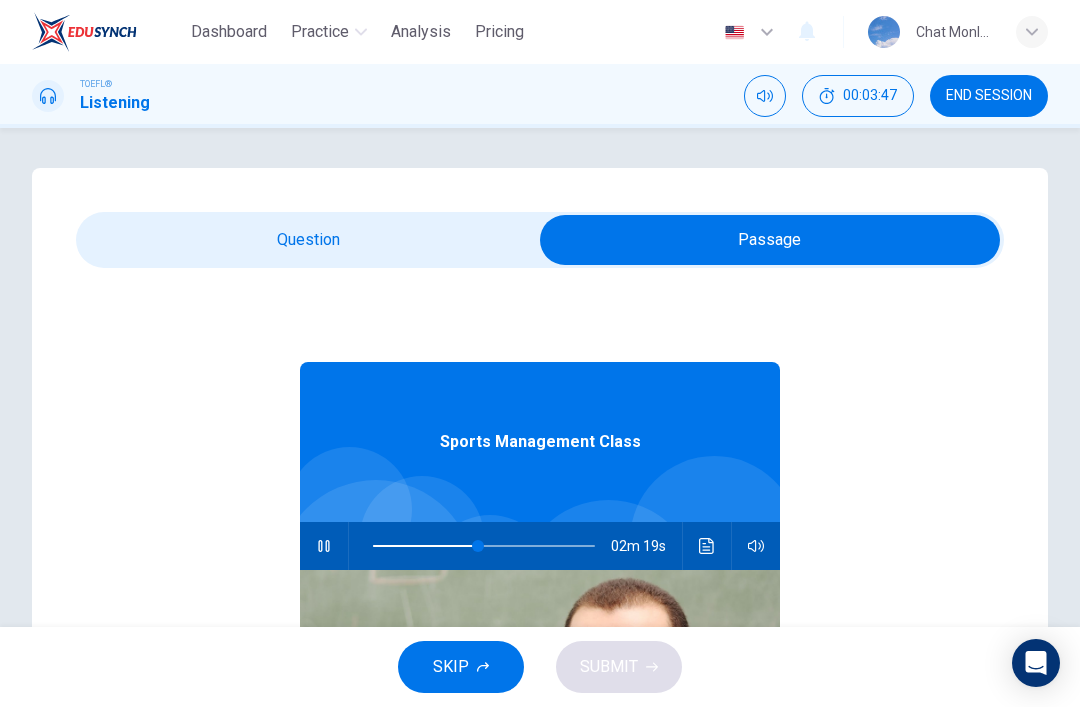 scroll, scrollTop: 0, scrollLeft: 0, axis: both 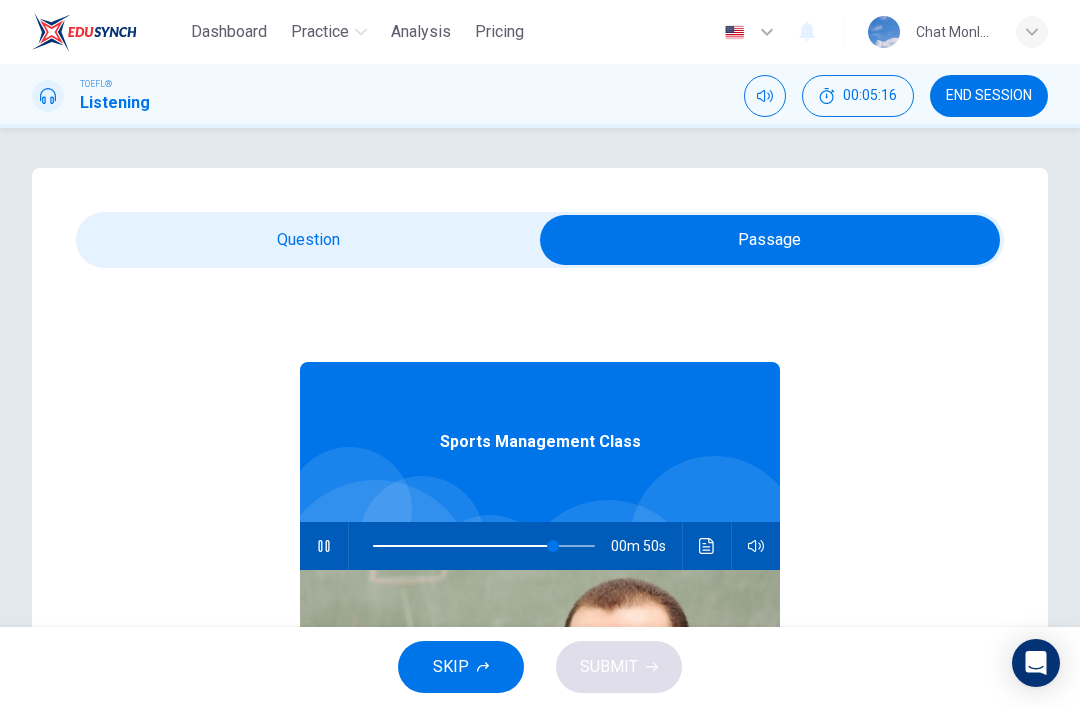 type on "81" 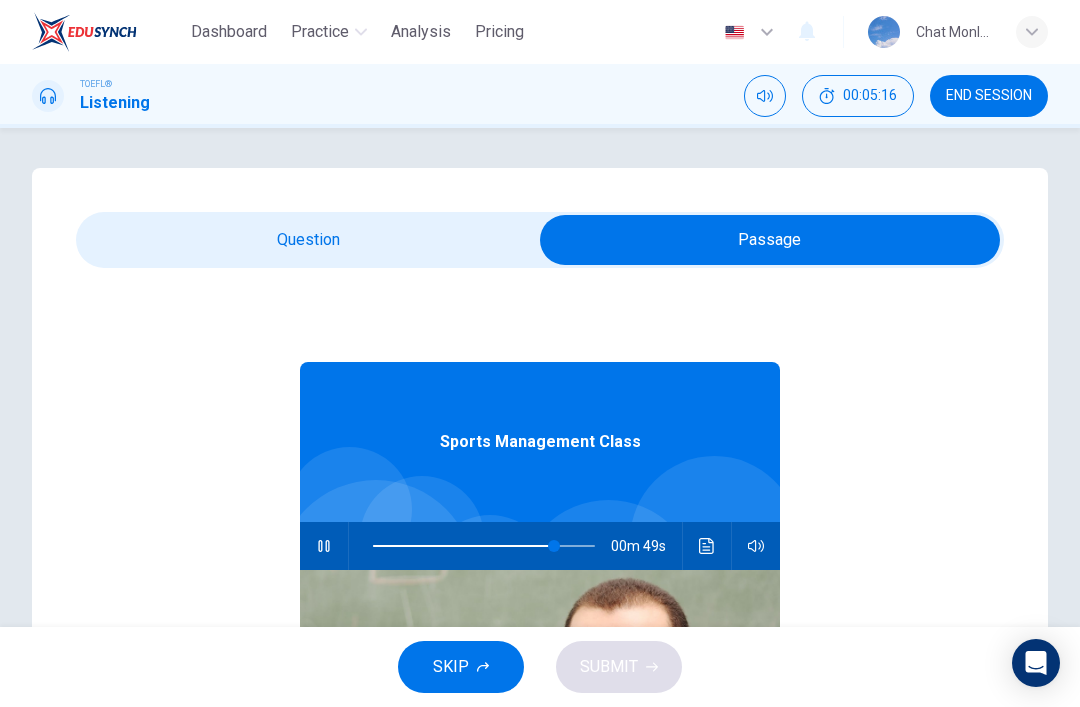 click at bounding box center [770, 240] 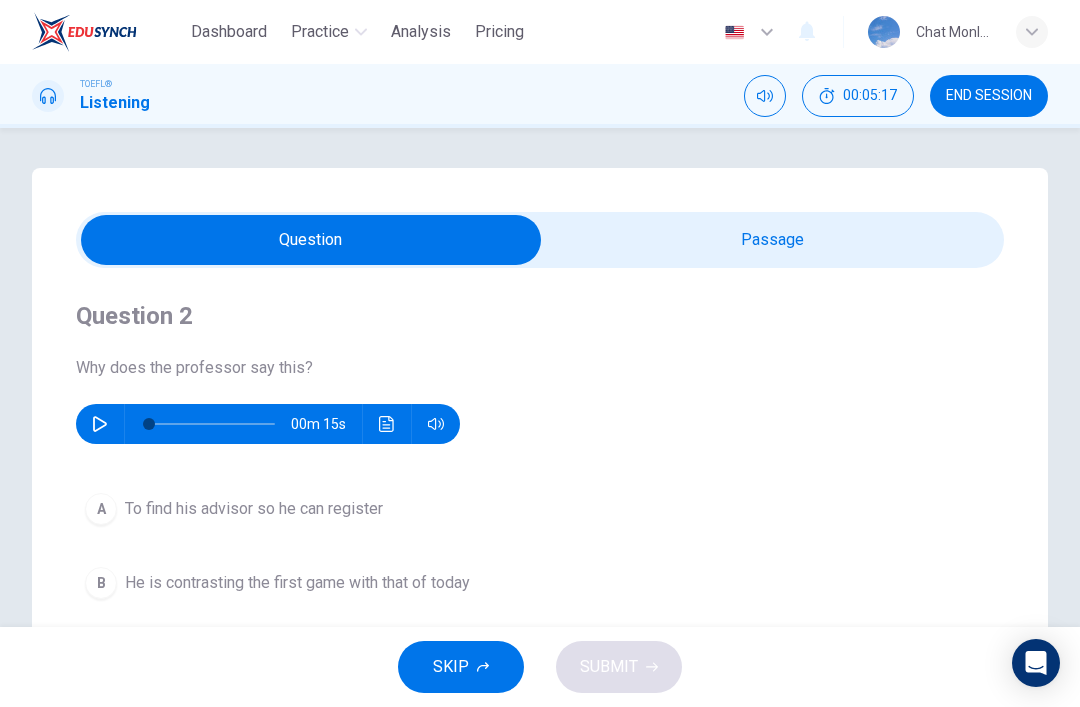 scroll, scrollTop: 127, scrollLeft: 0, axis: vertical 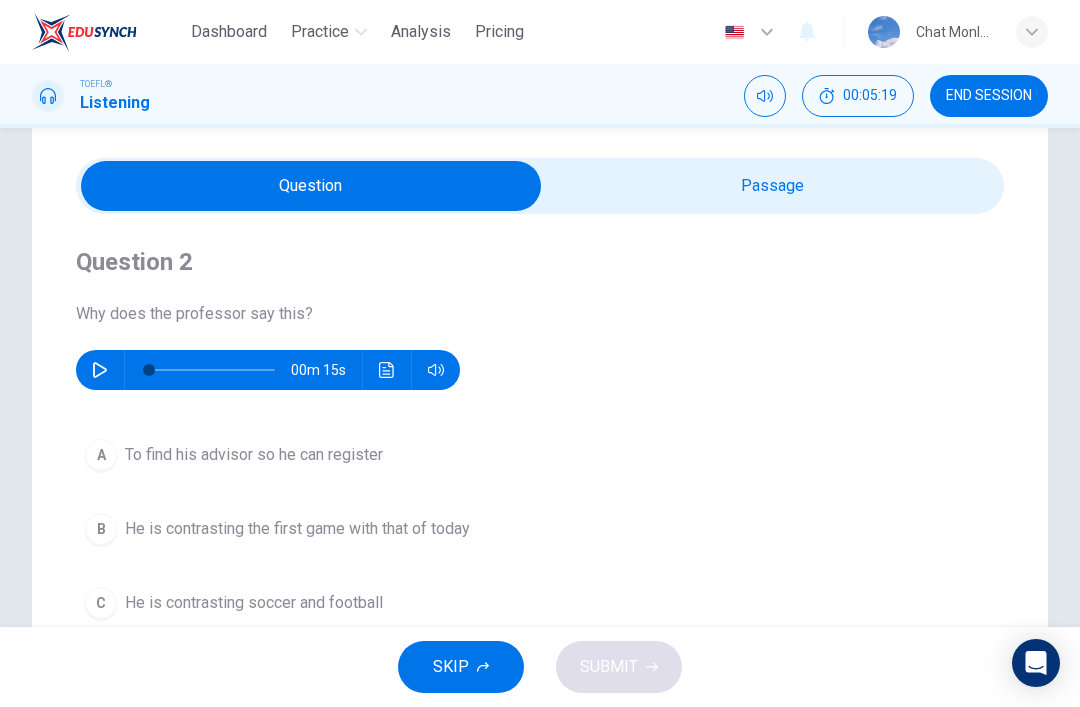 type on "83" 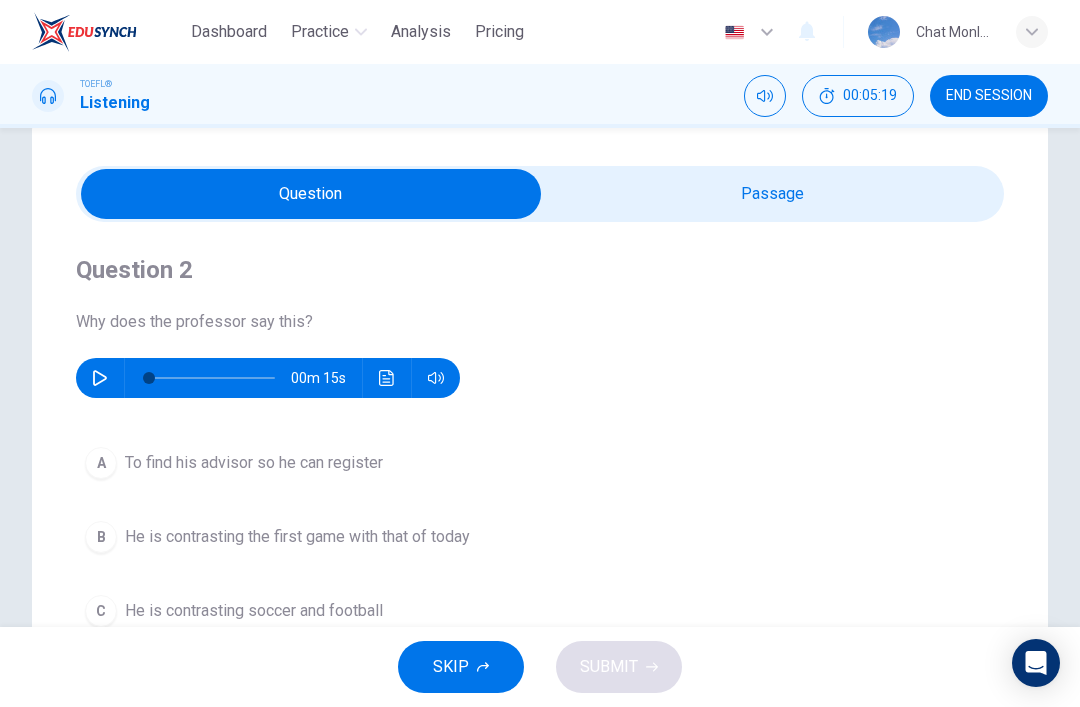click at bounding box center [311, 194] 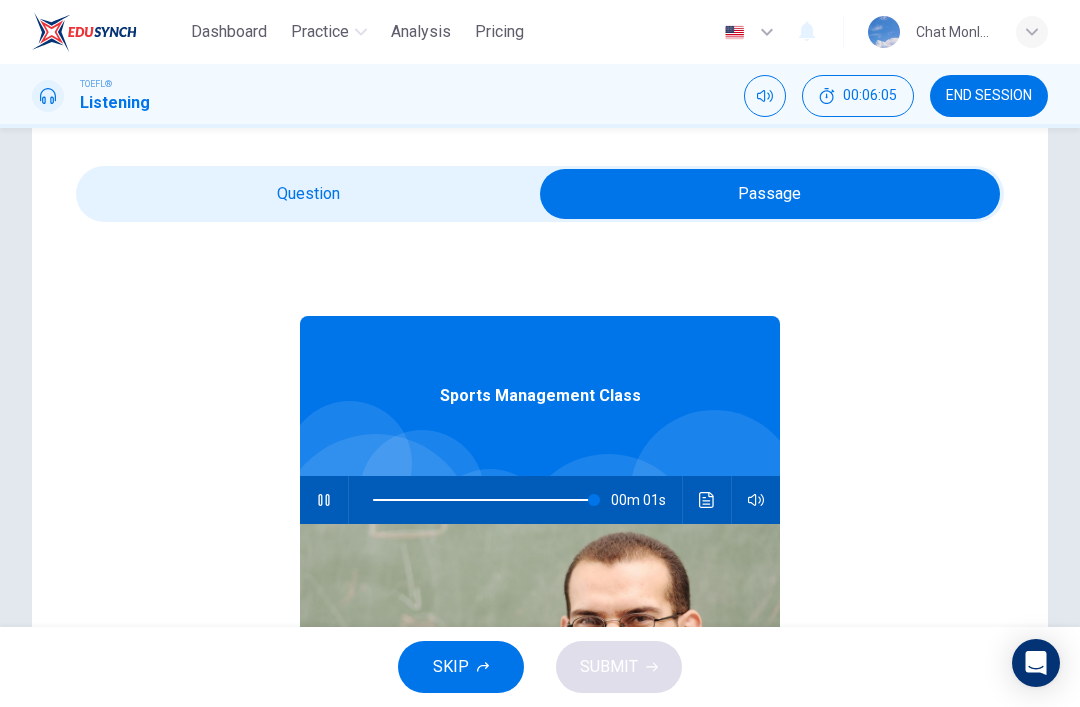 type on "0" 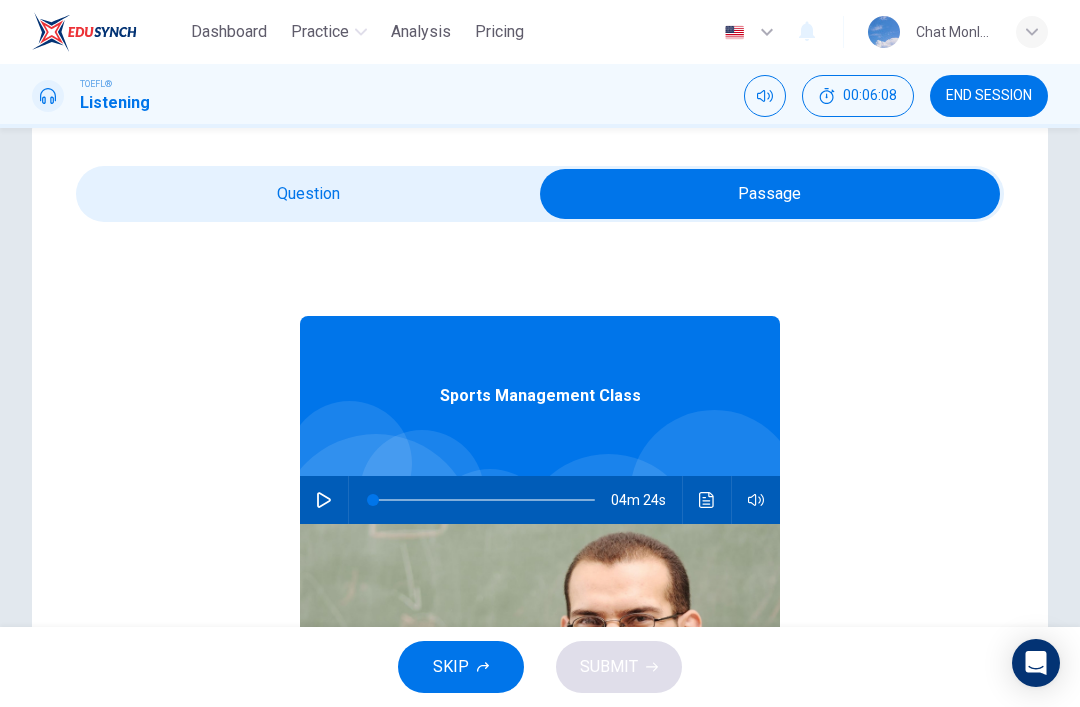 click at bounding box center (770, 194) 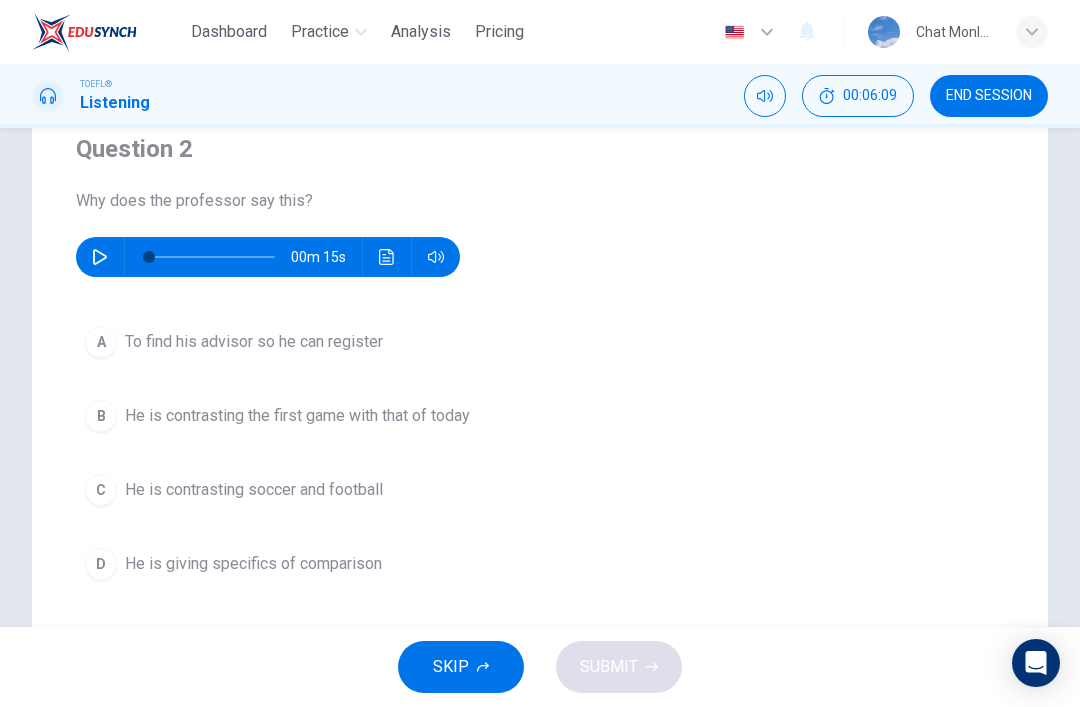 scroll, scrollTop: 169, scrollLeft: 0, axis: vertical 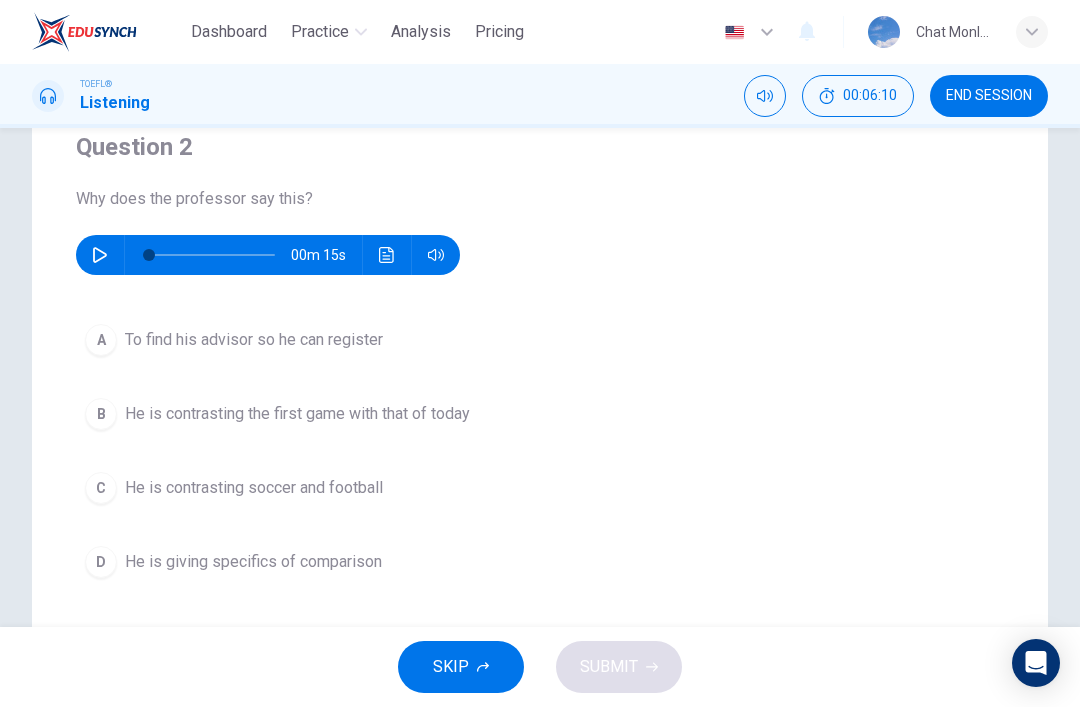 click at bounding box center (100, 255) 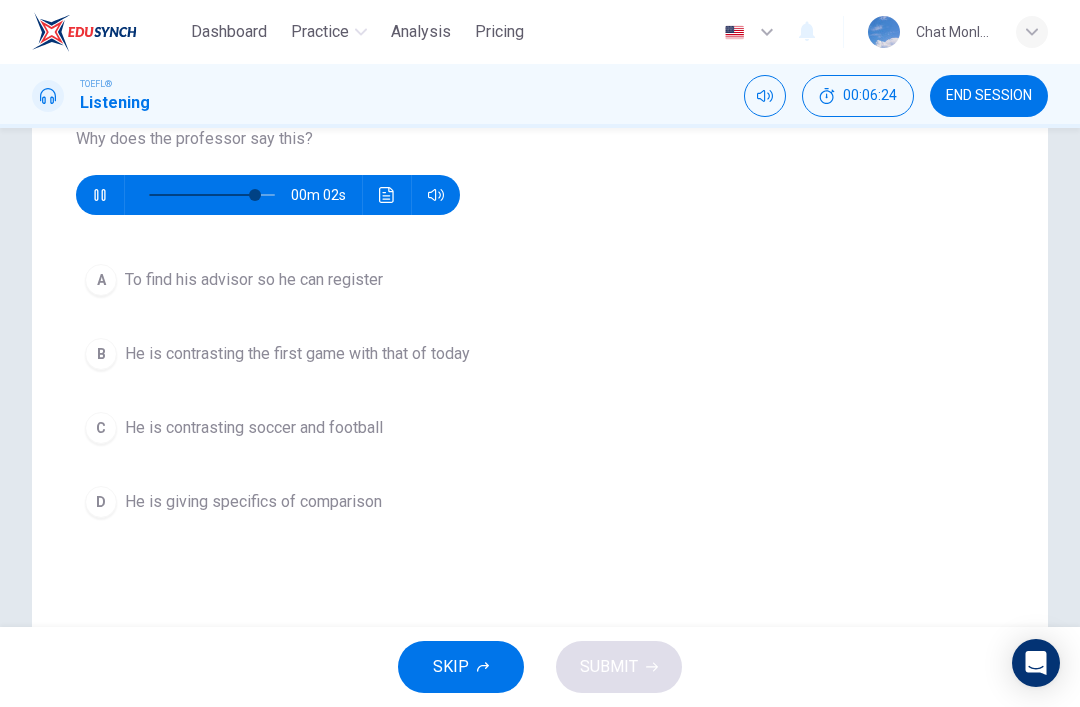 scroll, scrollTop: 231, scrollLeft: 0, axis: vertical 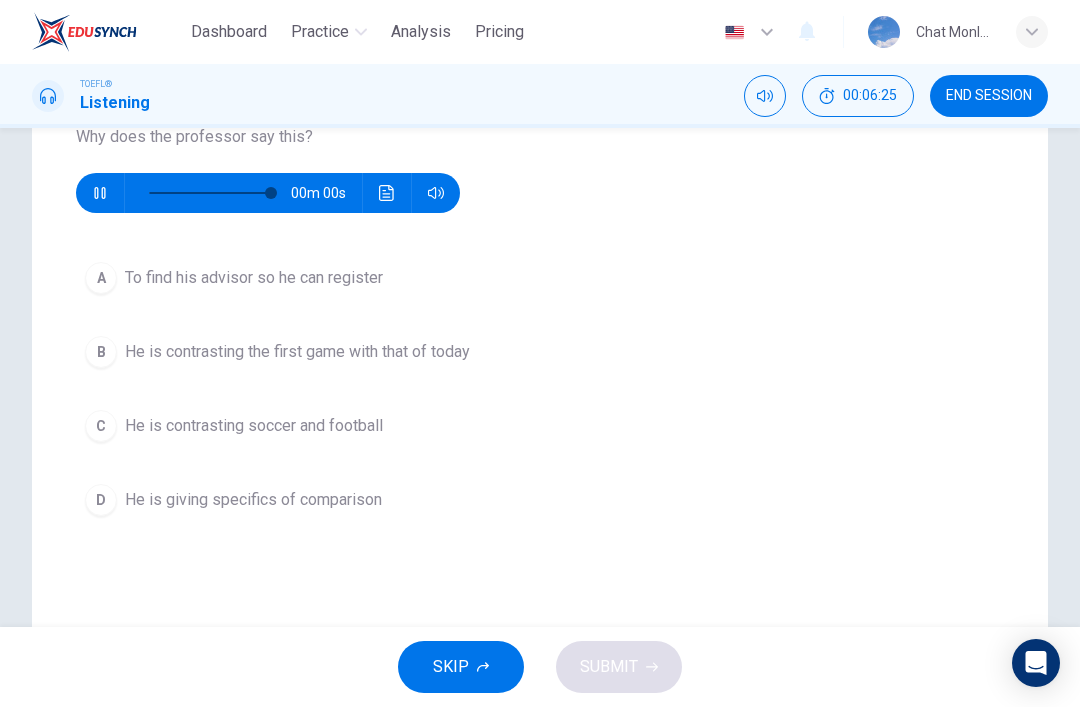 type on "0" 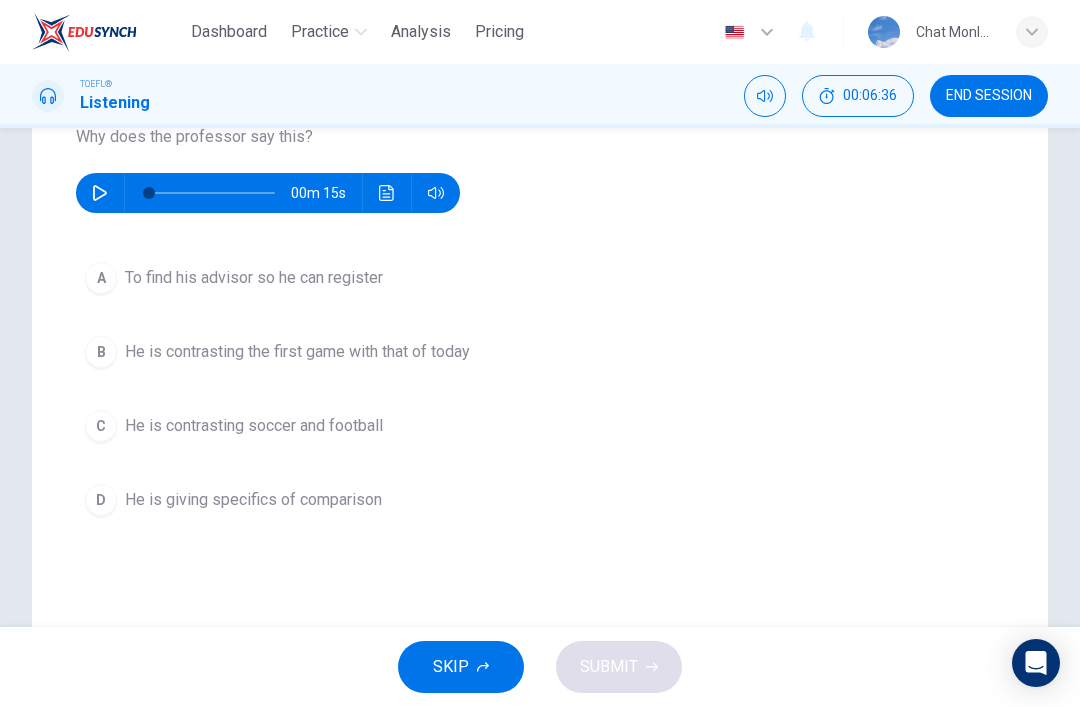 click on "D He is giving specifics of comparison" at bounding box center (540, 500) 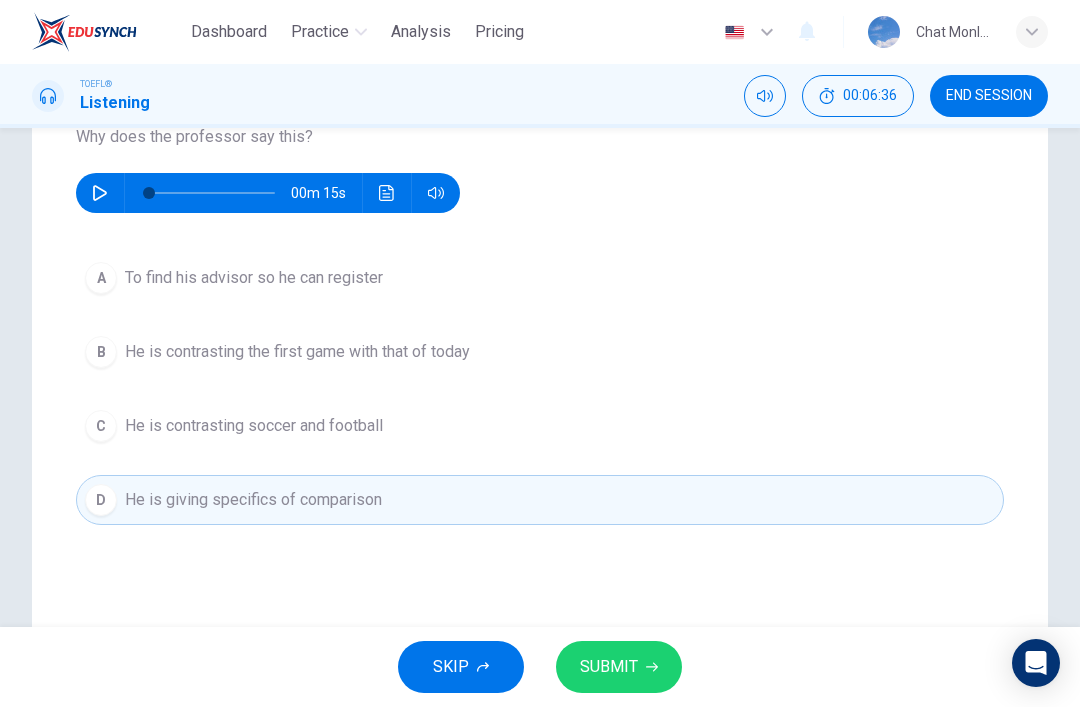 click 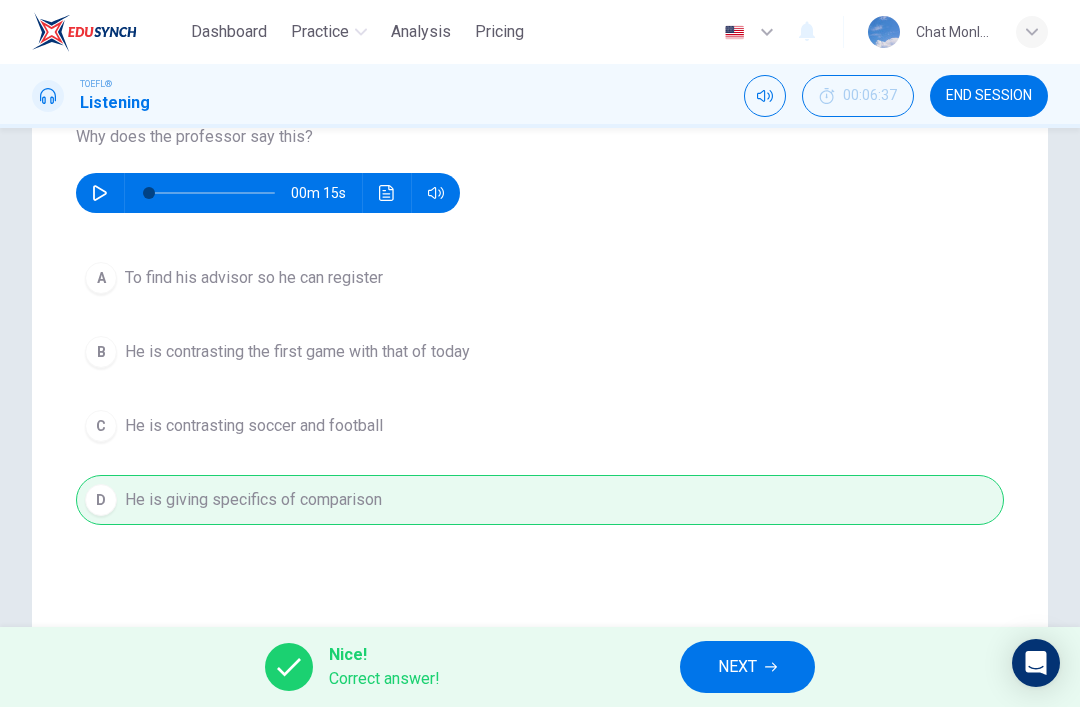 click on "NEXT" at bounding box center [747, 667] 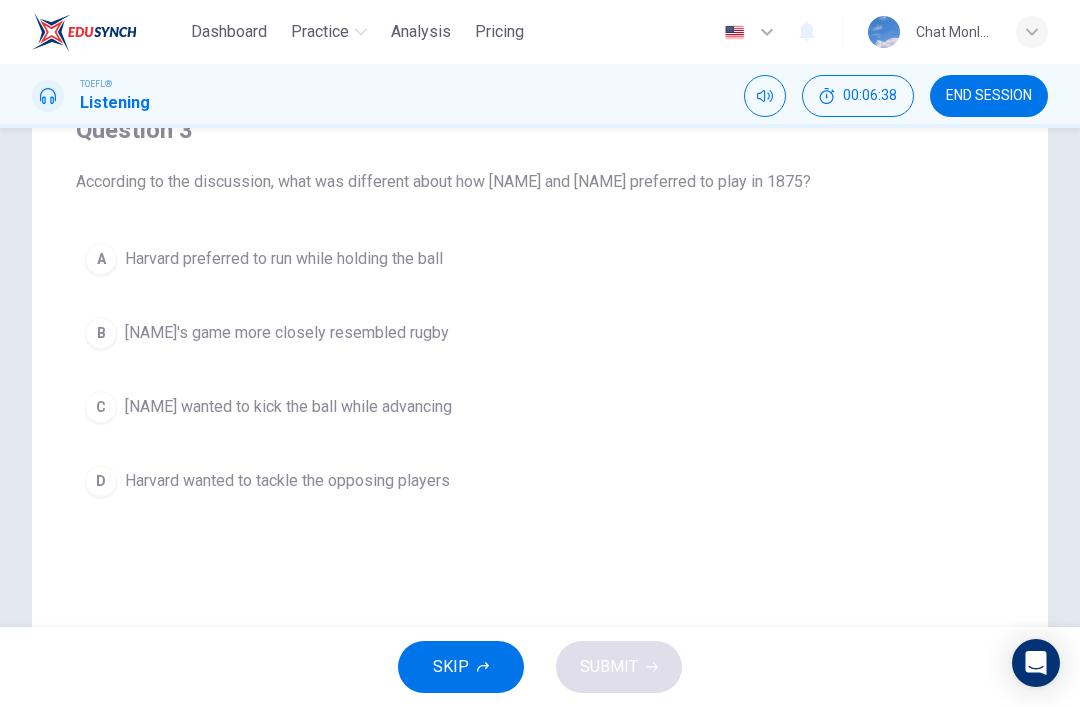 scroll, scrollTop: 185, scrollLeft: 0, axis: vertical 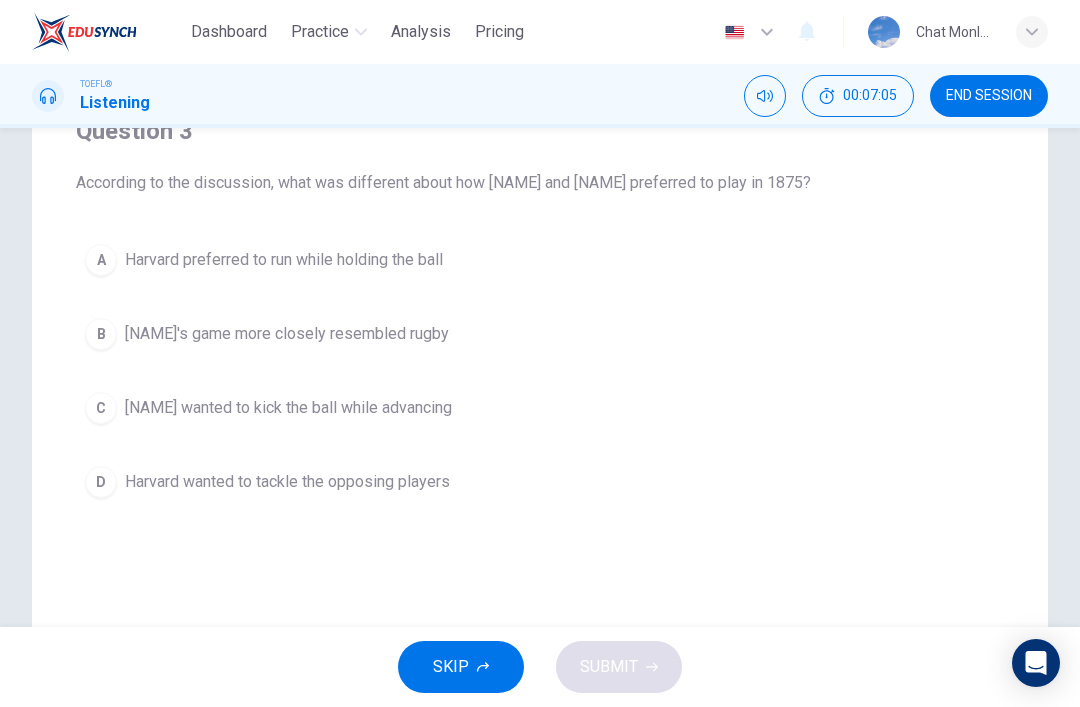 click on "A Harvard preferred to run while holding the ball" at bounding box center [540, 260] 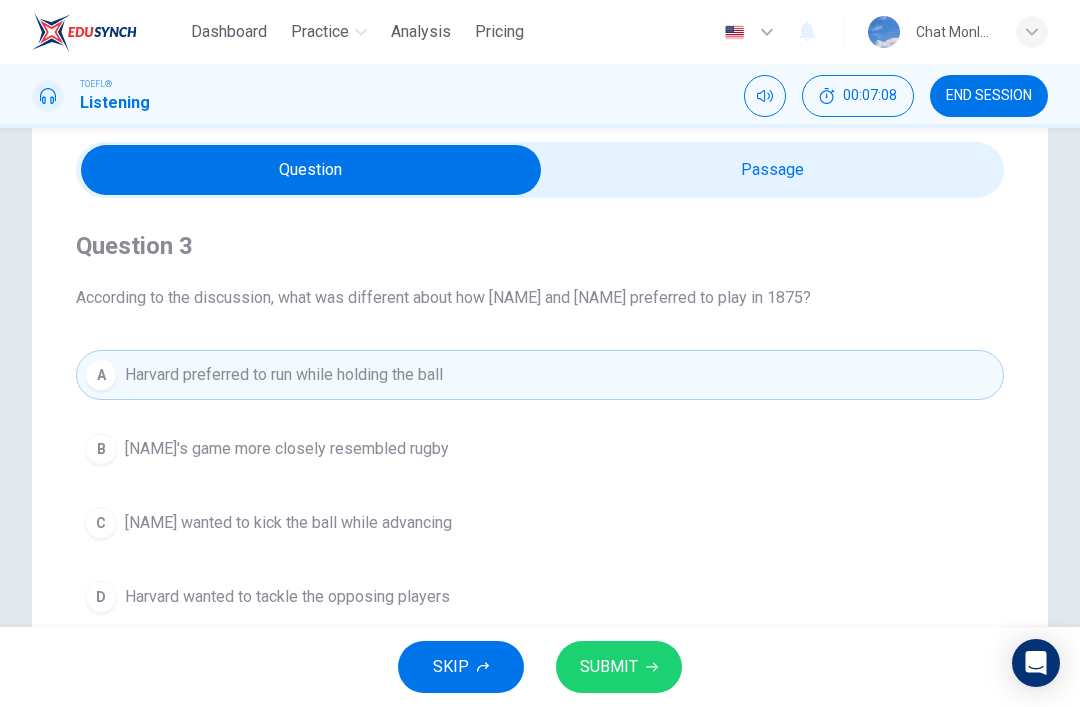 scroll, scrollTop: 51, scrollLeft: 0, axis: vertical 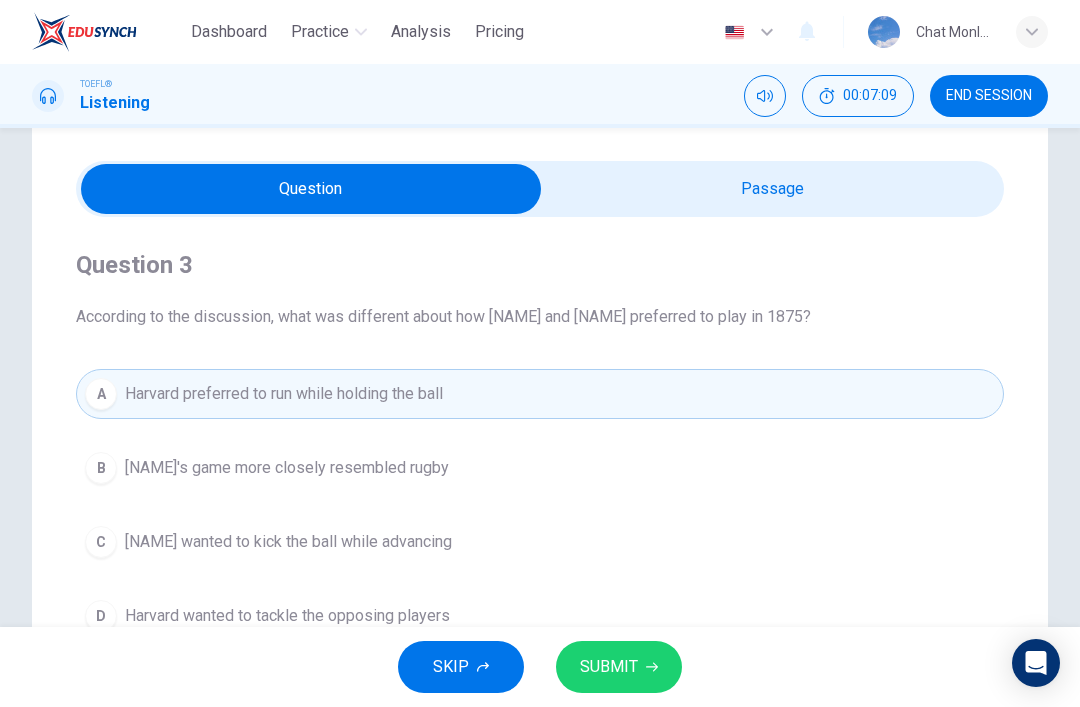 click at bounding box center [311, 189] 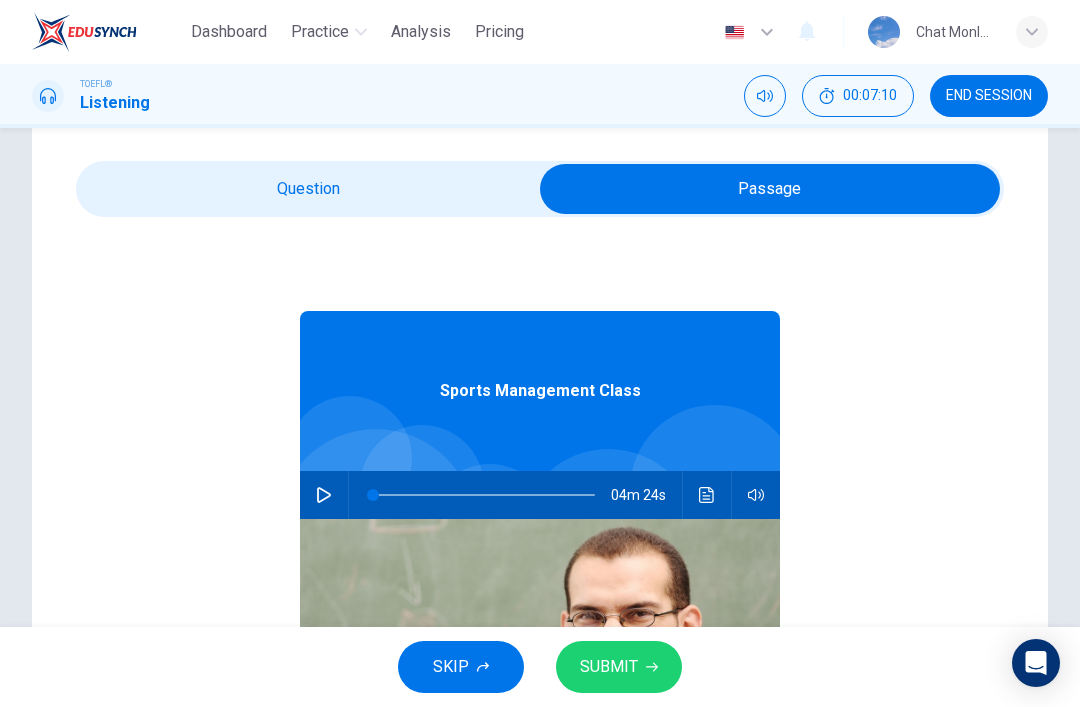 click 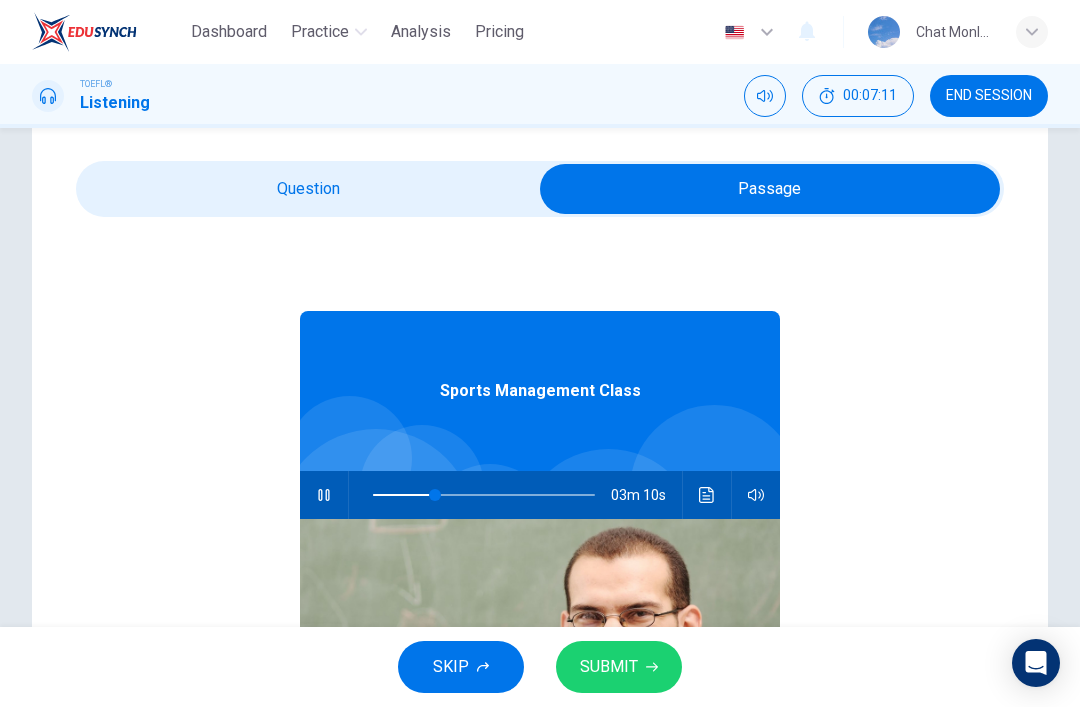 click at bounding box center [435, 495] 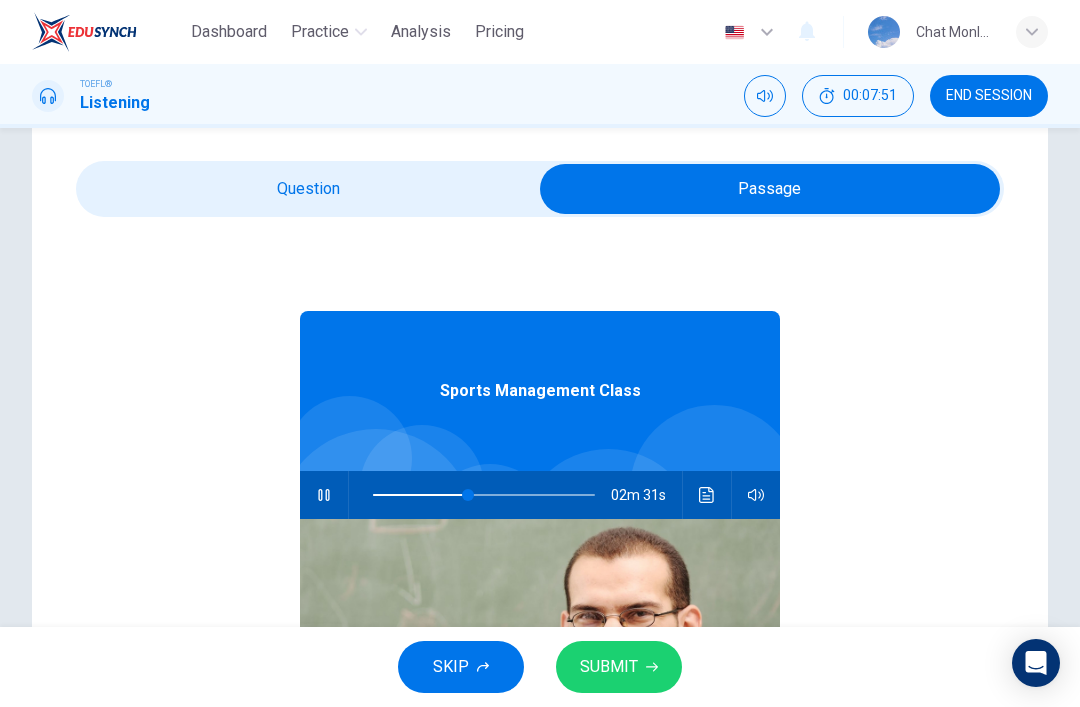 click 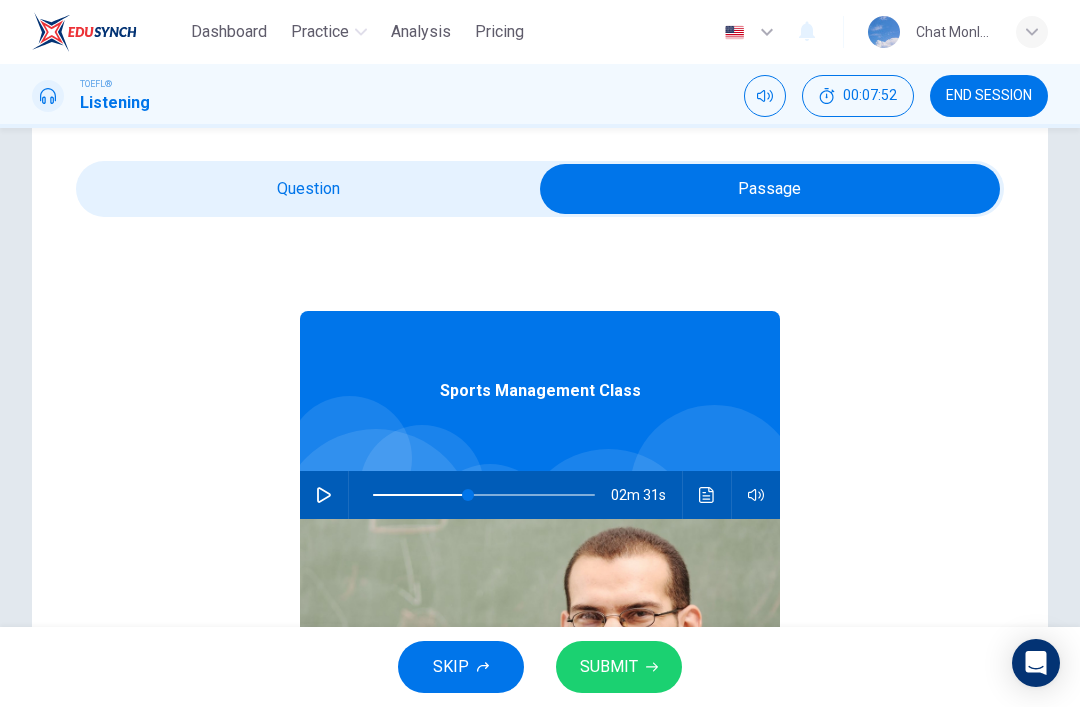 click 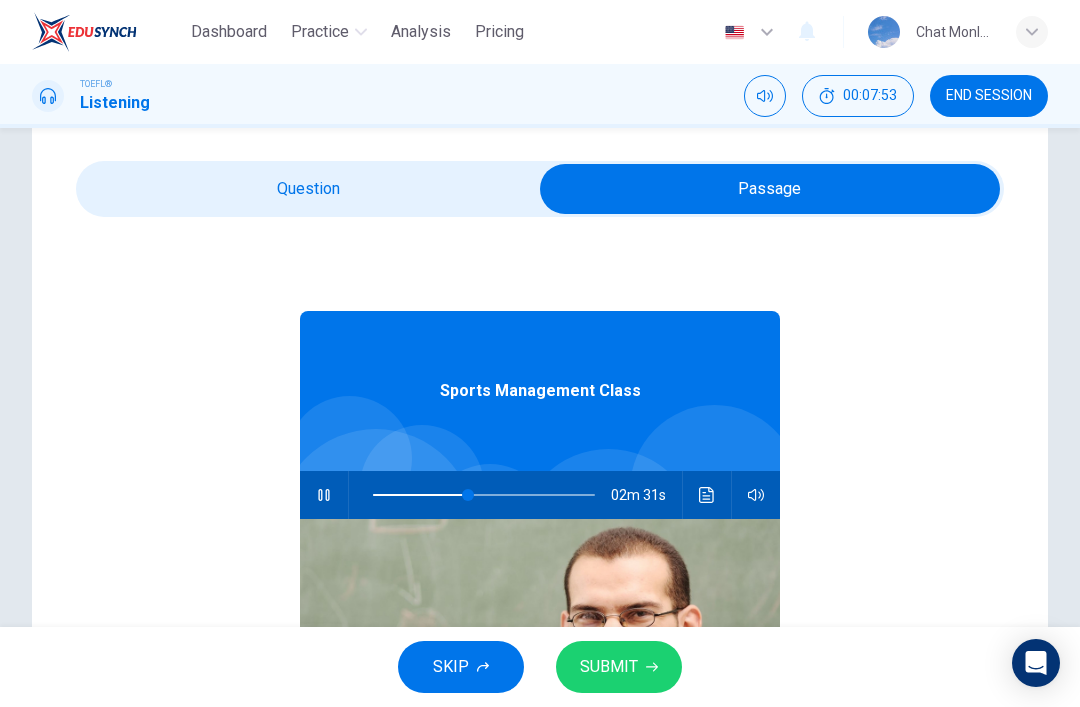 type on "43" 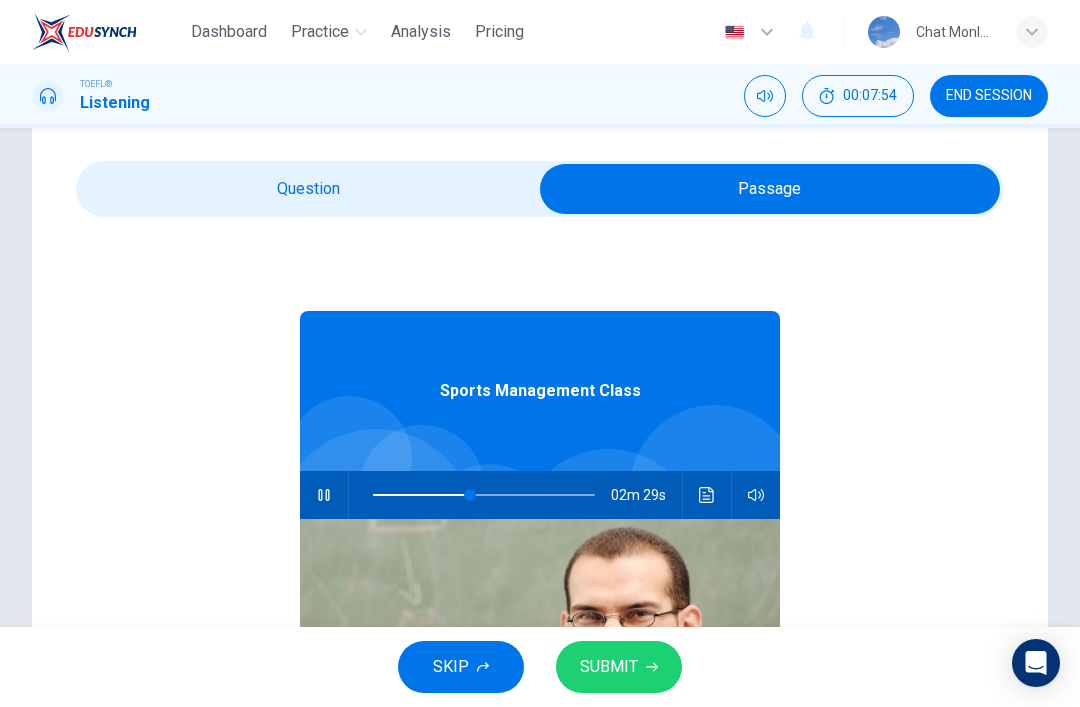 click at bounding box center [770, 189] 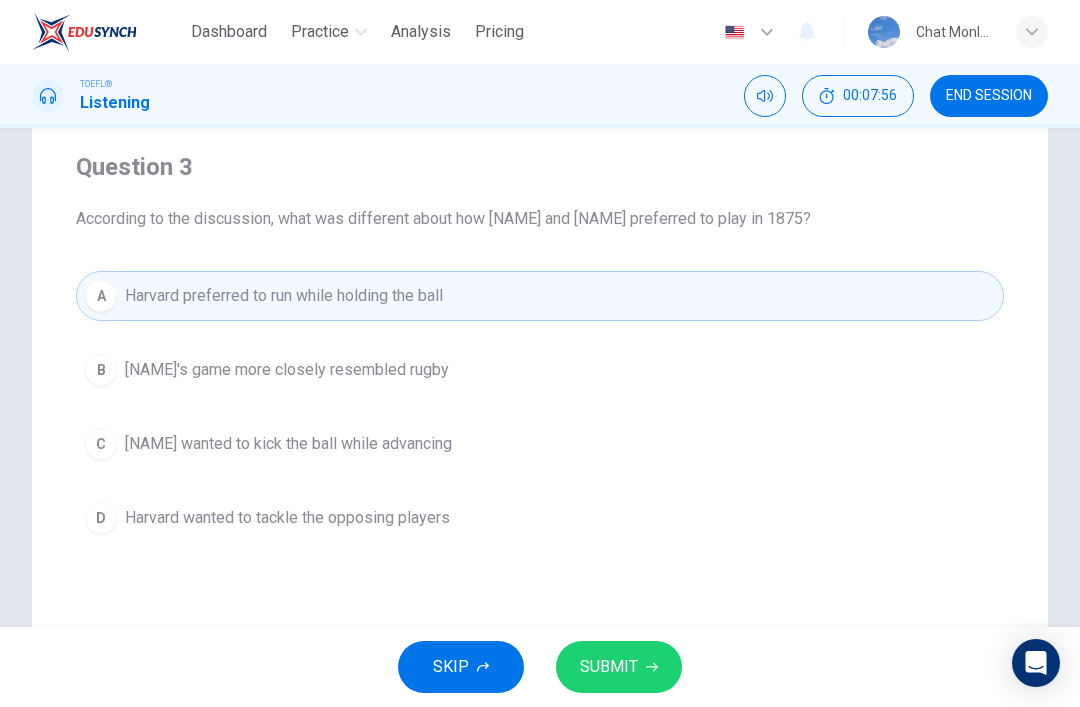 scroll, scrollTop: 150, scrollLeft: 0, axis: vertical 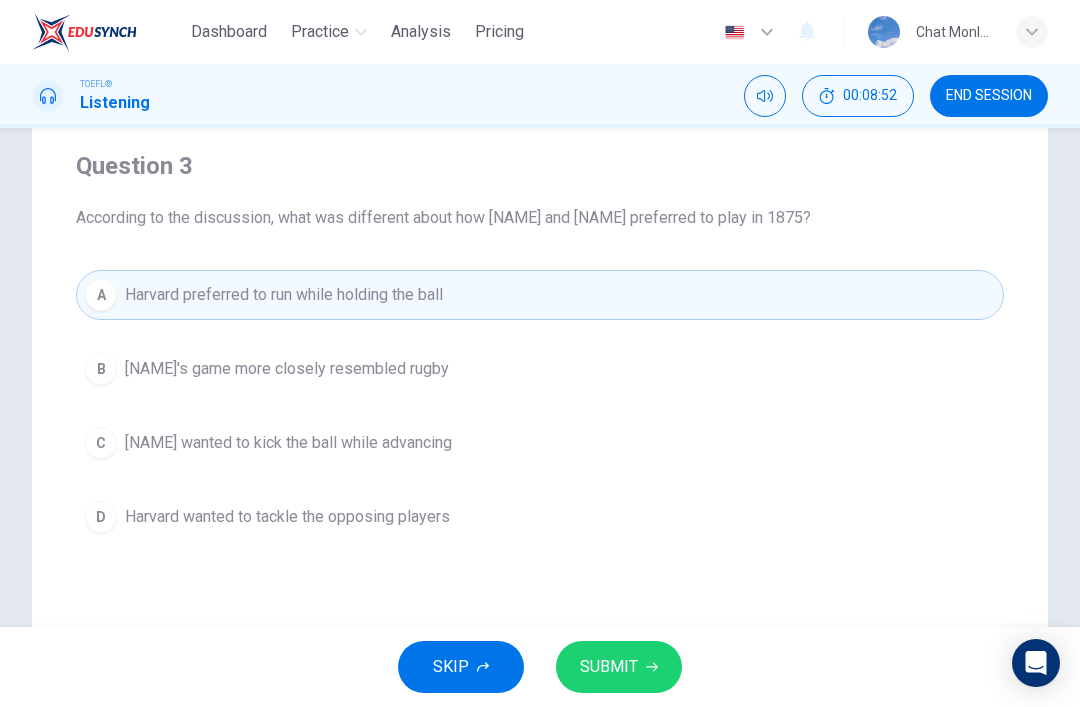 click on "[NAME] wanted to kick the ball while advancing" at bounding box center [288, 443] 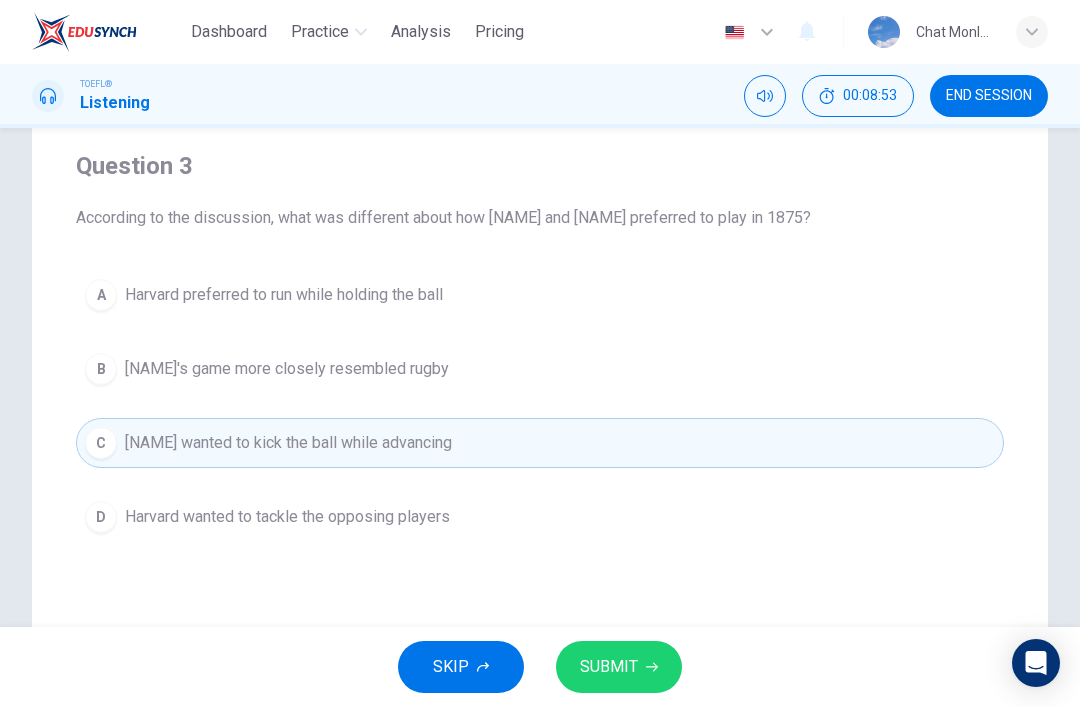 click on "A [NAME] preferred to run while holding the ball B [NAME]'s game more closely resembled rugby C [NAME] wanted to kick the ball while advancing D [NAME] wanted to tackle the opposing players" at bounding box center [540, 406] 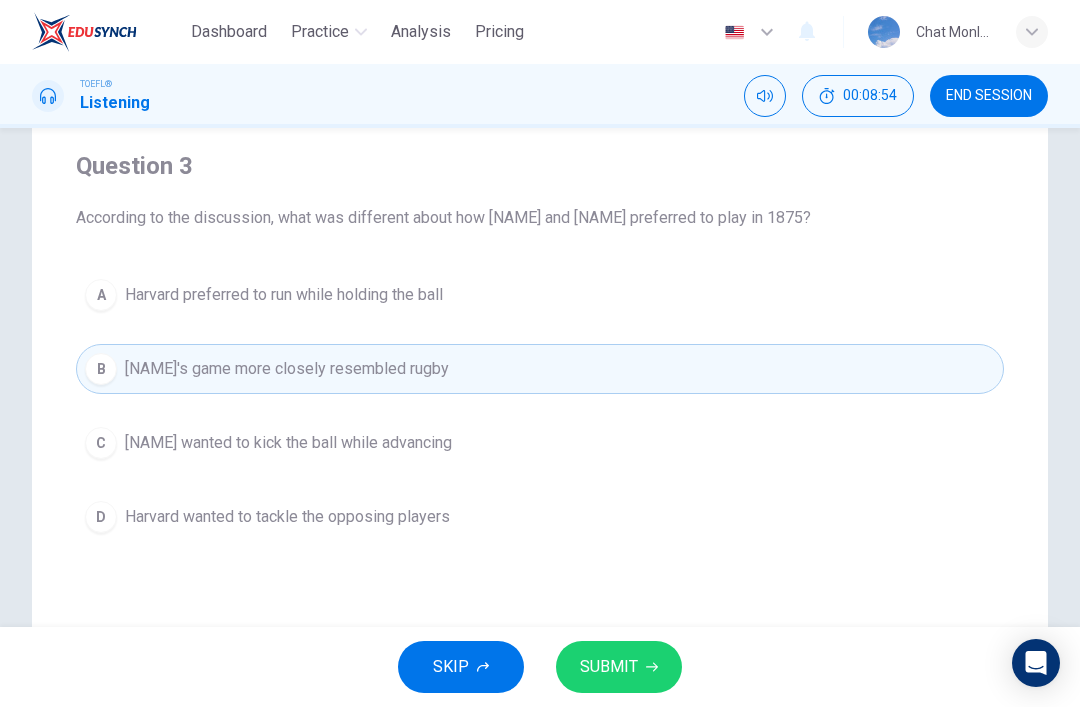 click on "[NAME] wanted to kick the ball while advancing" at bounding box center [288, 443] 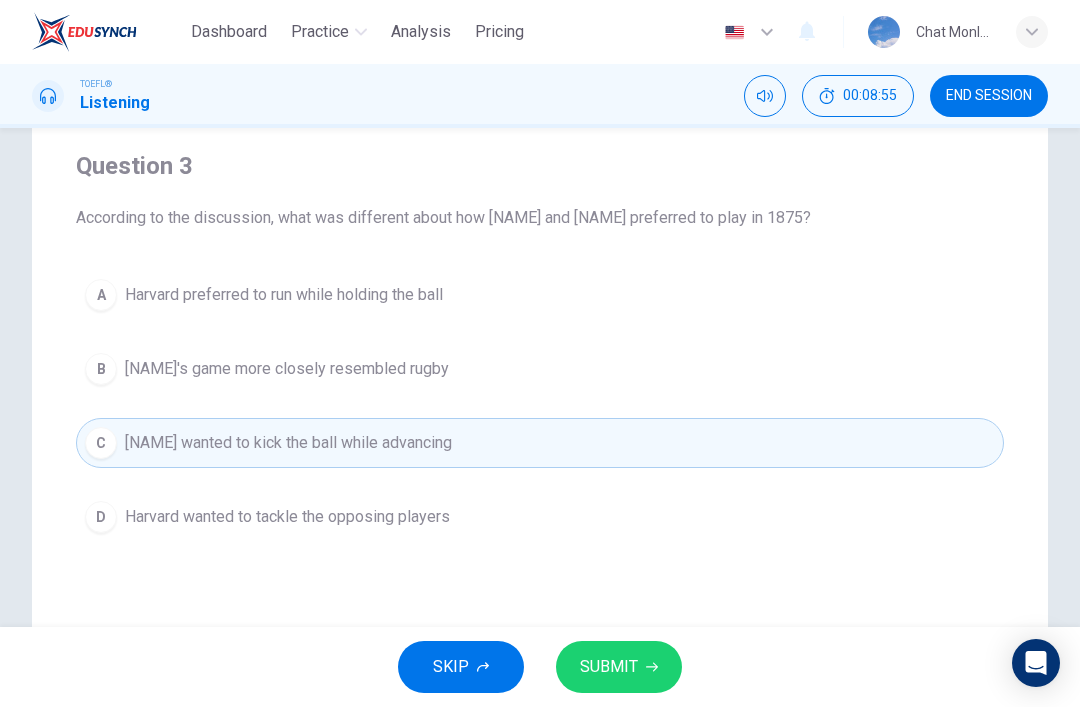 click on "B [NAME]'s game more closely resembled rugby" at bounding box center (540, 369) 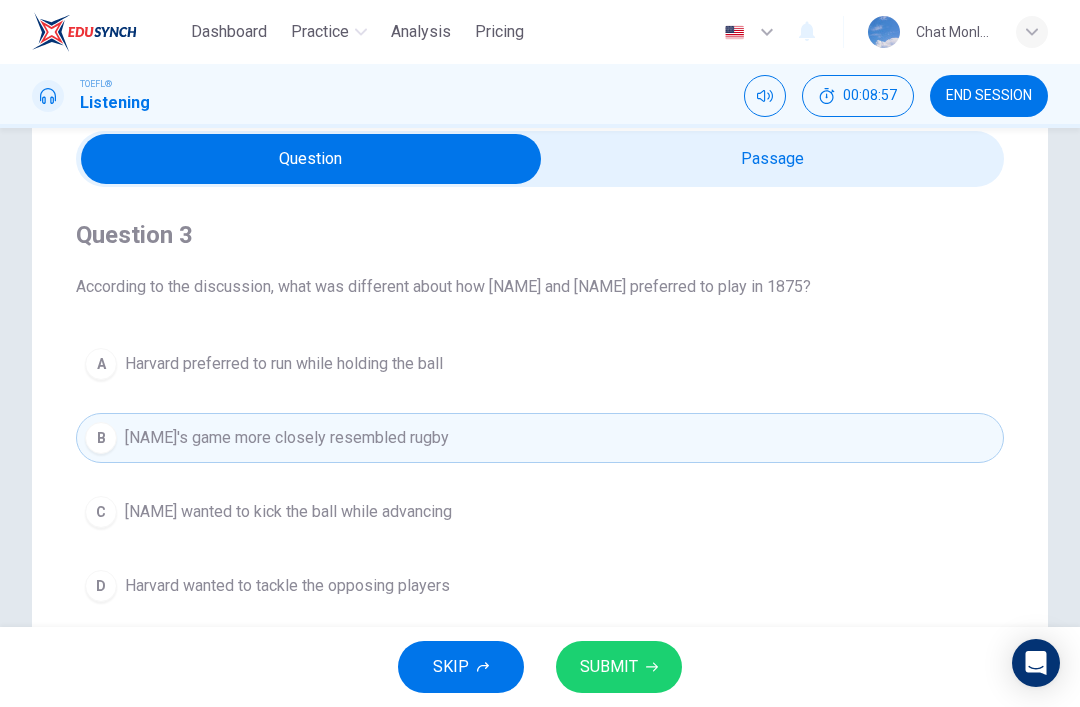 scroll, scrollTop: 77, scrollLeft: 0, axis: vertical 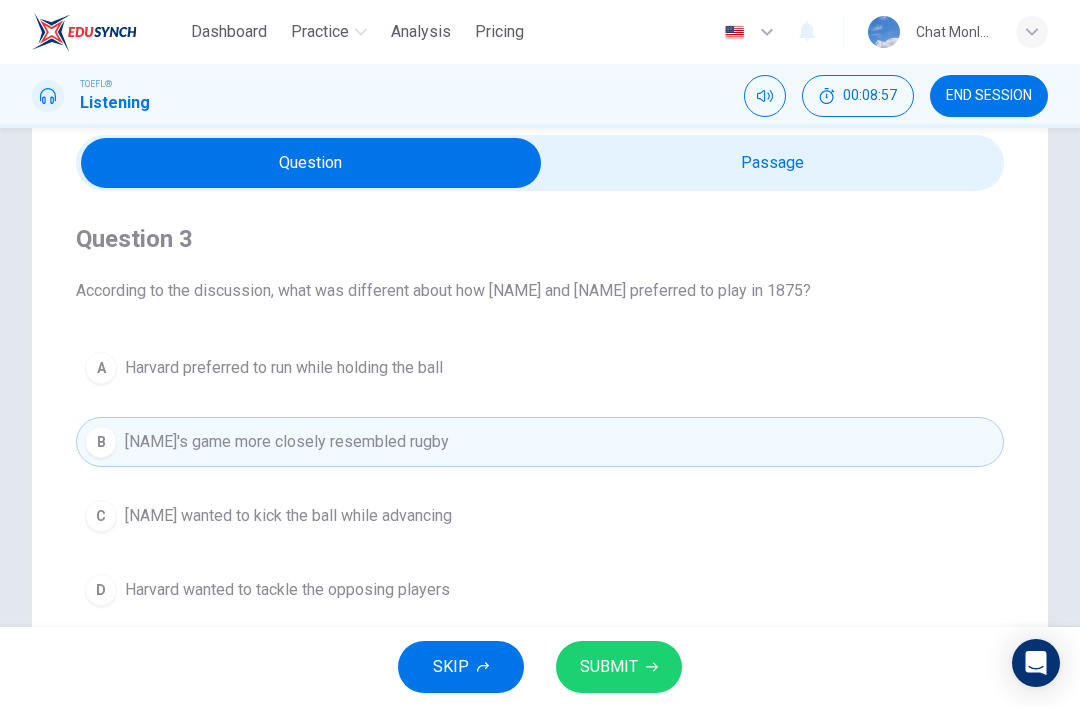 type on "68" 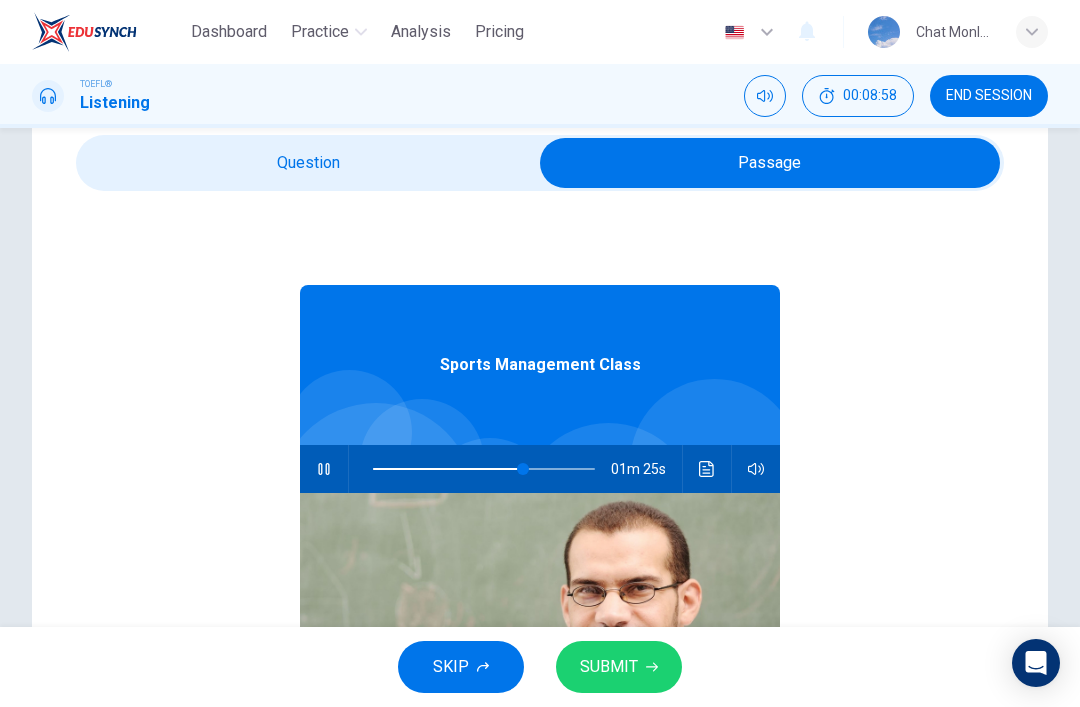 click at bounding box center [324, 469] 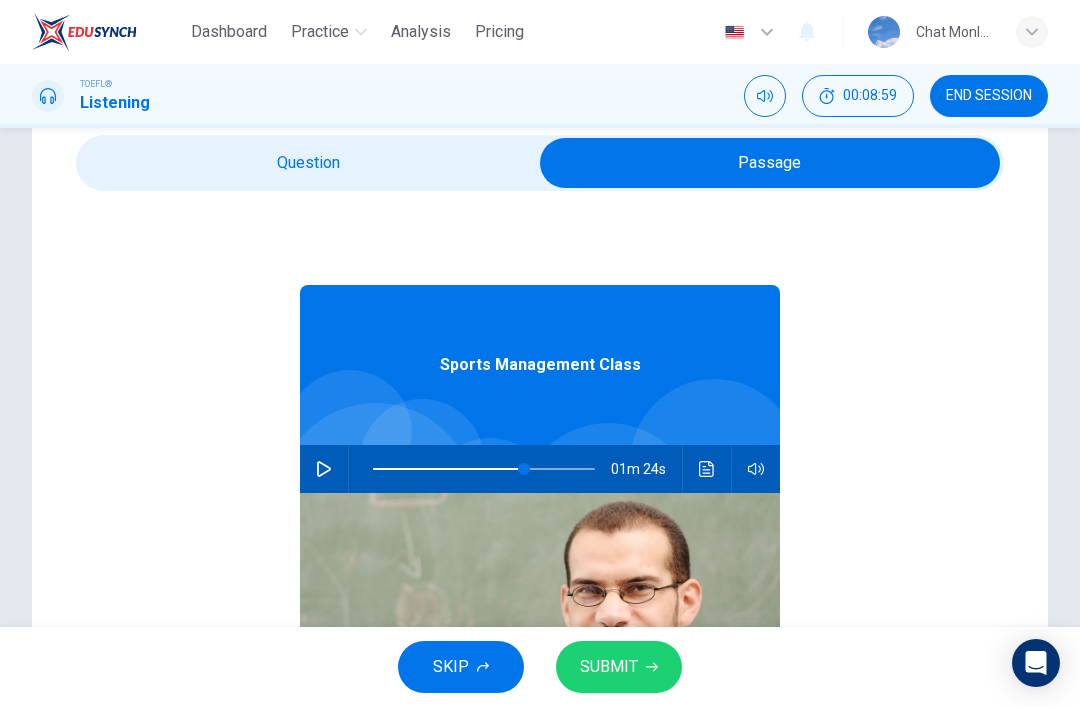 click at bounding box center [770, 163] 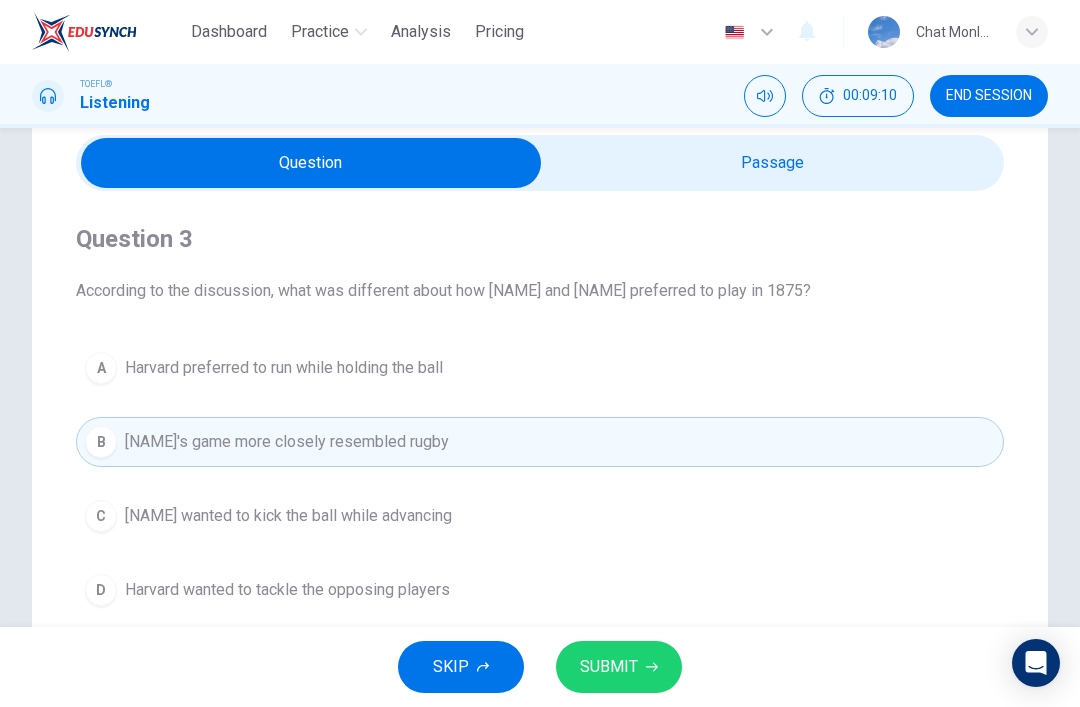 click at bounding box center [311, 163] 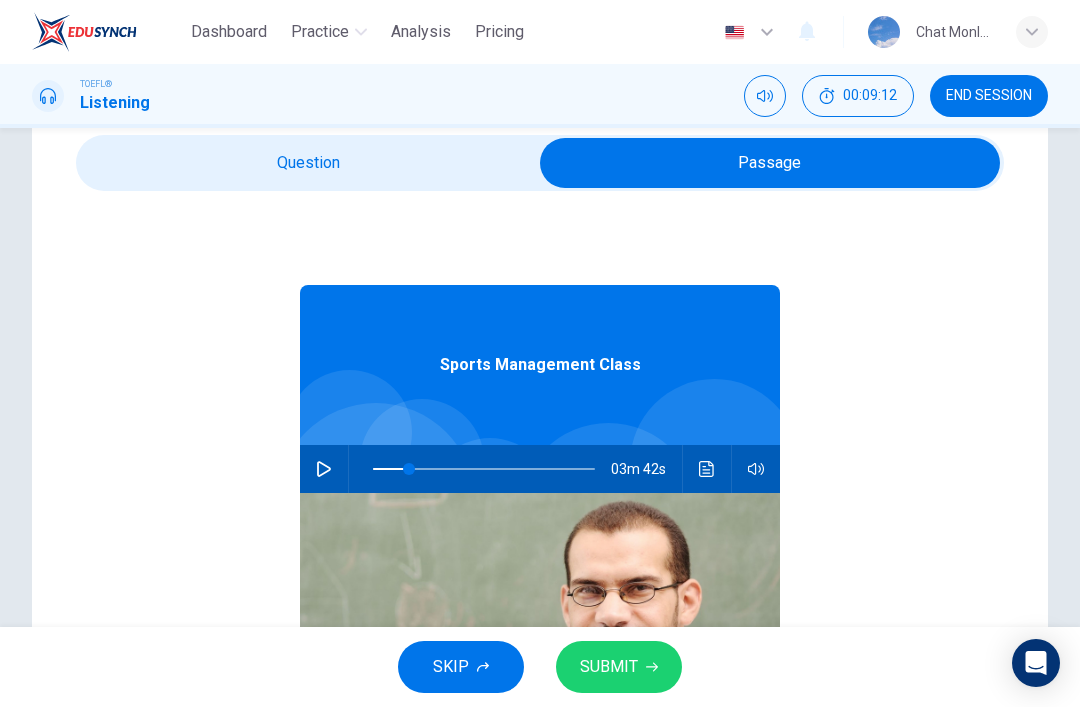 click at bounding box center [409, 469] 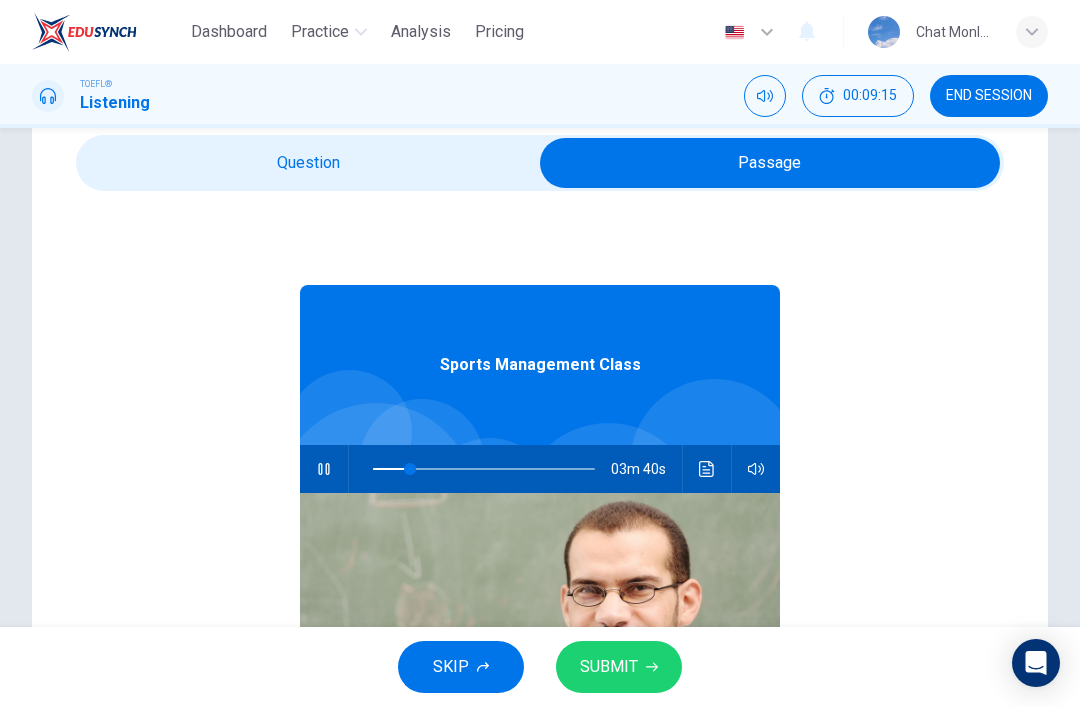 click 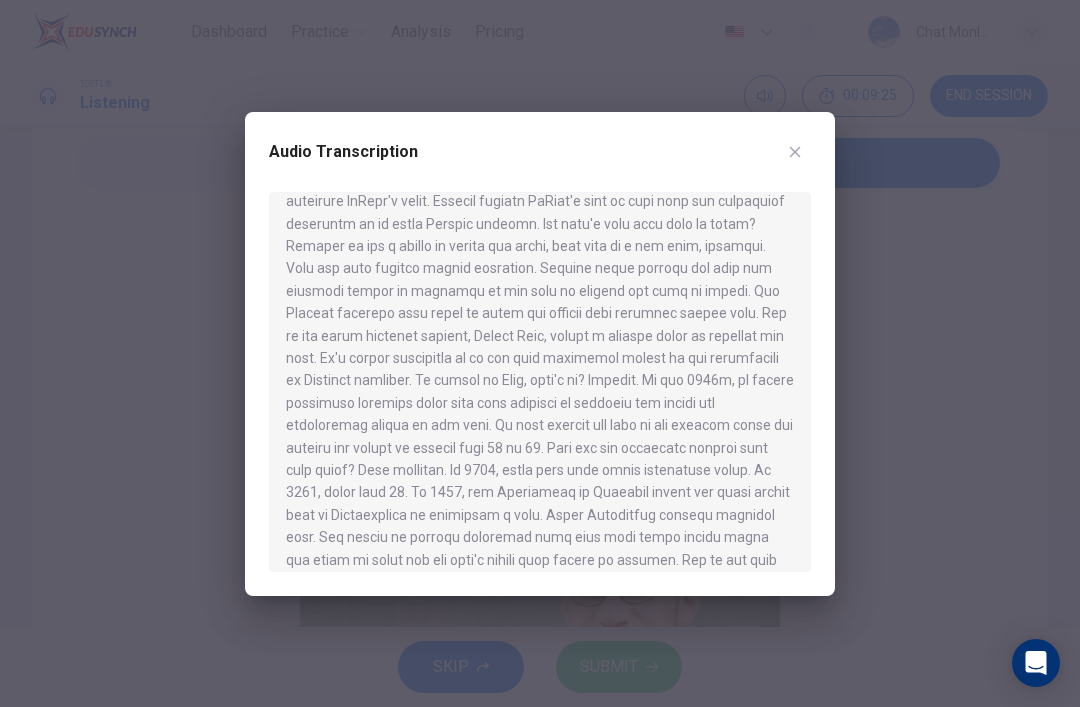 scroll, scrollTop: 578, scrollLeft: 0, axis: vertical 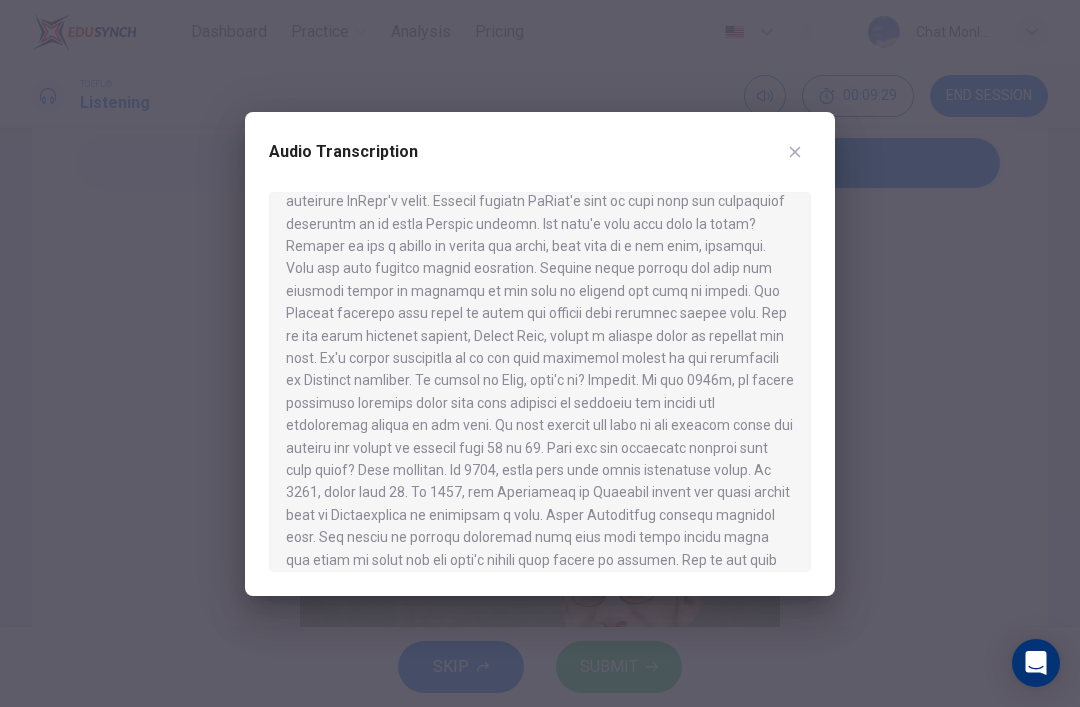 click at bounding box center [795, 152] 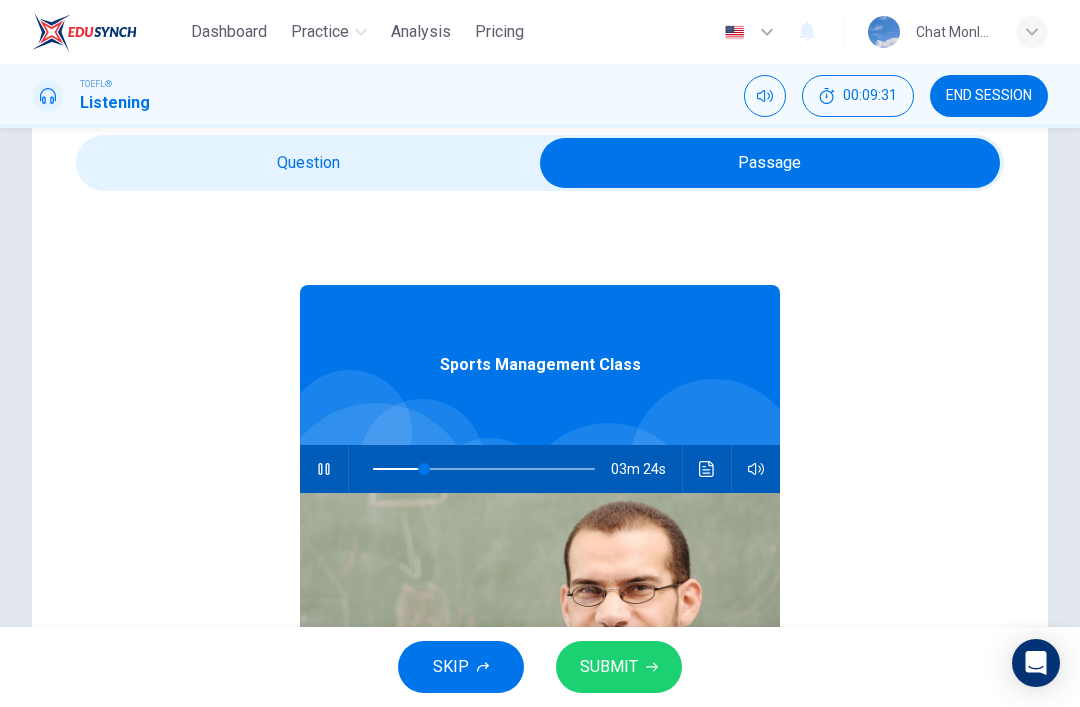 type on "23" 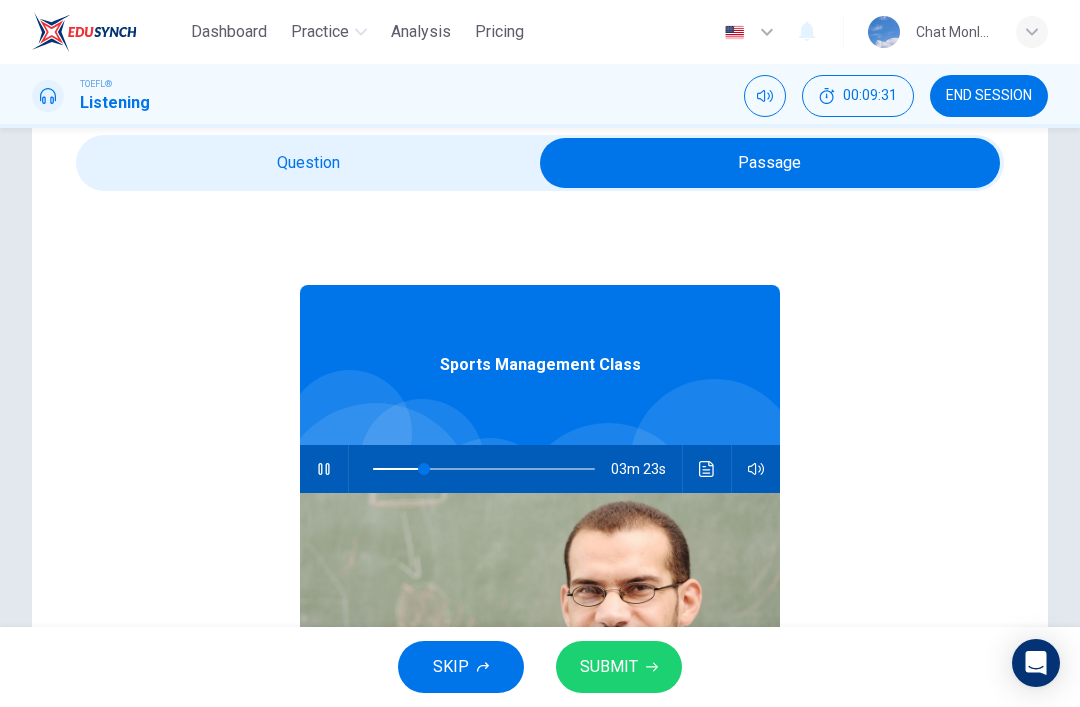 click at bounding box center [770, 163] 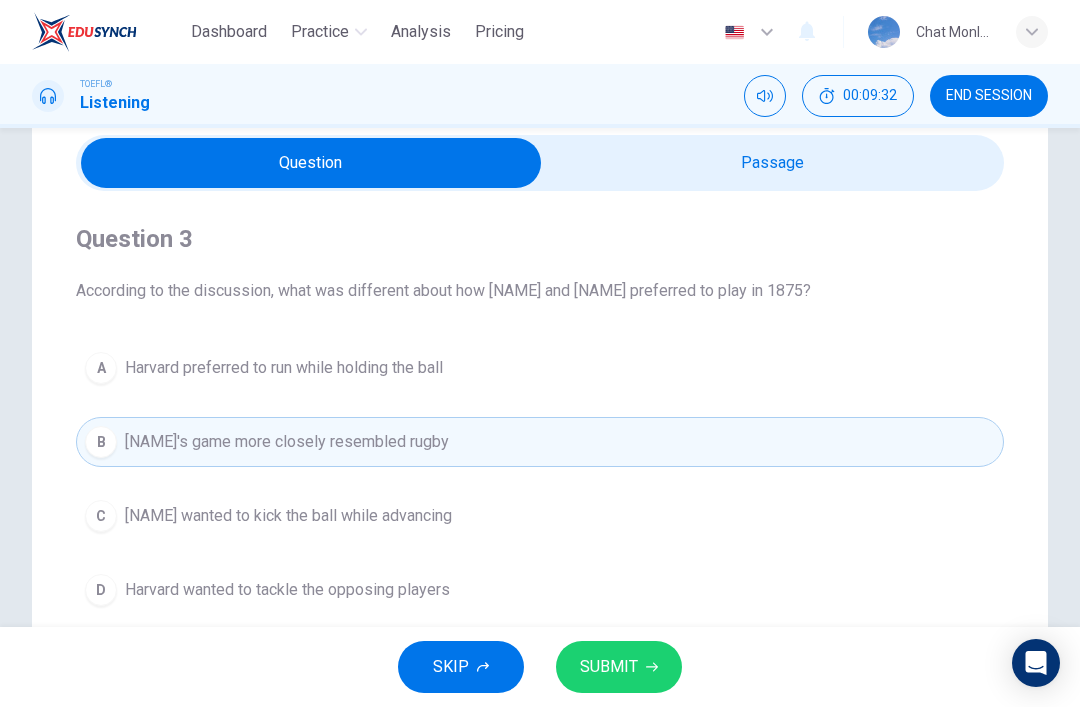 click at bounding box center (311, 163) 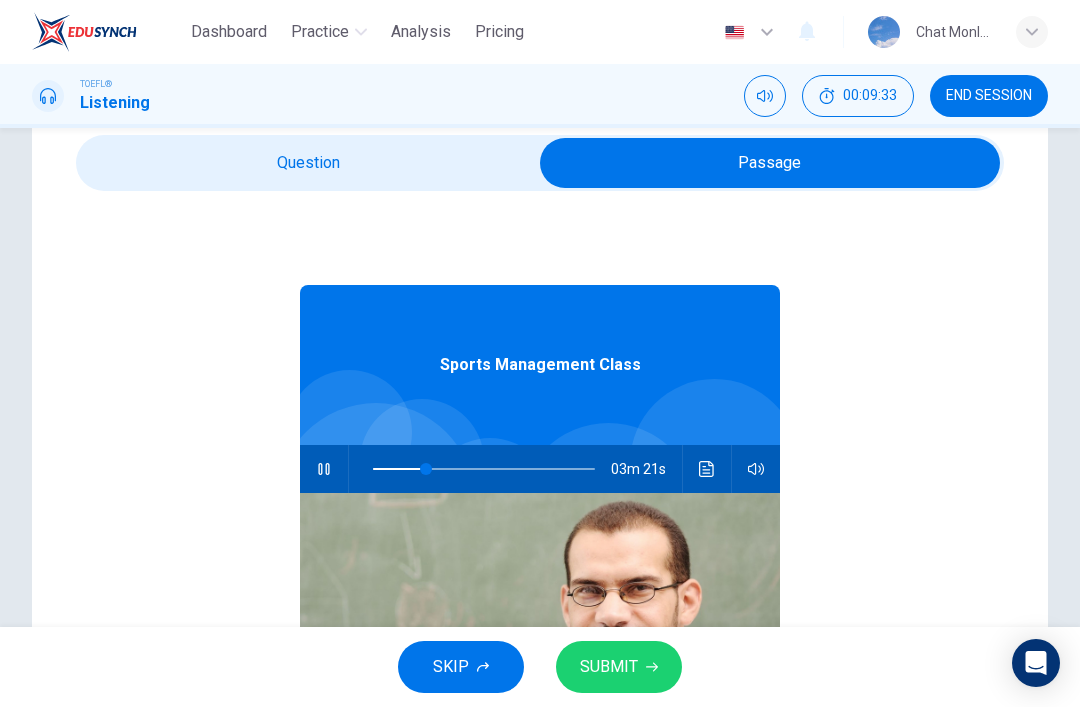 click at bounding box center [707, 469] 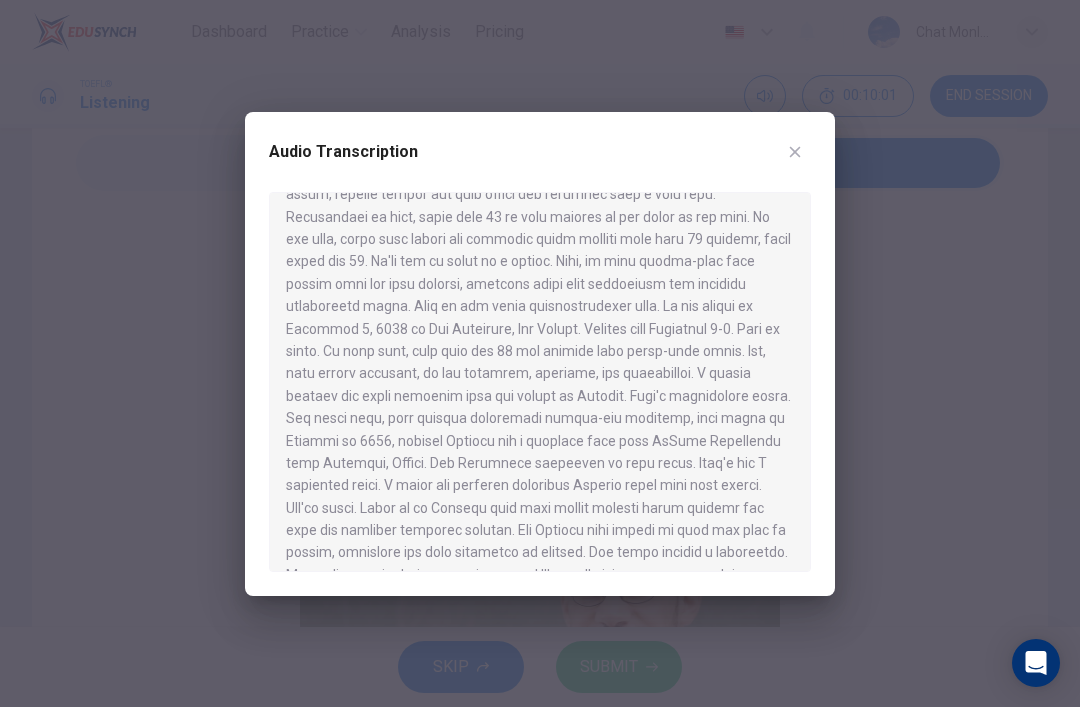 scroll, scrollTop: 184, scrollLeft: 0, axis: vertical 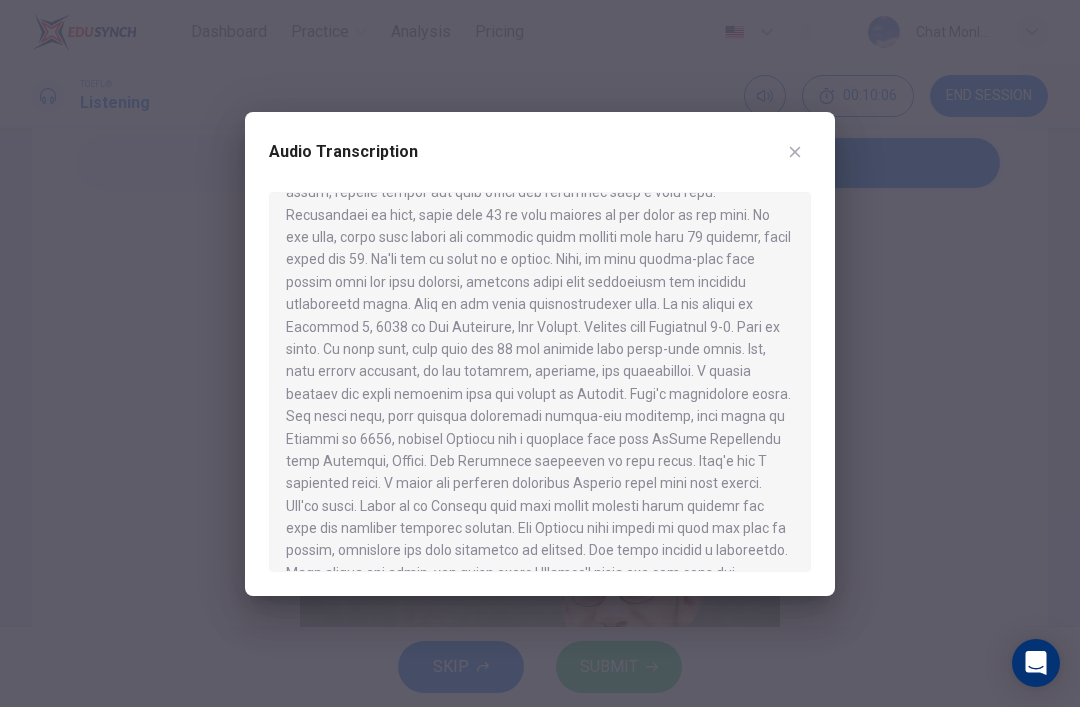 click 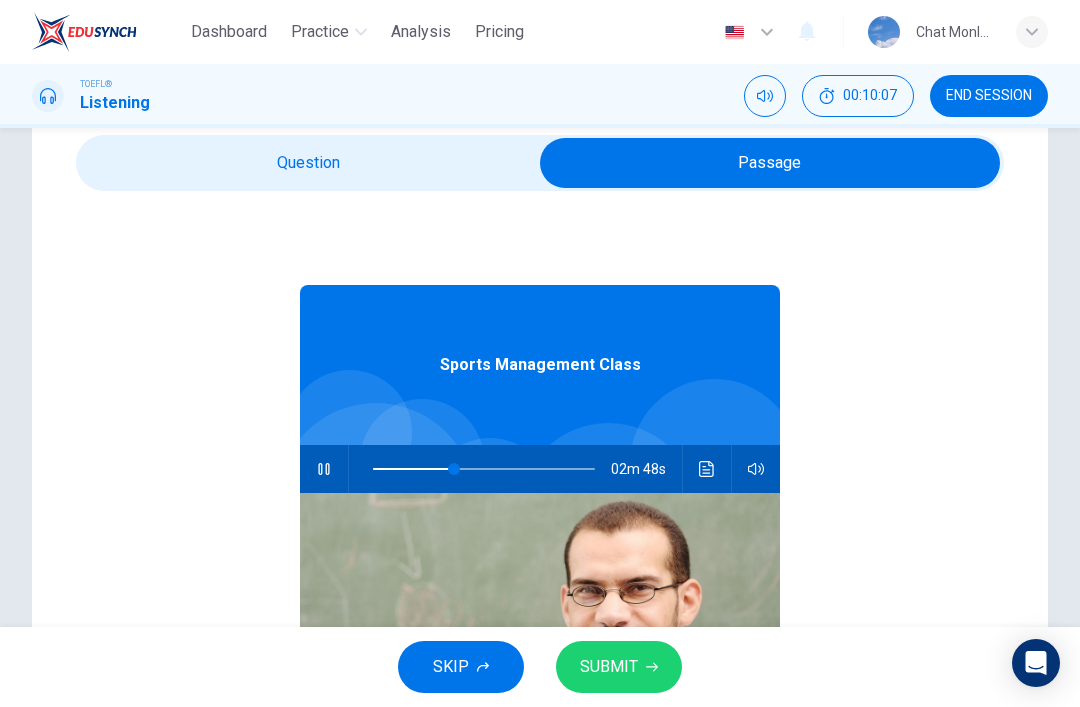 type on "37" 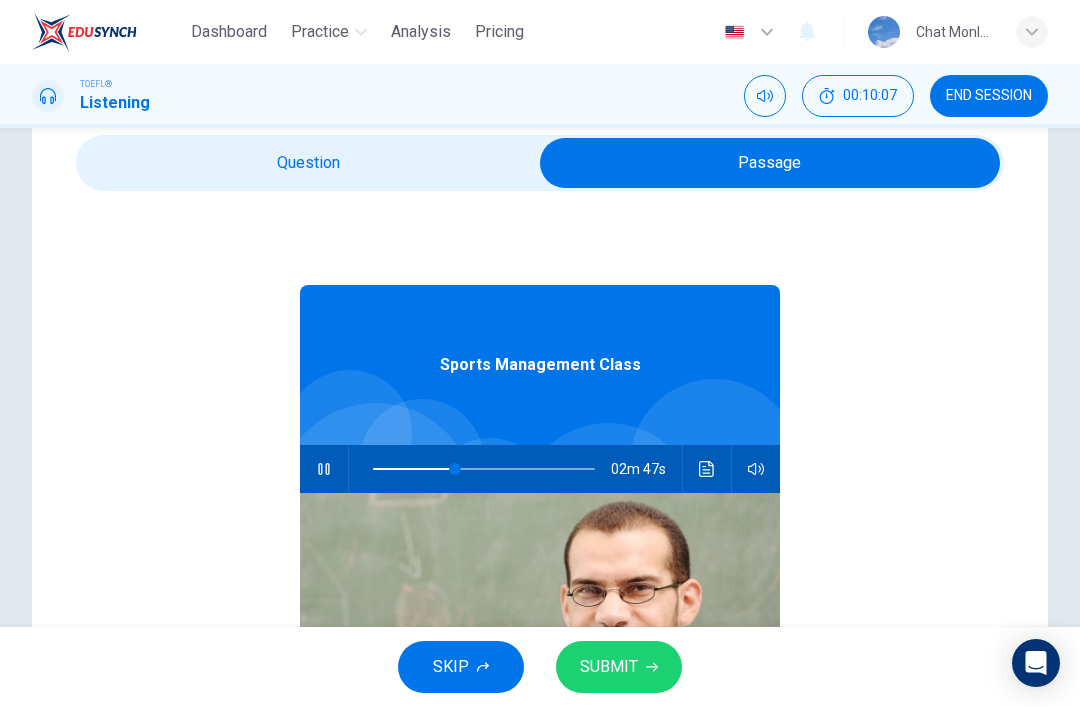 click at bounding box center (770, 163) 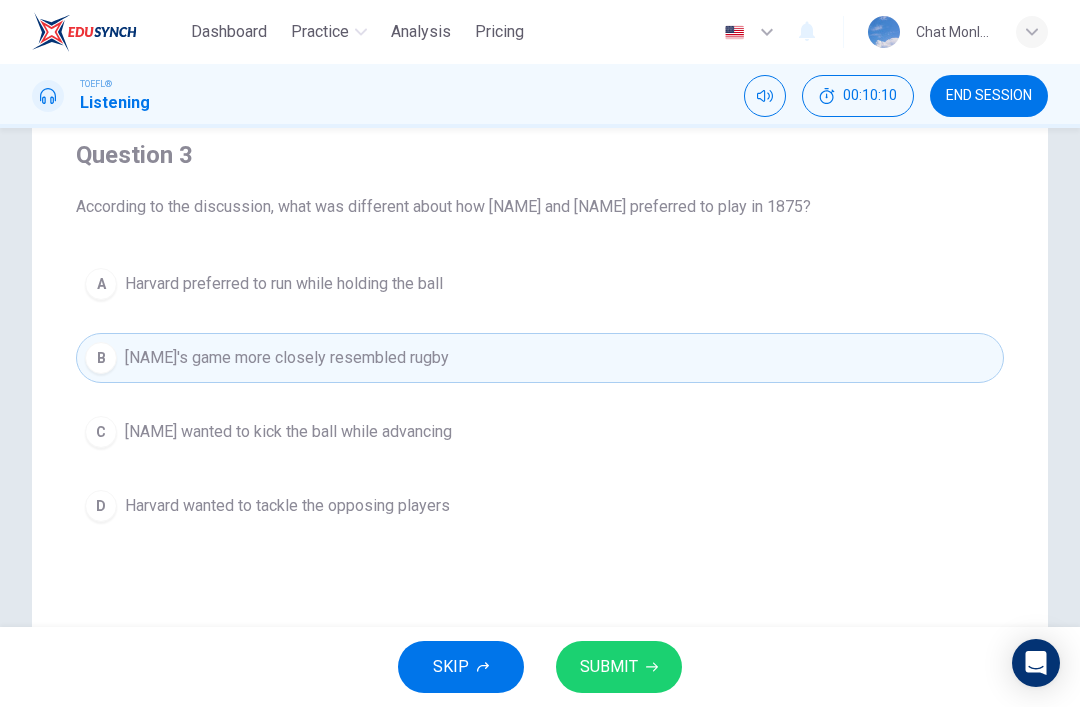 scroll, scrollTop: 165, scrollLeft: 0, axis: vertical 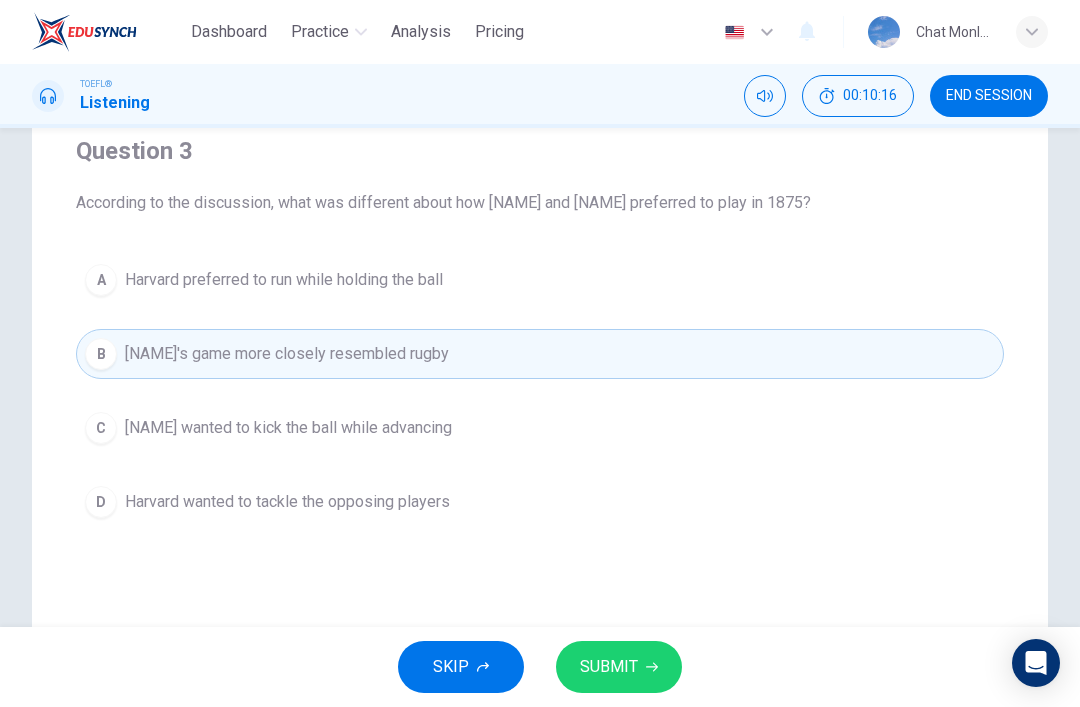 click on "C [NAME] wanted to kick the ball while advancing" at bounding box center [540, 428] 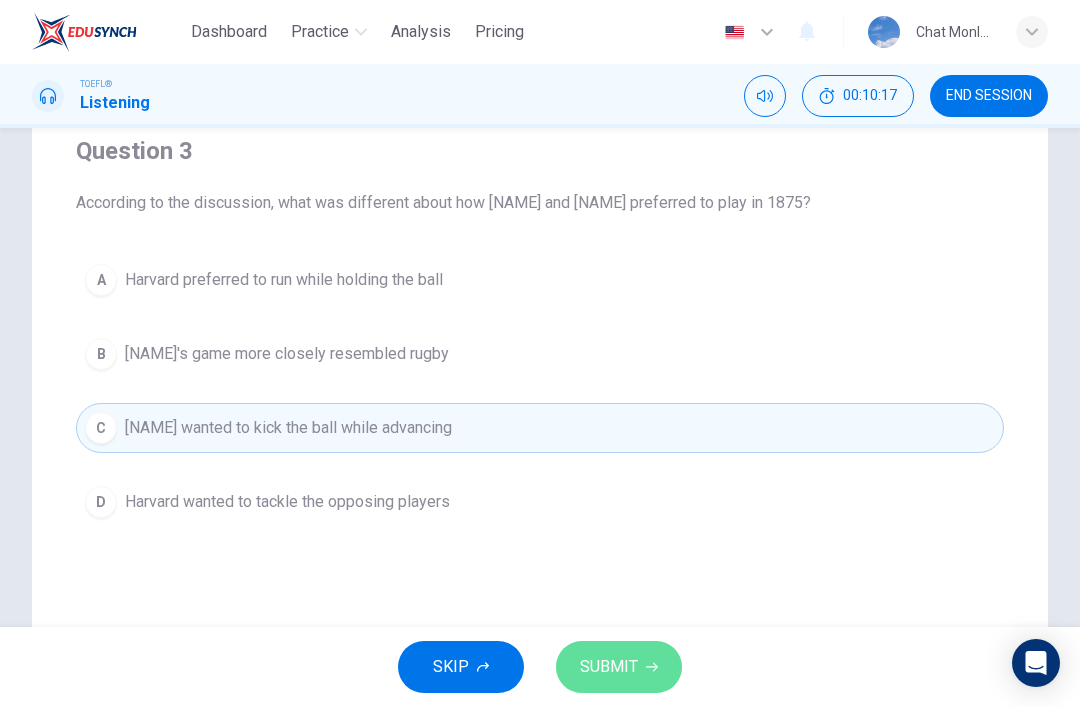 click on "SUBMIT" at bounding box center (619, 667) 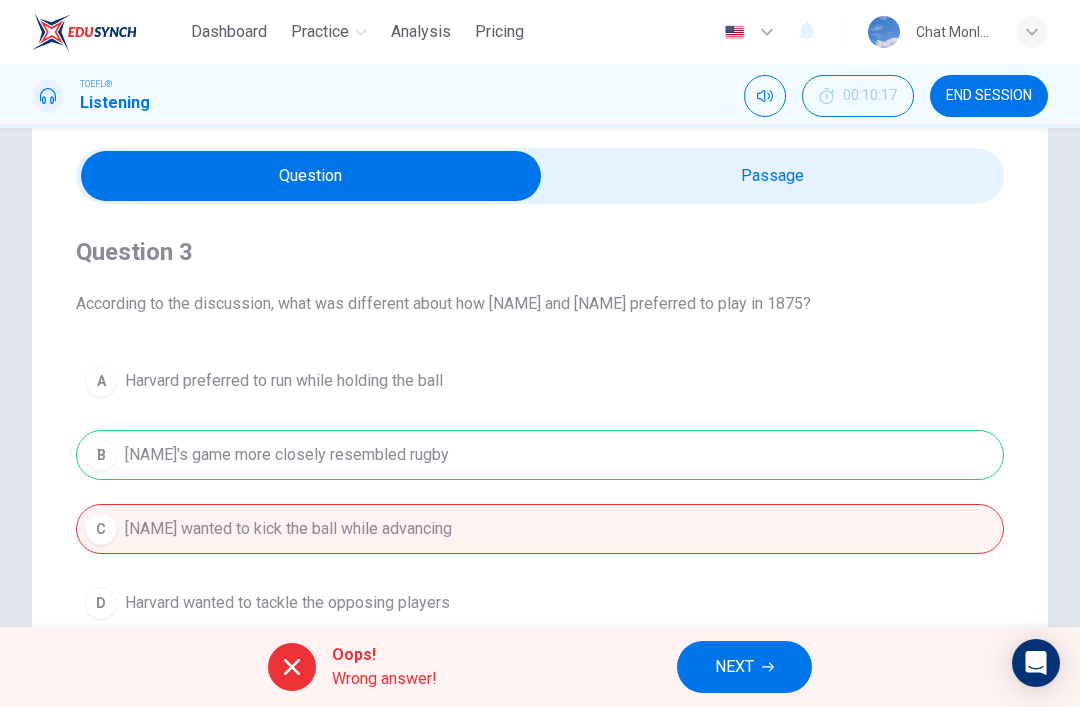 scroll, scrollTop: 165, scrollLeft: 0, axis: vertical 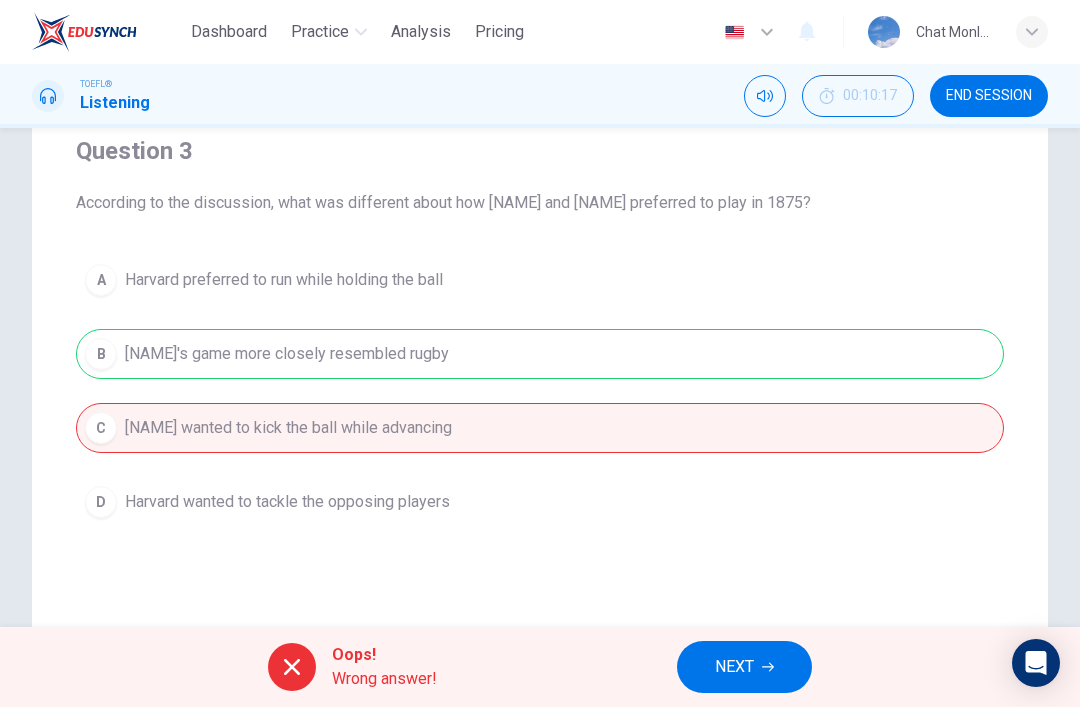 click on "NEXT" at bounding box center (734, 667) 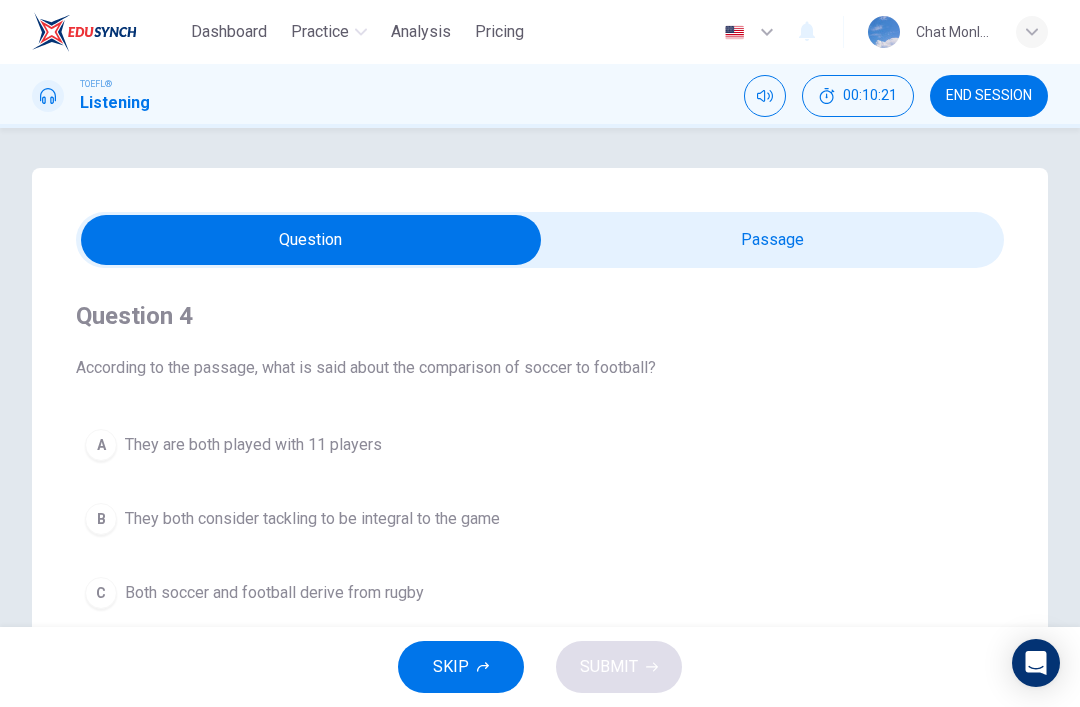 scroll, scrollTop: 0, scrollLeft: 0, axis: both 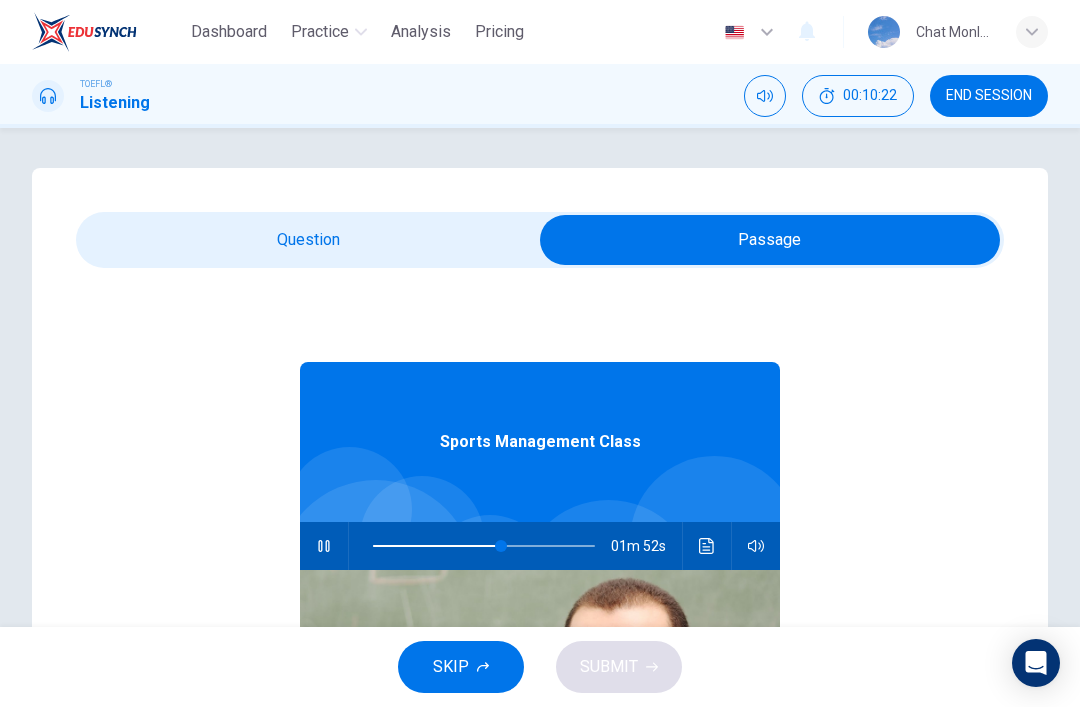 click at bounding box center [324, 546] 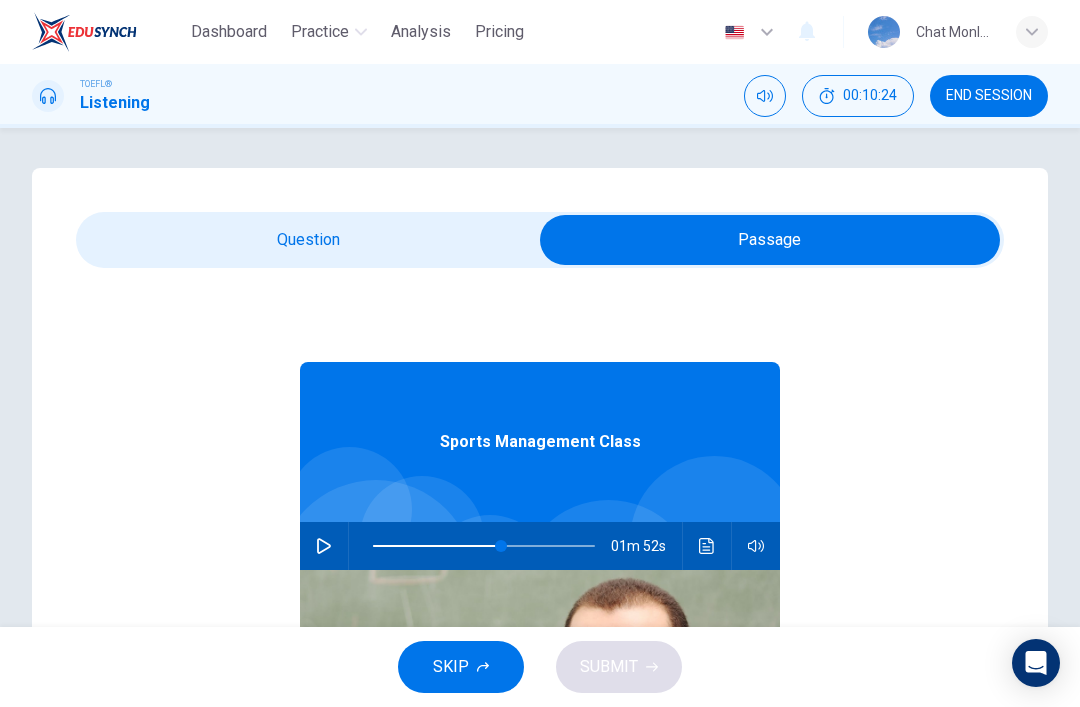 click at bounding box center (770, 240) 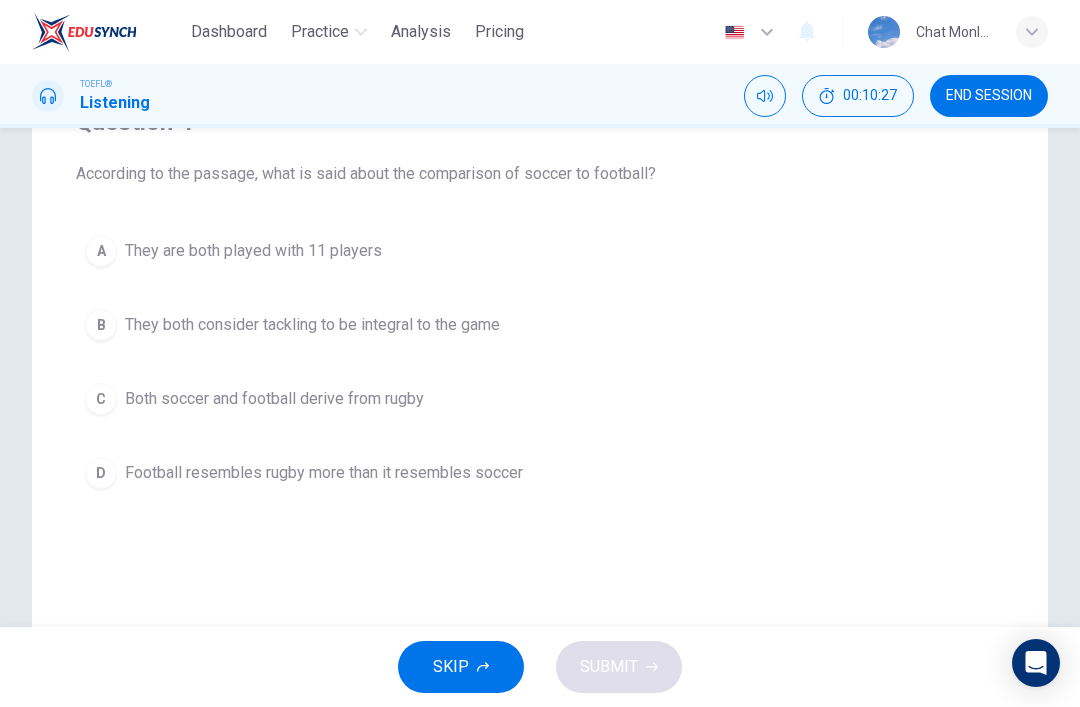 scroll, scrollTop: 193, scrollLeft: 0, axis: vertical 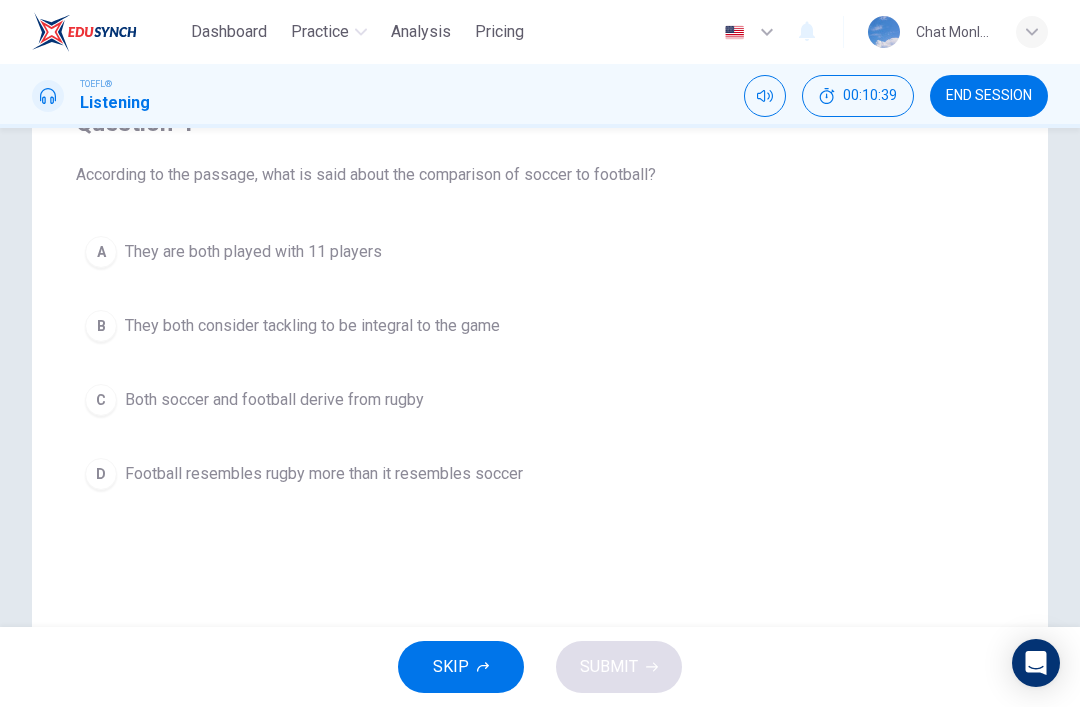 click on "B They both consider tackling to be integral to the game" at bounding box center (540, 326) 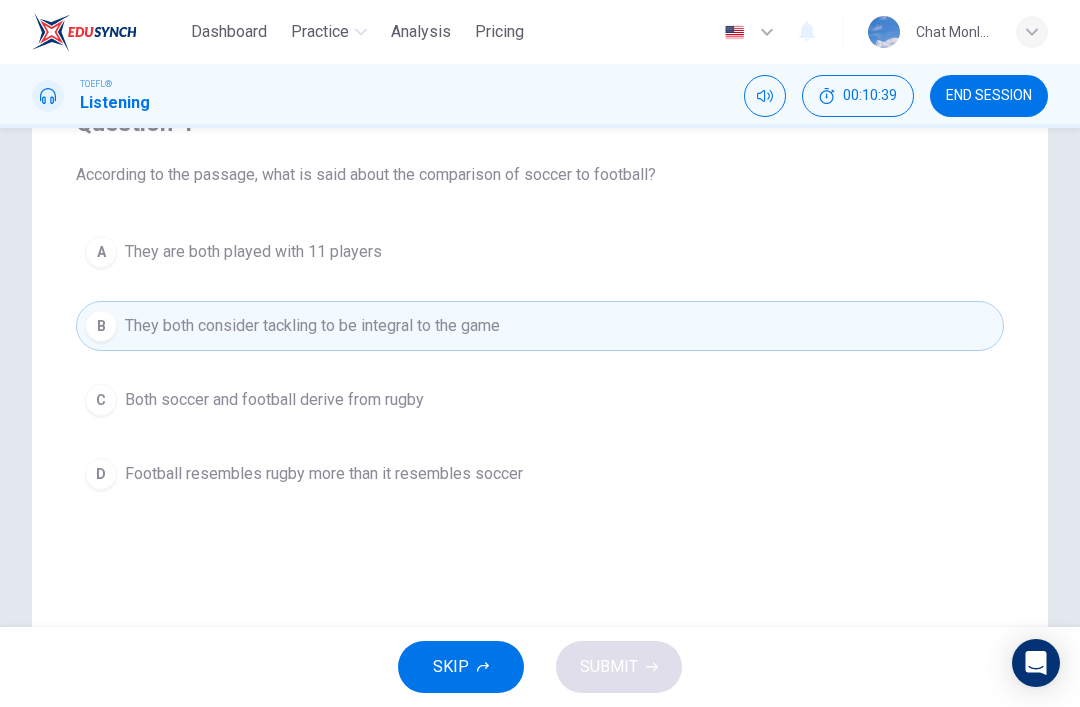 click on "SKIP SUBMIT" at bounding box center [540, 667] 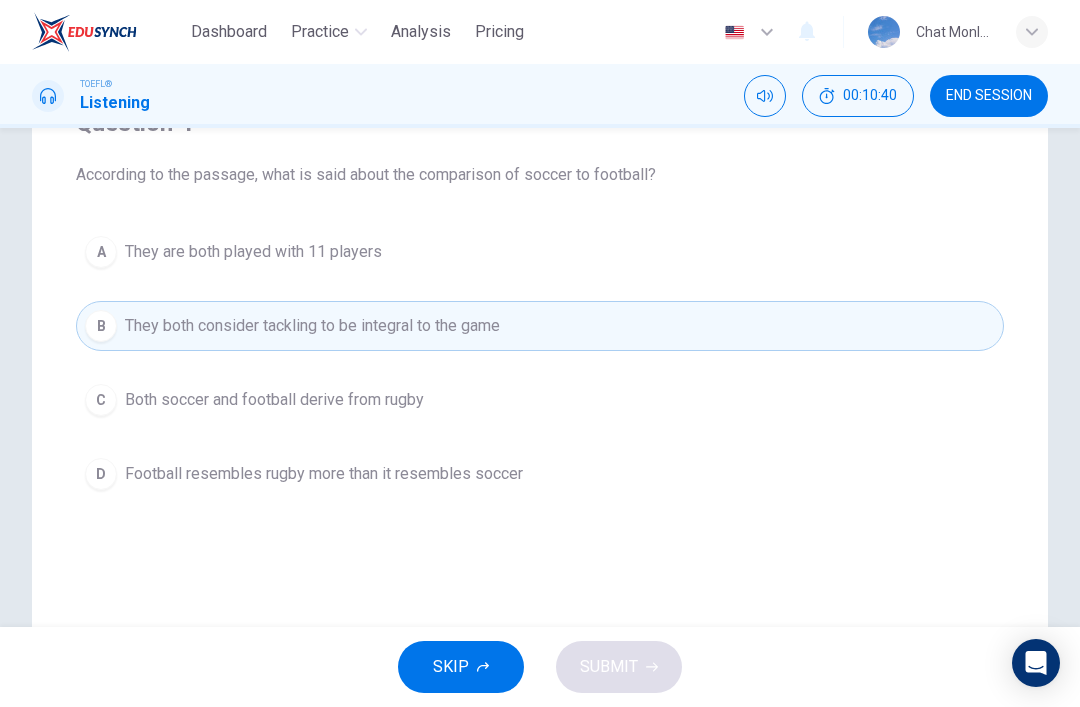 click on "They both consider tackling to be integral to the game" at bounding box center (312, 326) 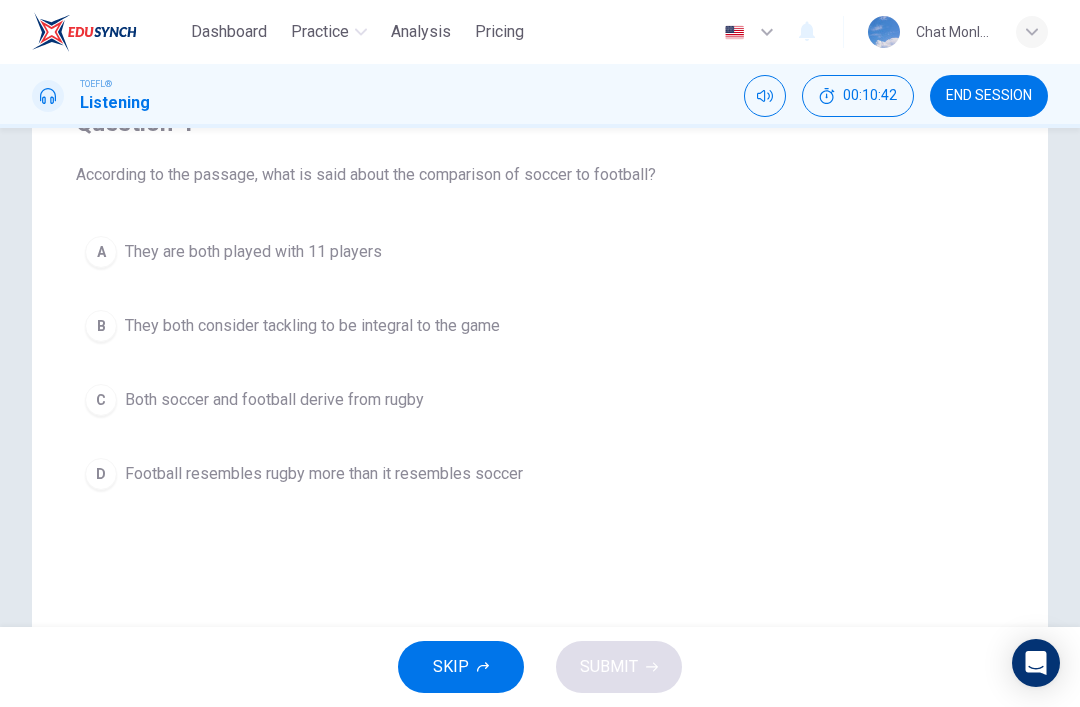 click on "They both consider tackling to be integral to the game" at bounding box center [312, 326] 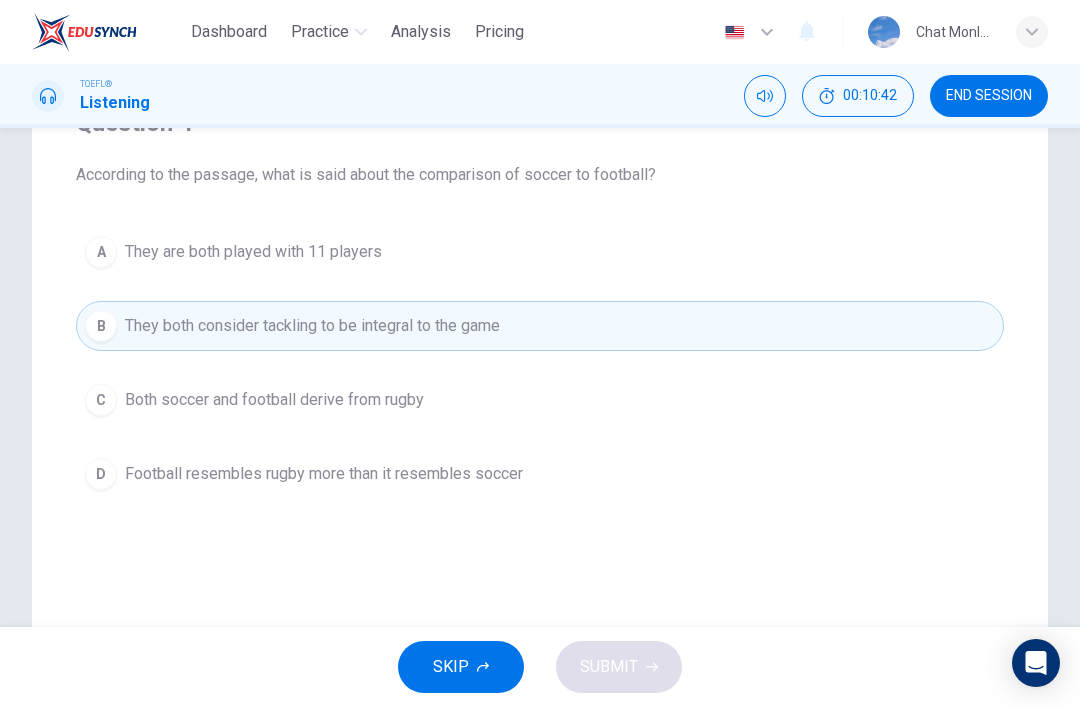 click on "D Football resembles rugby more than it resembles soccer" at bounding box center [540, 474] 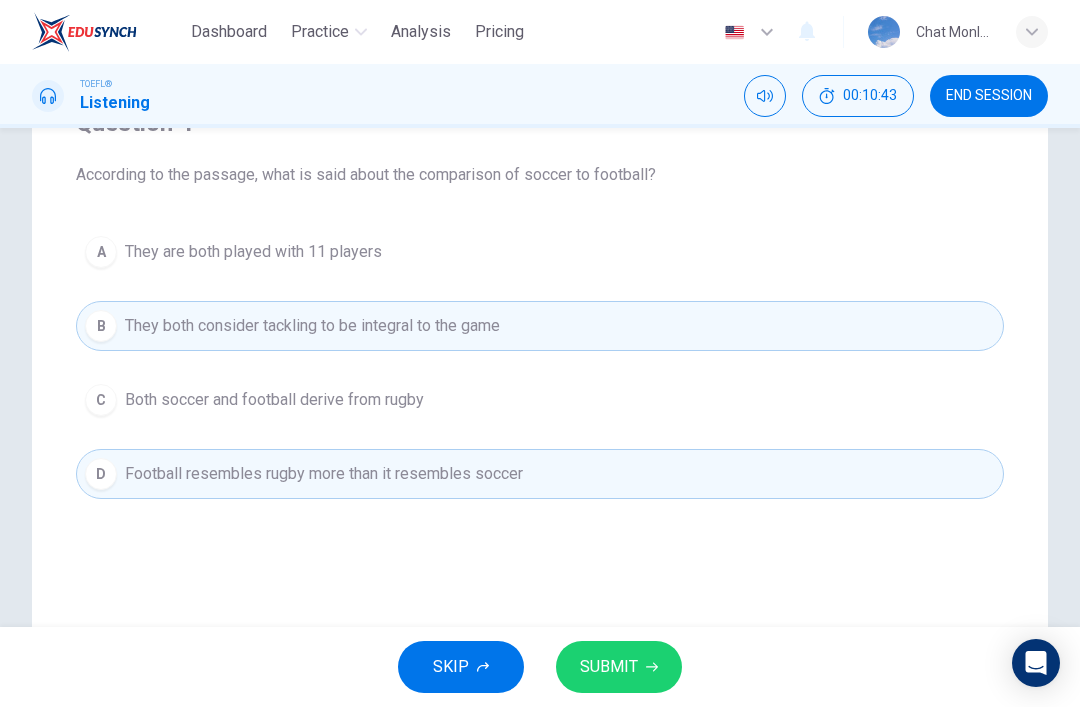 click on "They both consider tackling to be integral to the game" at bounding box center [312, 326] 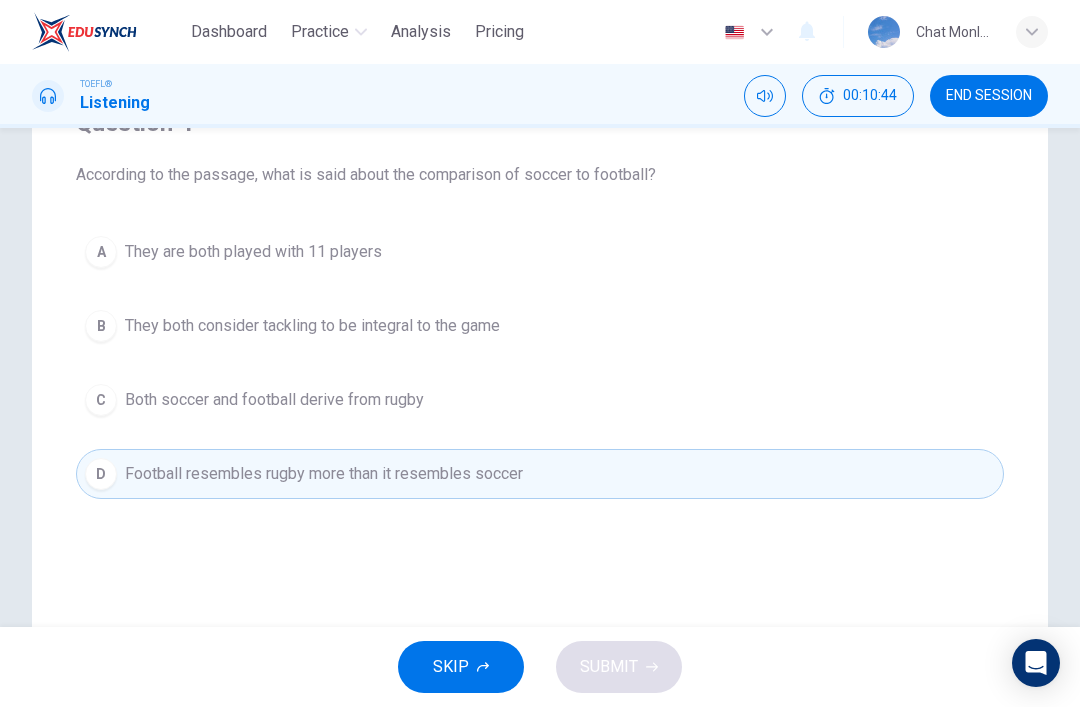 click on "Football resembles rugby more than it resembles soccer" at bounding box center [324, 474] 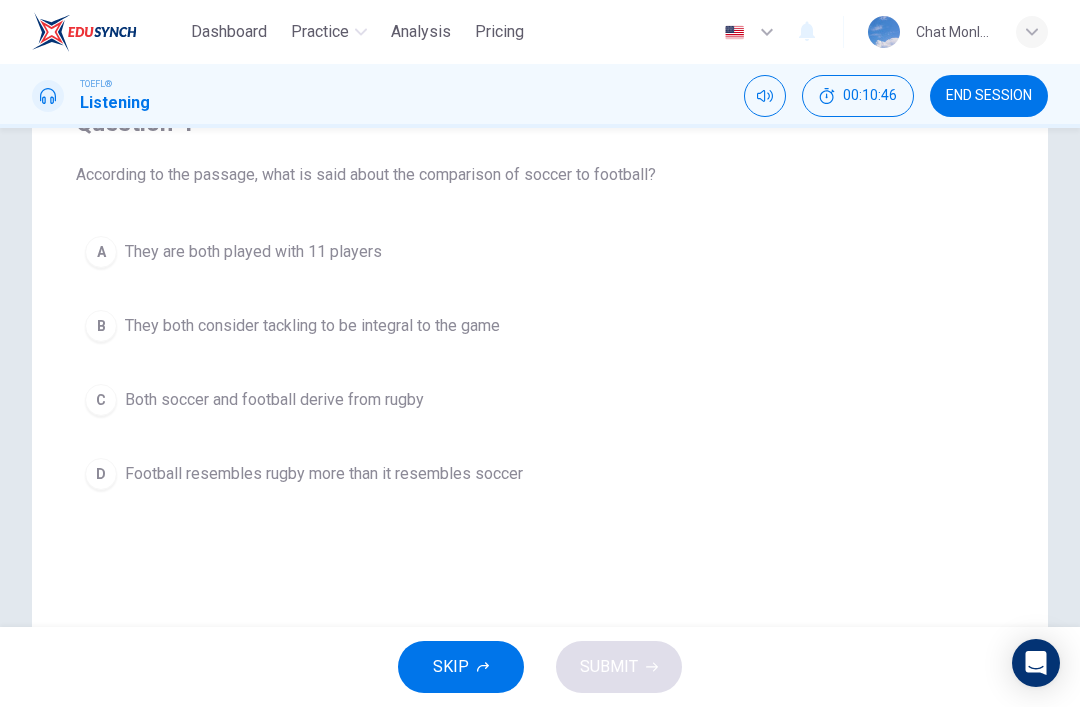 click on "B They both consider tackling to be integral to the game" at bounding box center (540, 326) 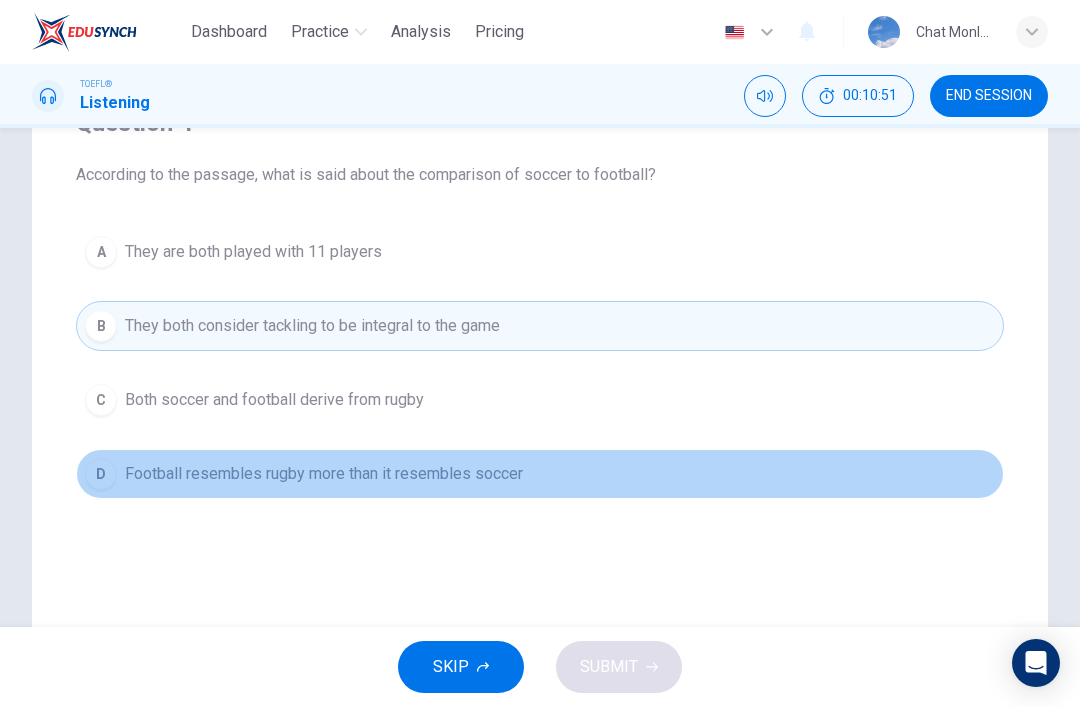 click on "Football resembles rugby more than it resembles soccer" at bounding box center (324, 474) 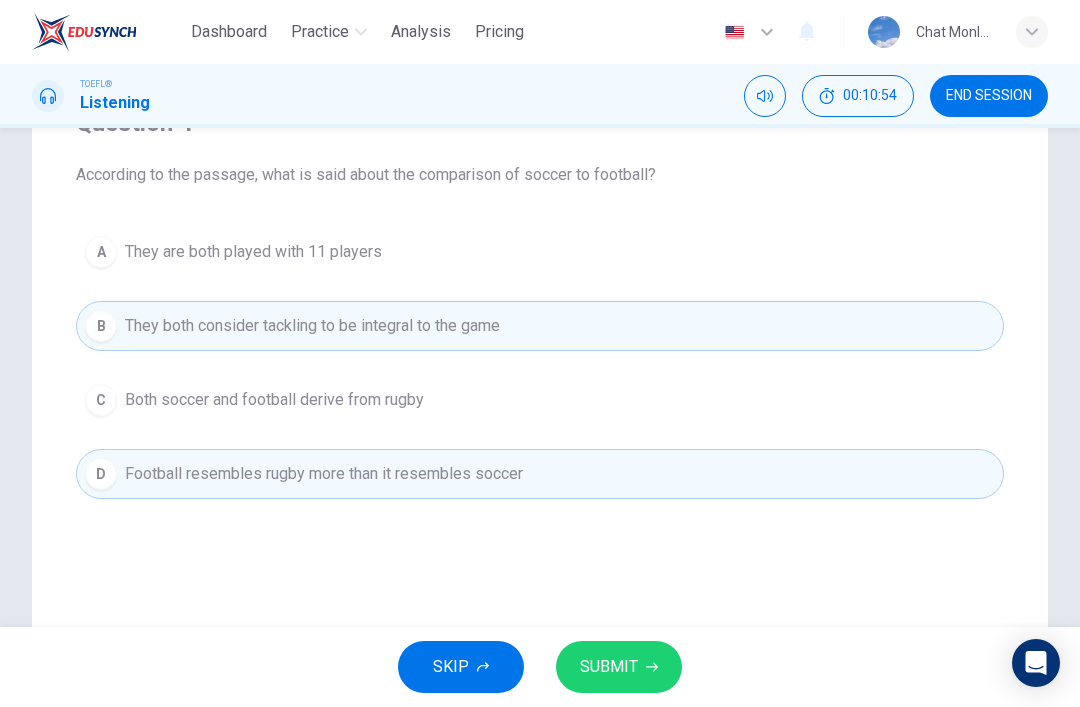 click on "SUBMIT" at bounding box center (619, 667) 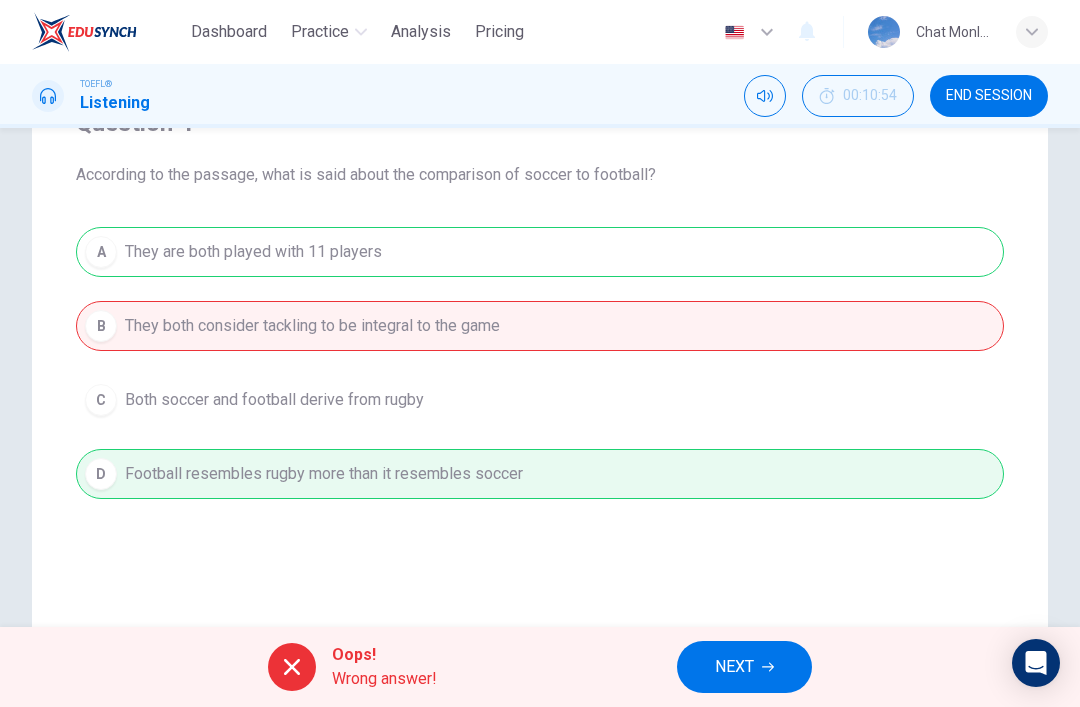 click on "NEXT" at bounding box center (744, 667) 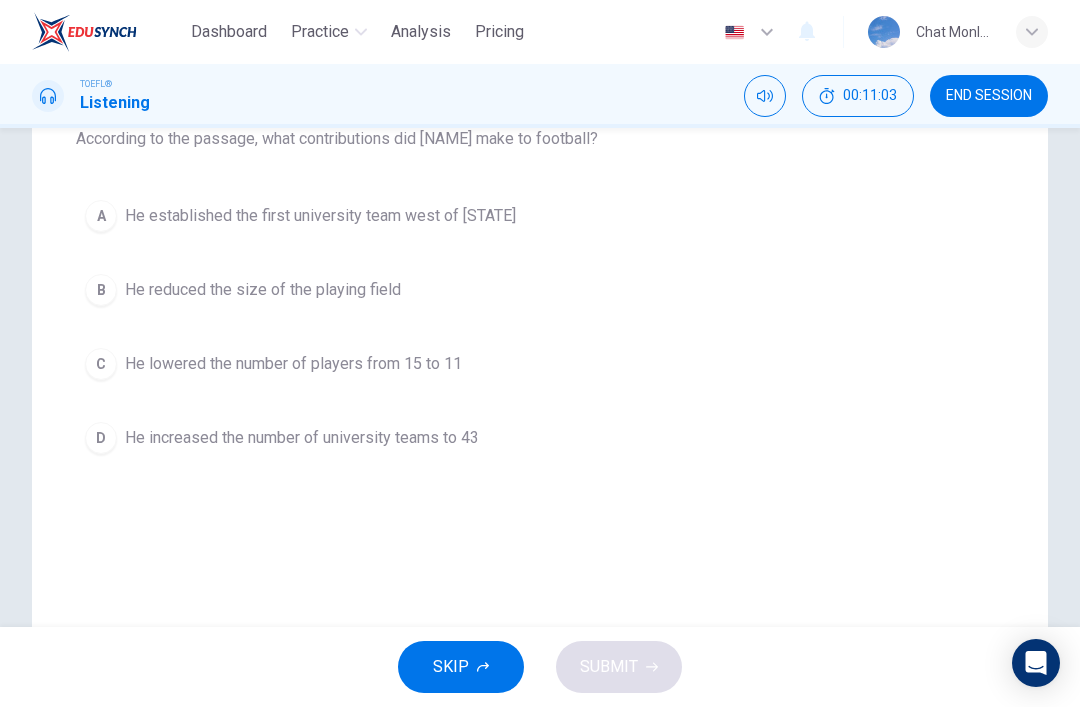 scroll, scrollTop: 230, scrollLeft: 0, axis: vertical 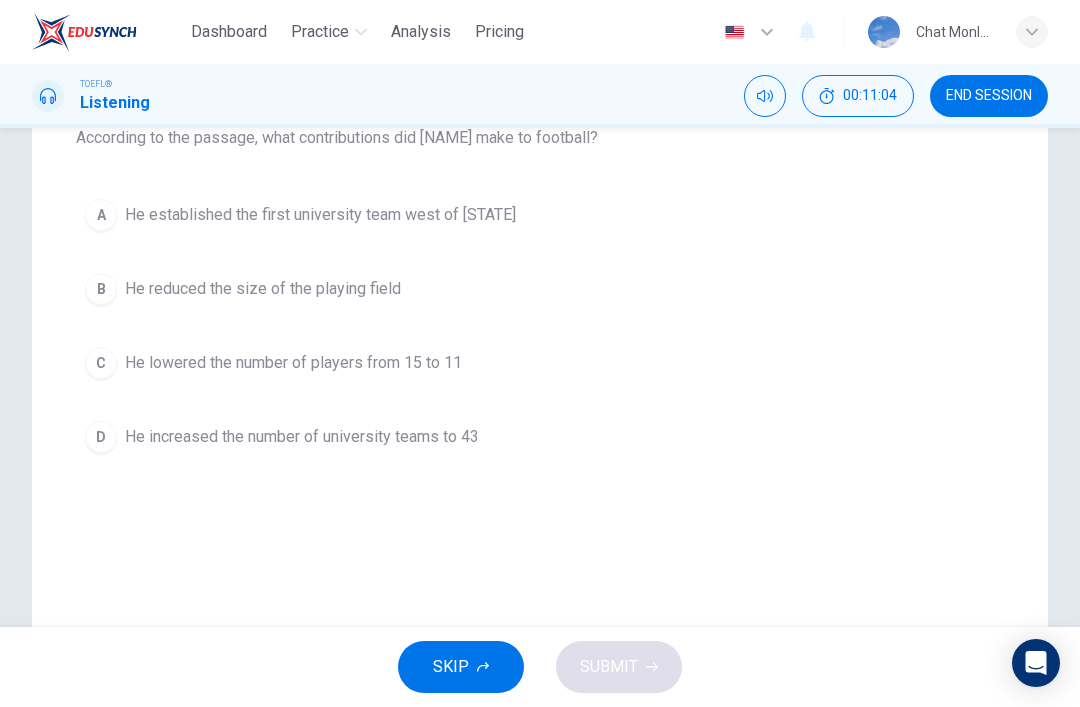click on "A He established the first university team west of Pennsylvania" at bounding box center (540, 215) 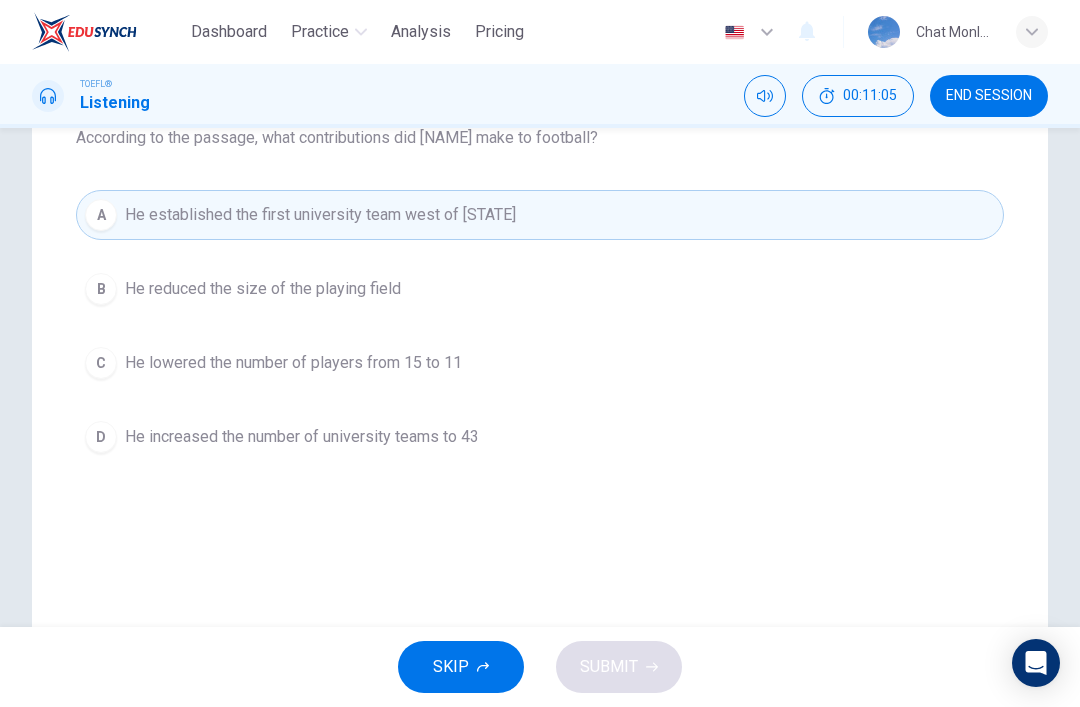 click on "SKIP SUBMIT" at bounding box center (540, 667) 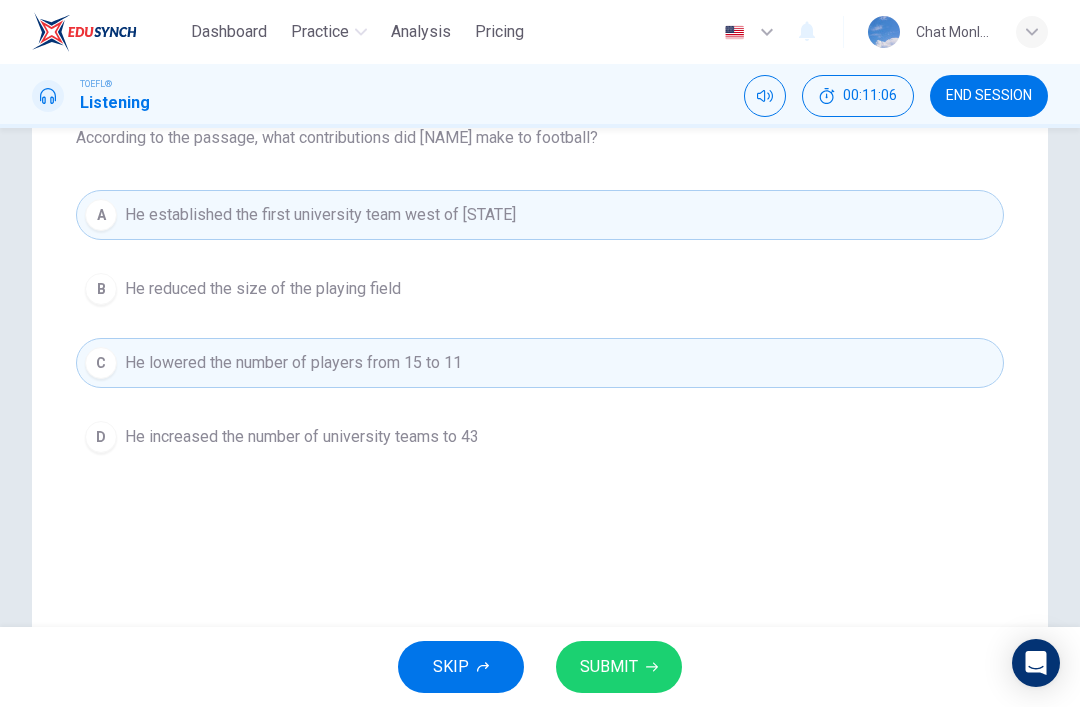 click on "He established the first university team west of [STATE]" at bounding box center (320, 215) 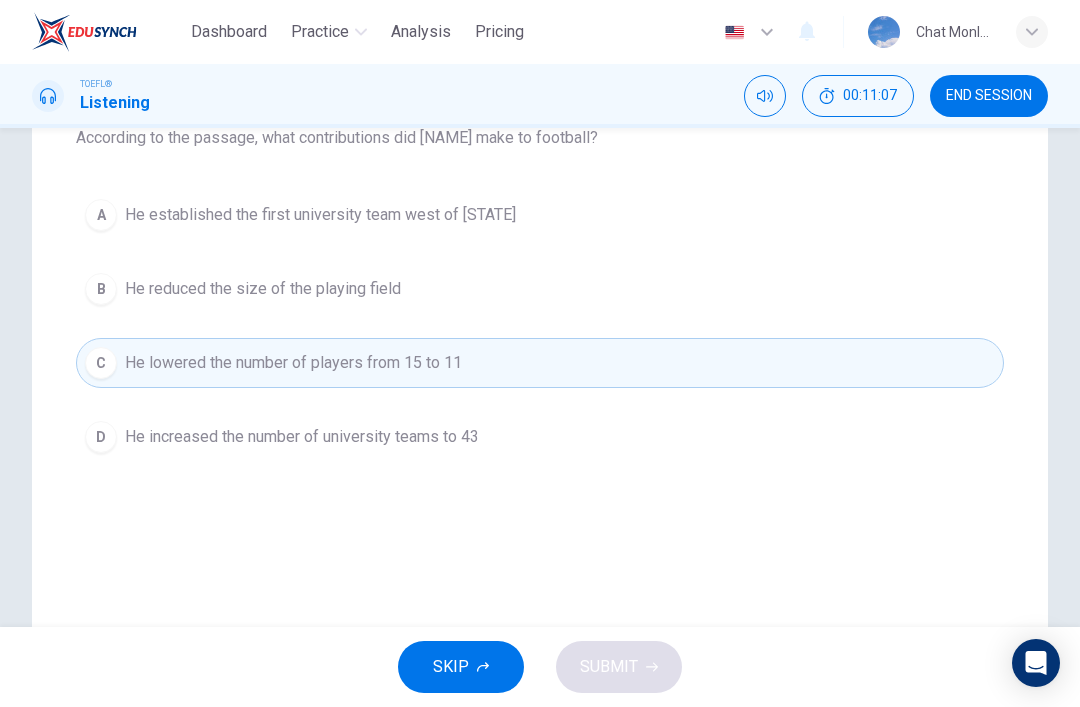 click on "C He lowered the number of players from 15 to 11" at bounding box center (540, 363) 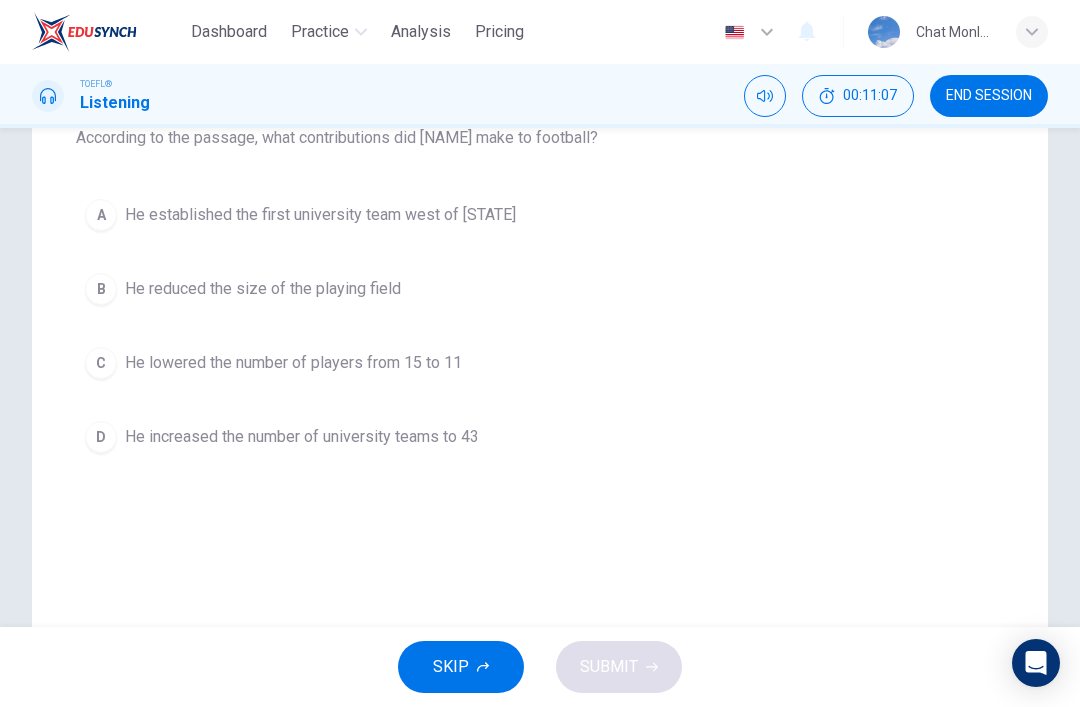 click on "A He established the first university team west of Pennsylvania" at bounding box center [540, 215] 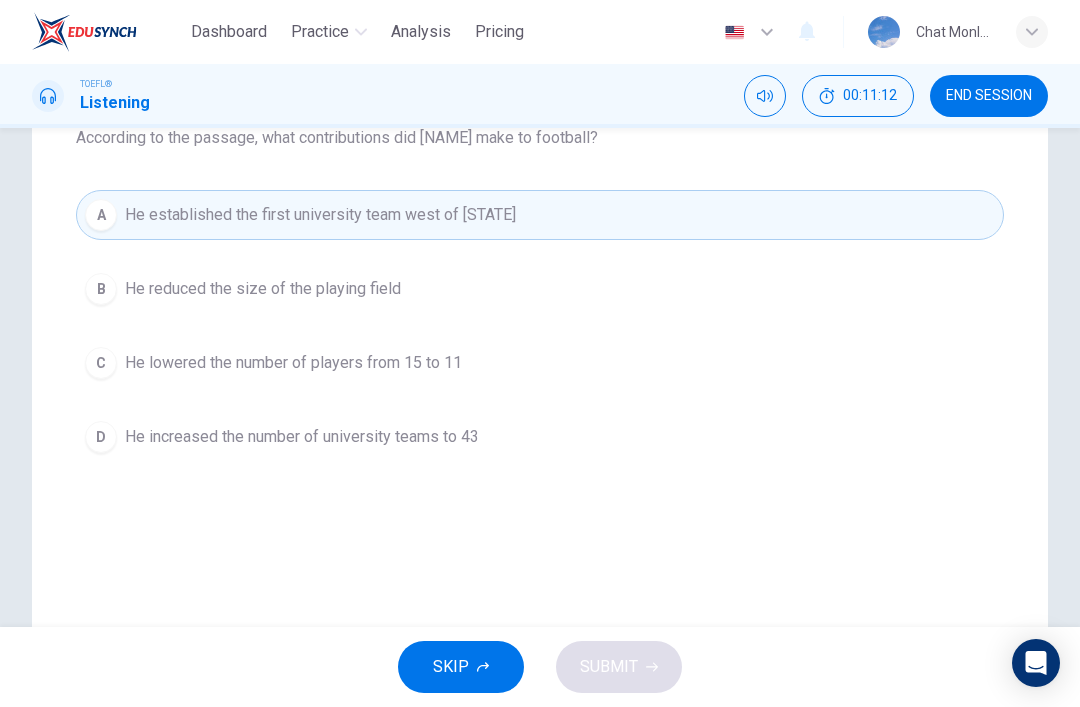 click on "C He lowered the number of players from 15 to 11" at bounding box center [540, 363] 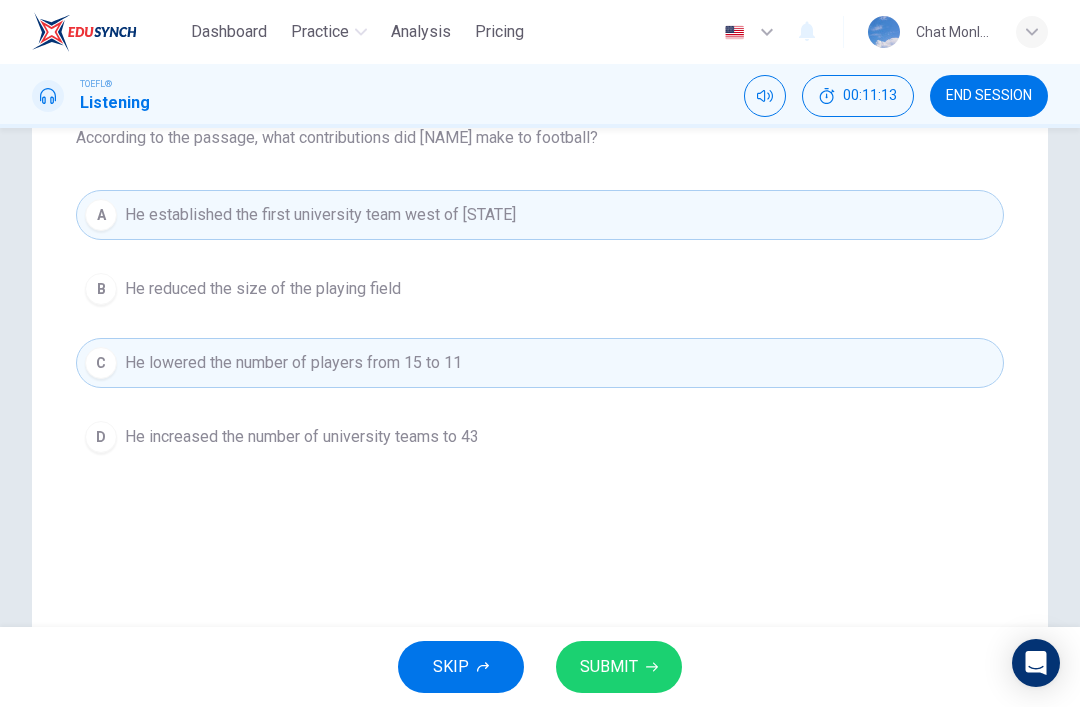click on "SUBMIT" at bounding box center [619, 667] 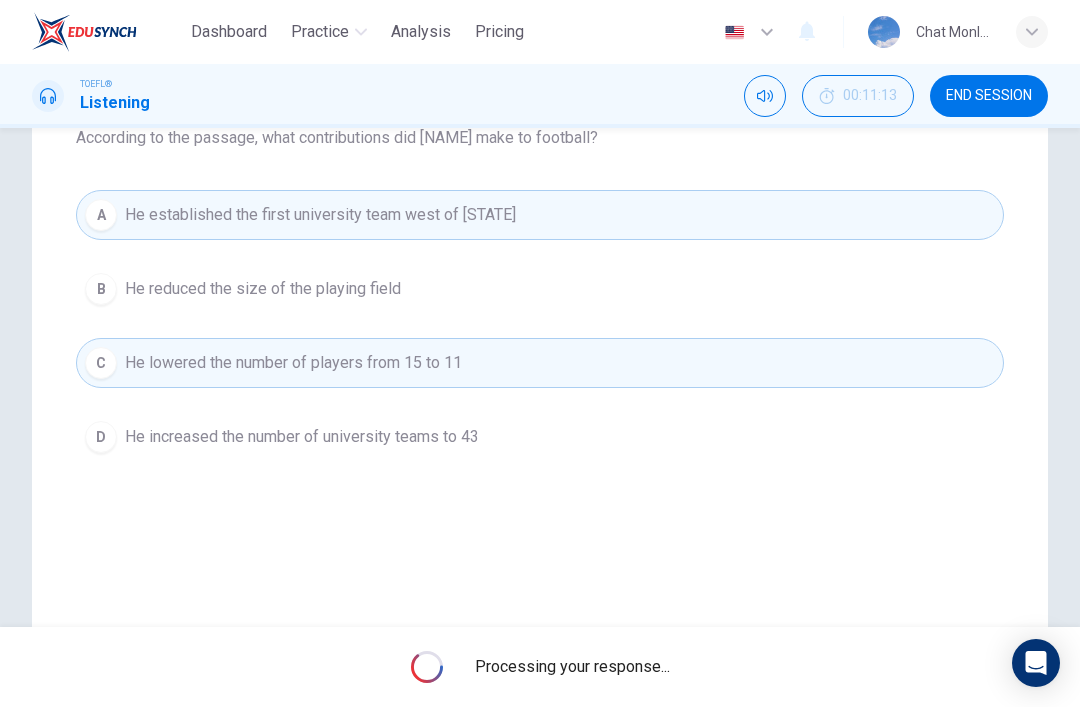 click on "Processing your response..." at bounding box center (572, 667) 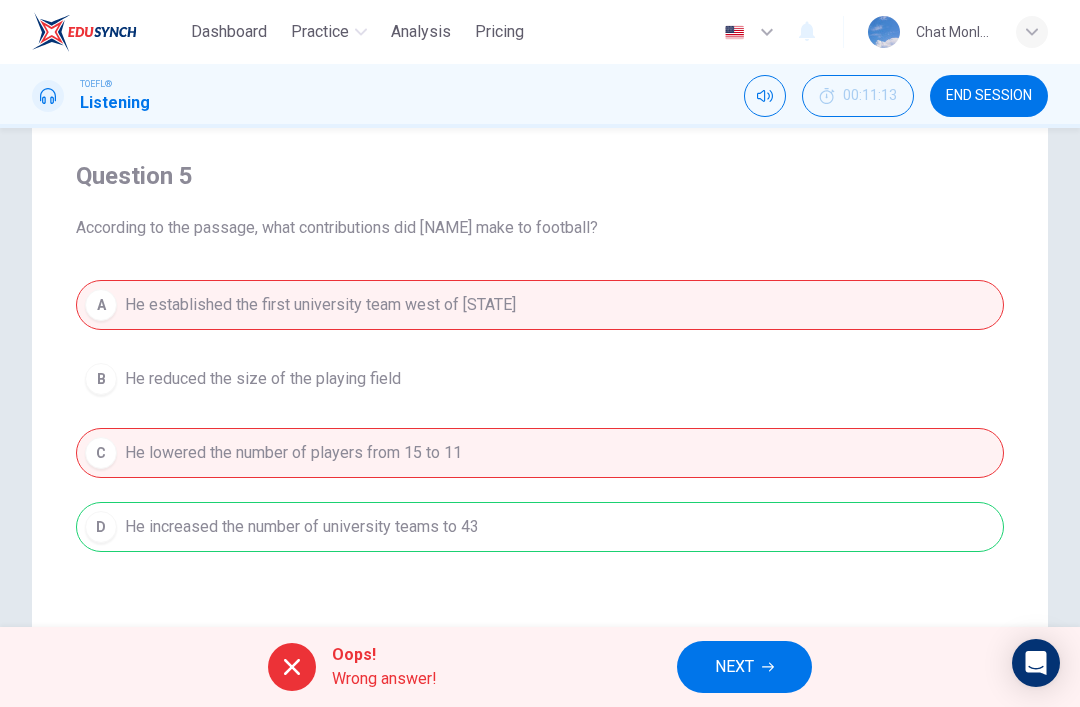 scroll, scrollTop: 141, scrollLeft: 0, axis: vertical 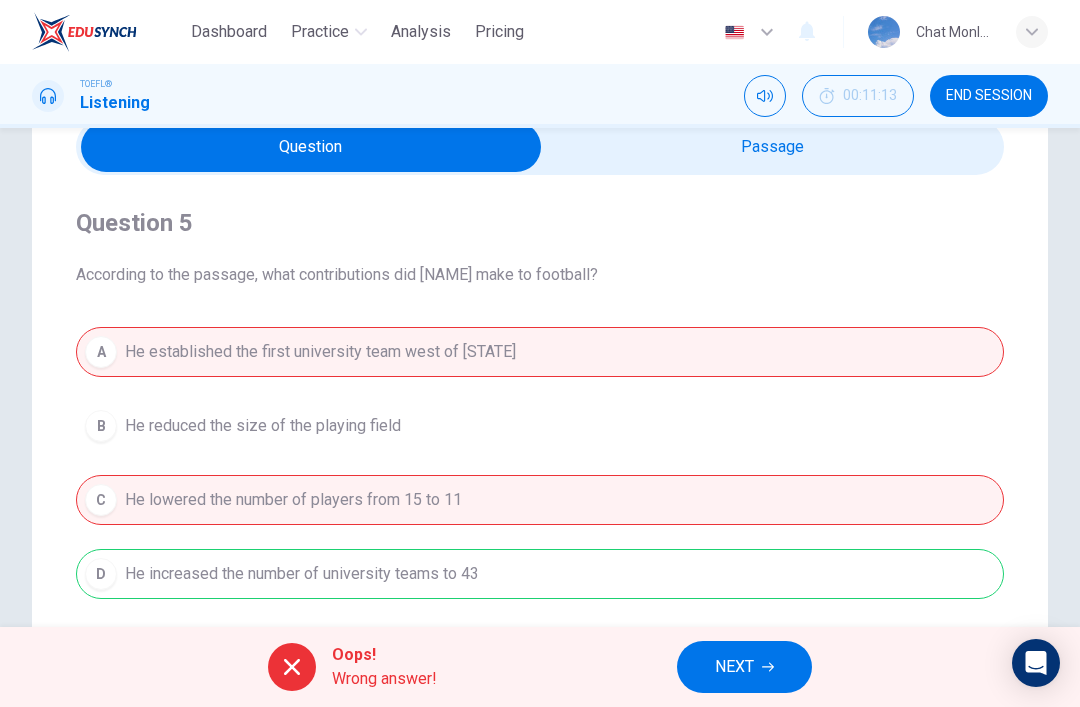 click on "NEXT" at bounding box center (734, 667) 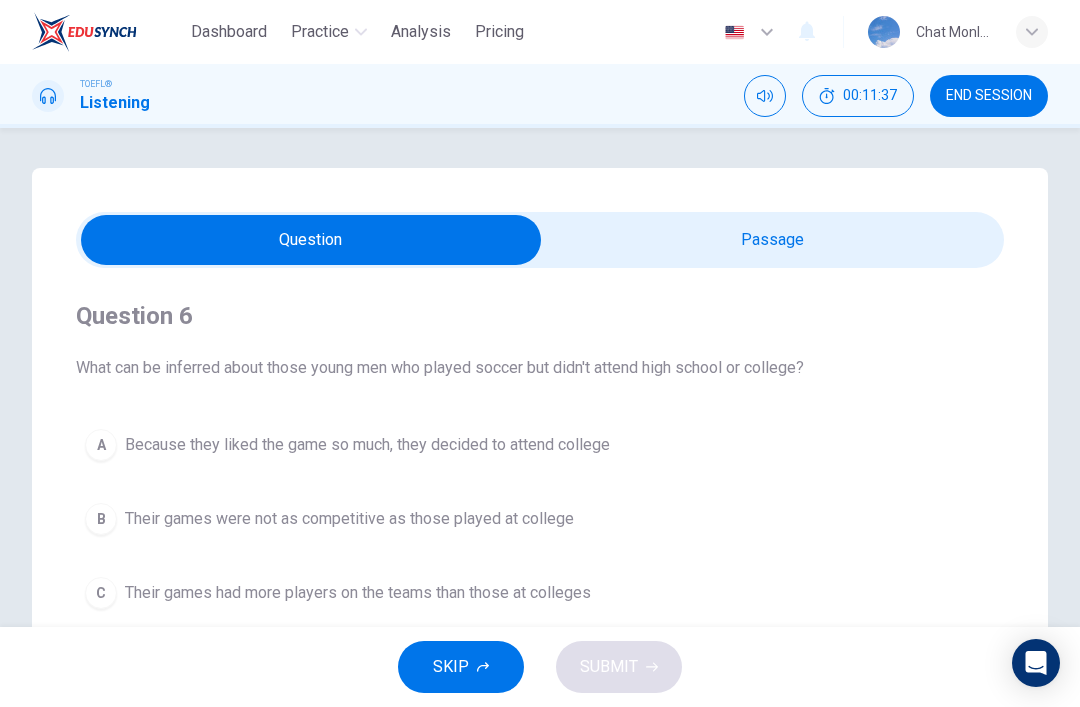 scroll, scrollTop: 0, scrollLeft: 0, axis: both 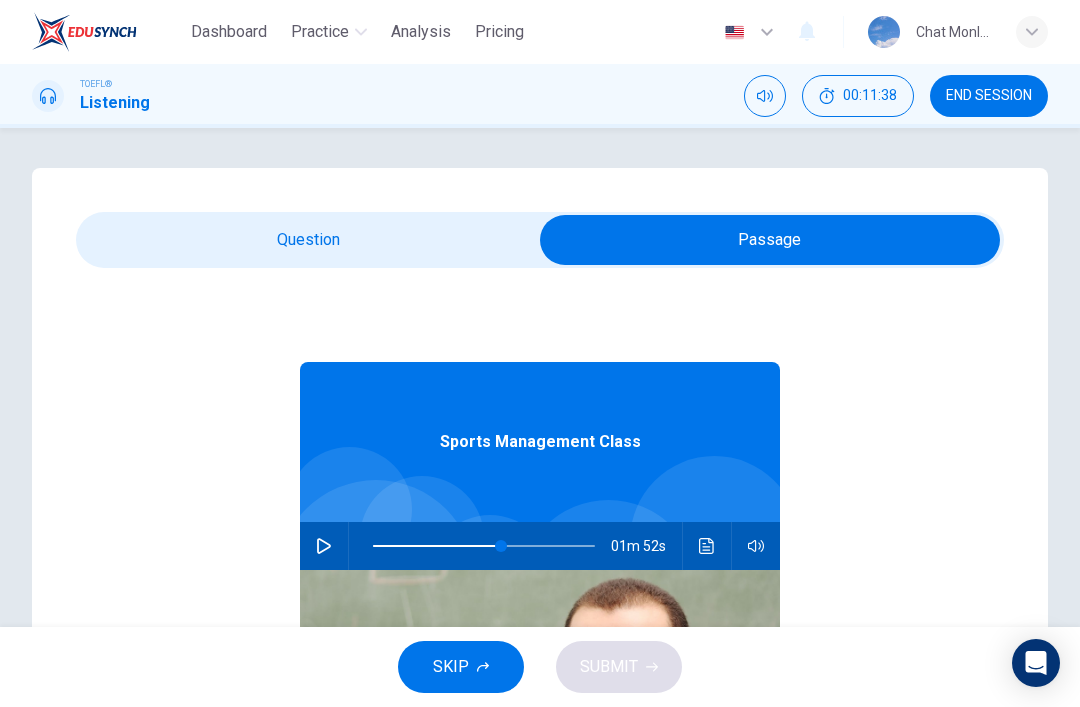click 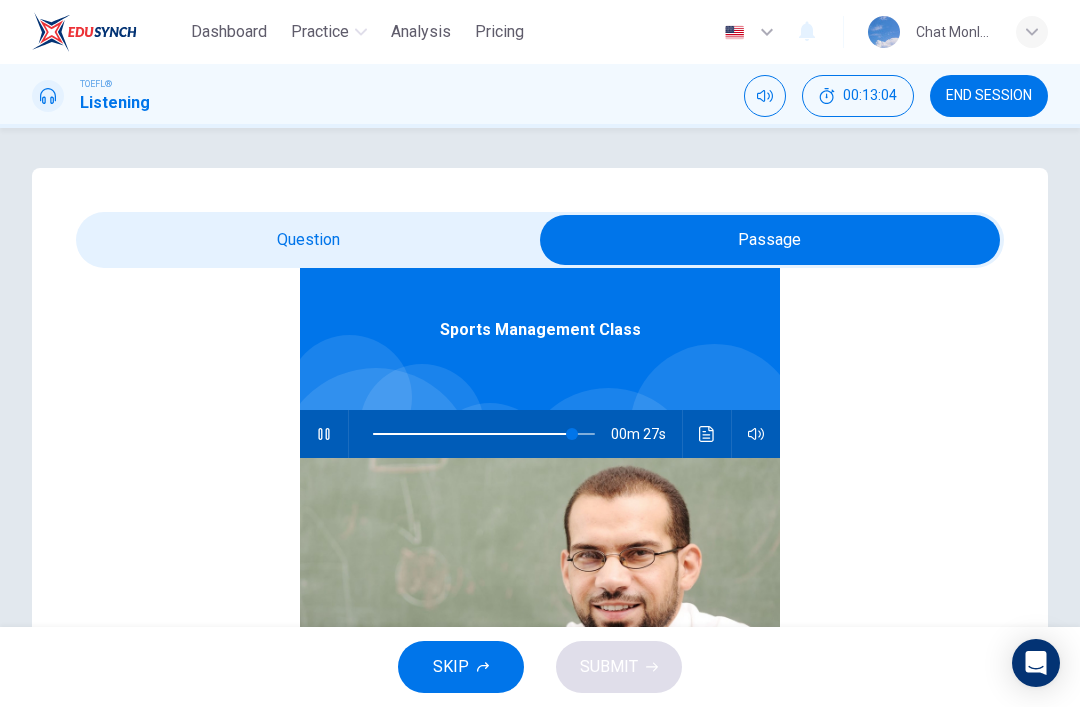 type on "90" 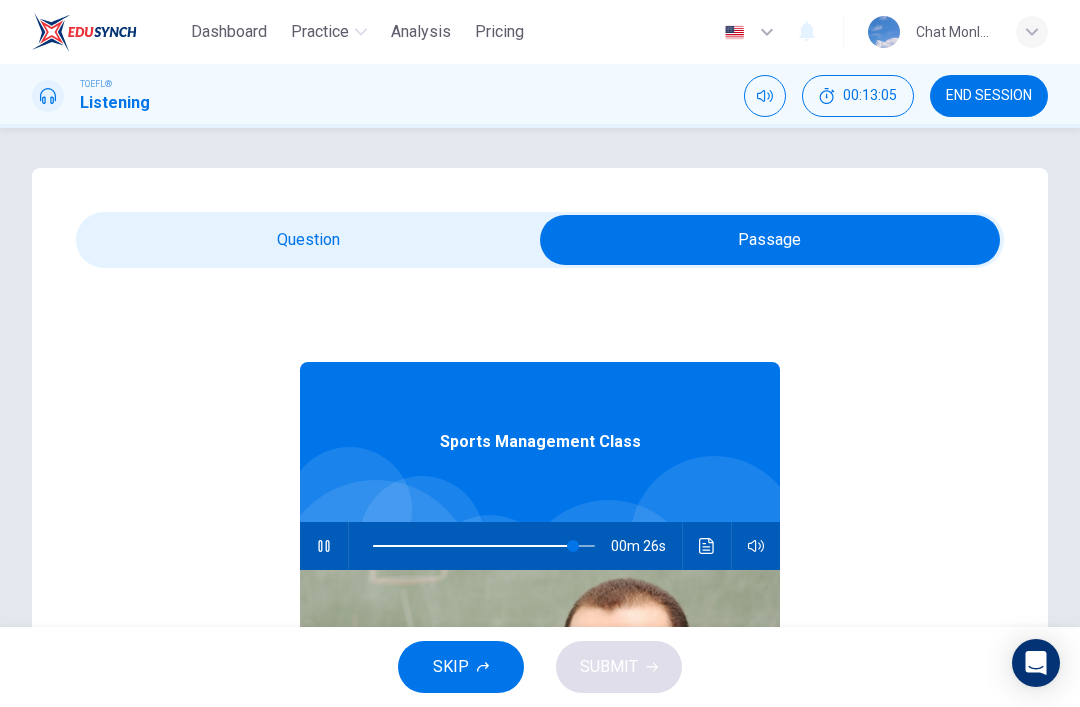 scroll, scrollTop: -1, scrollLeft: 0, axis: vertical 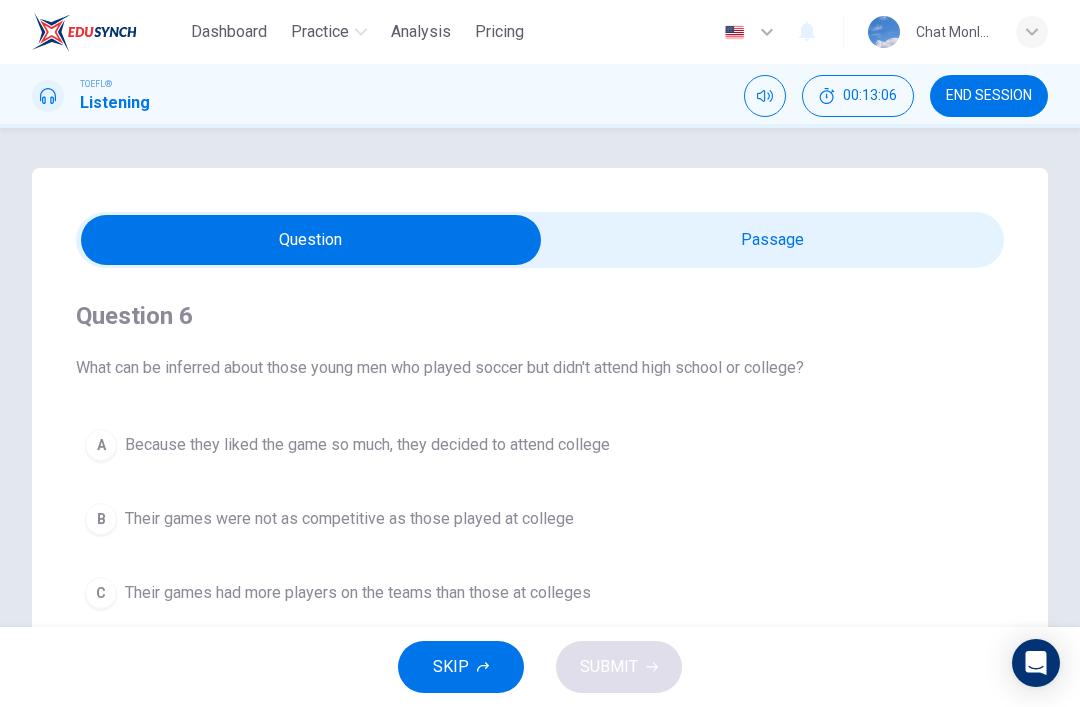 type on "91" 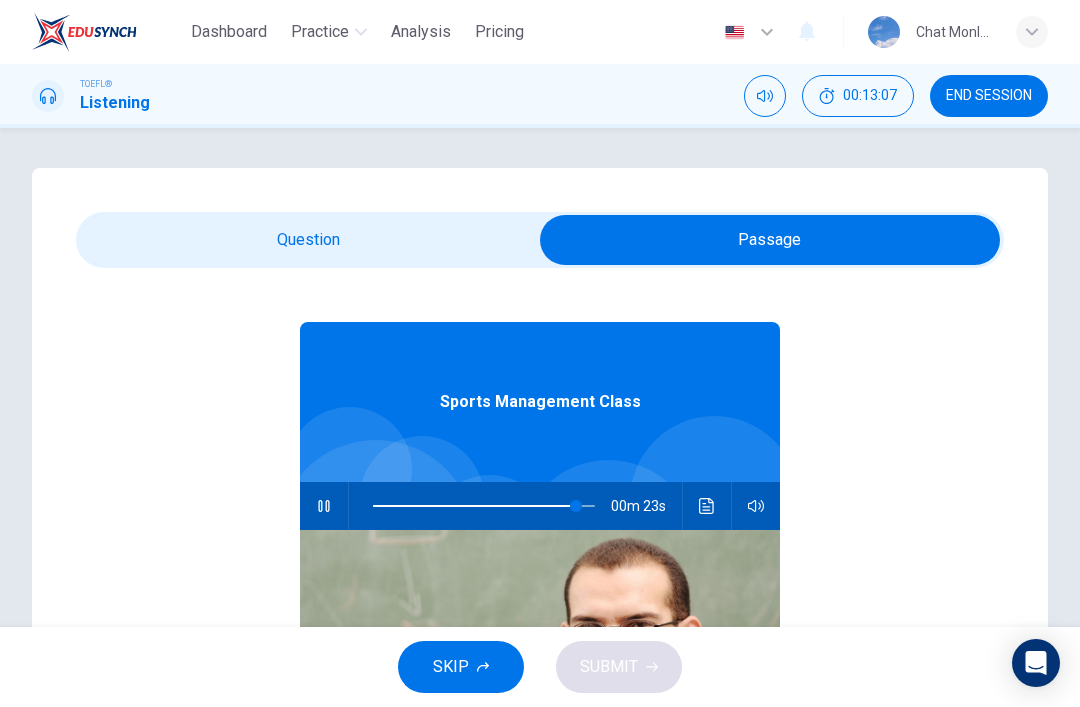 scroll, scrollTop: 38, scrollLeft: 0, axis: vertical 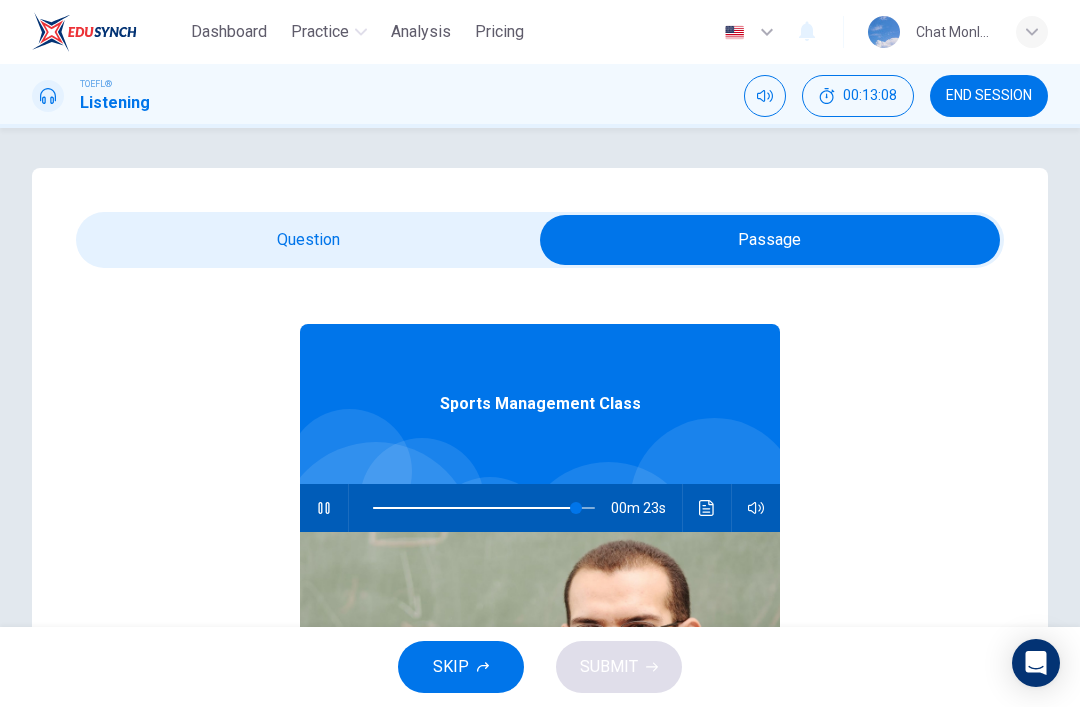 click 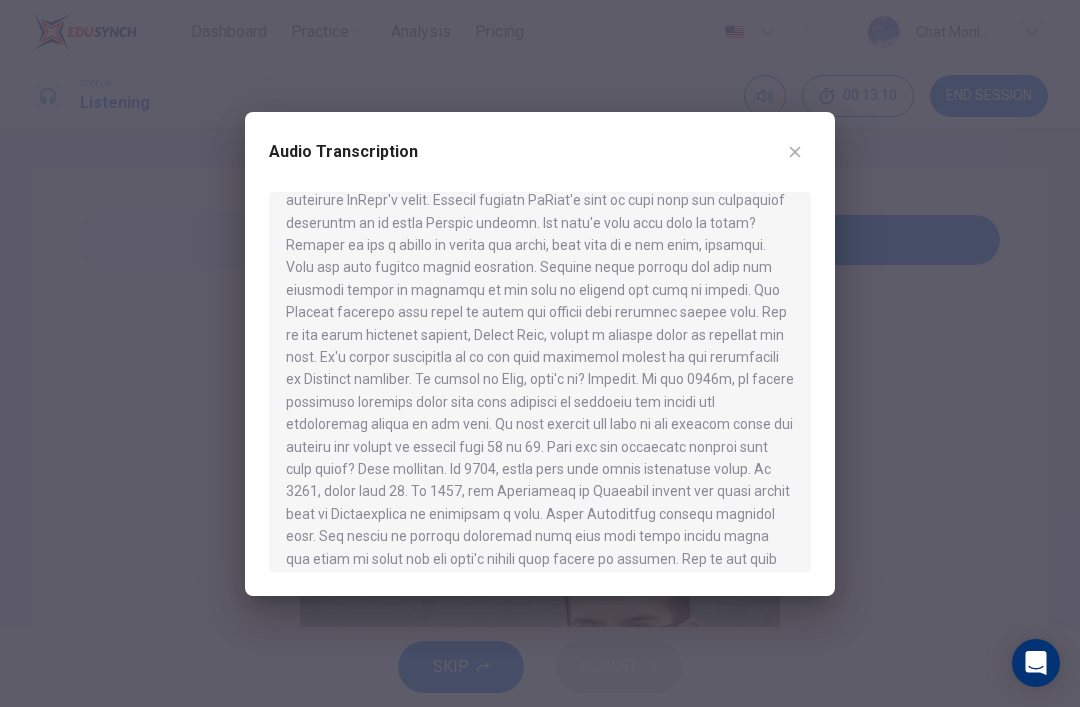 scroll, scrollTop: 578, scrollLeft: 0, axis: vertical 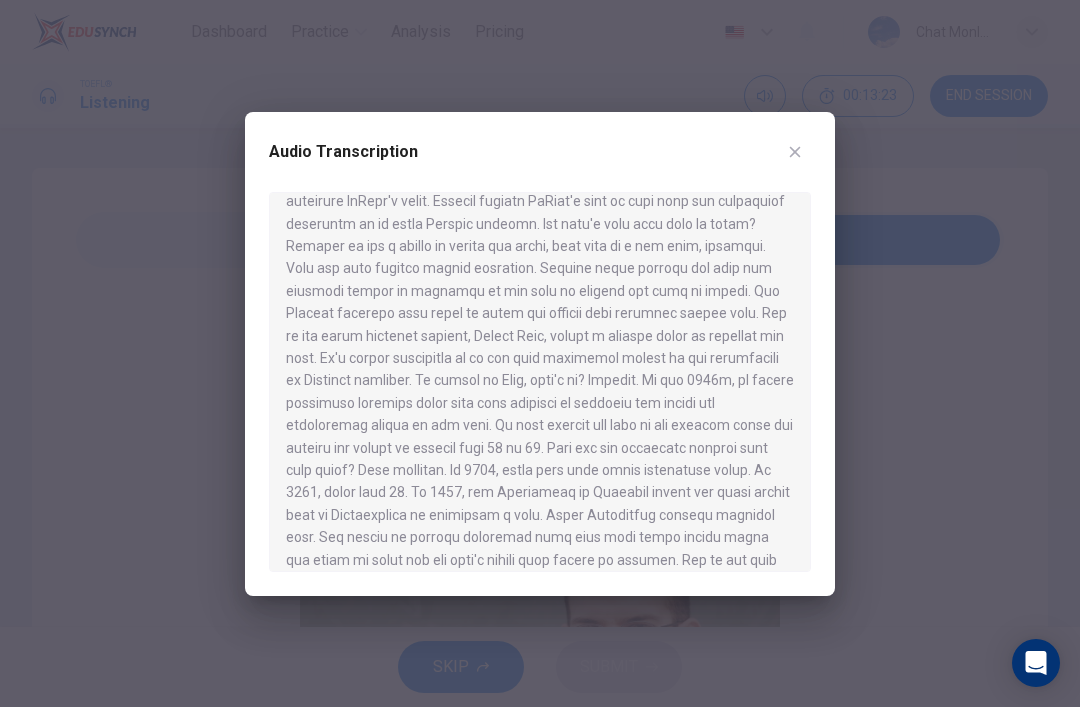 click at bounding box center (795, 152) 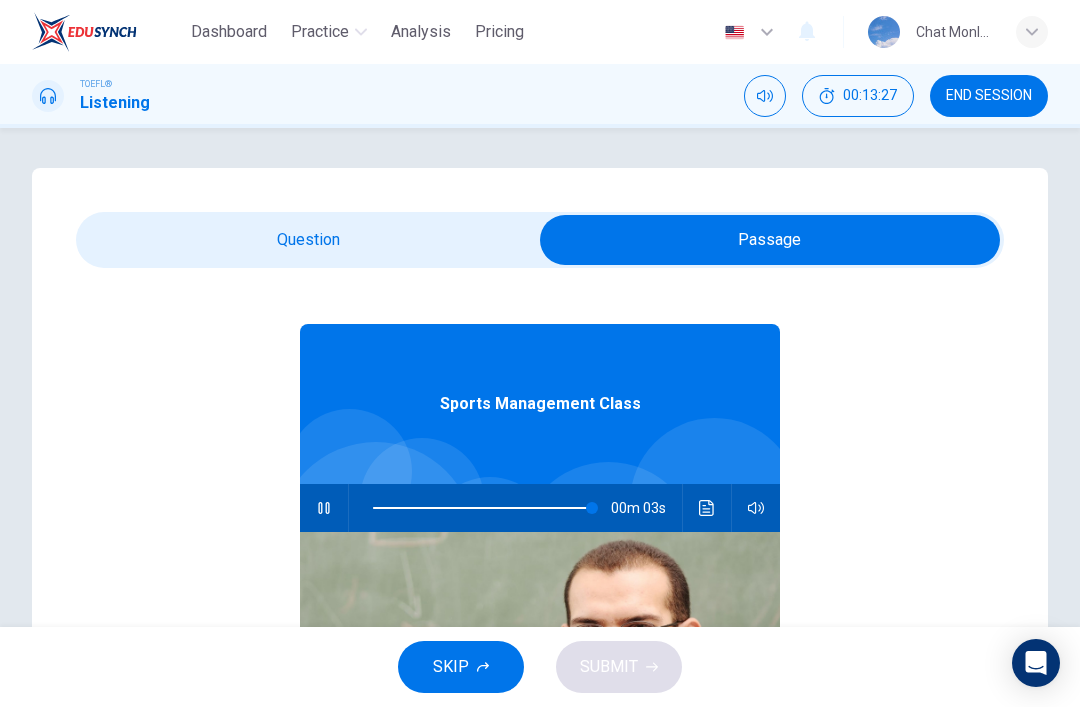 click 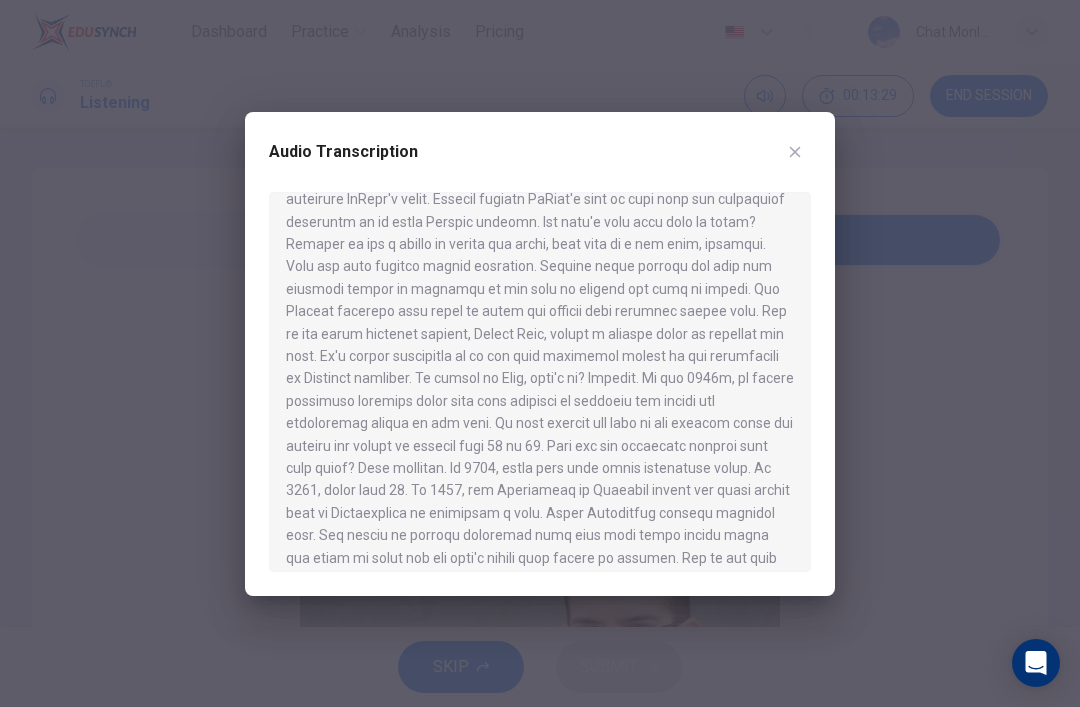 scroll, scrollTop: 578, scrollLeft: 0, axis: vertical 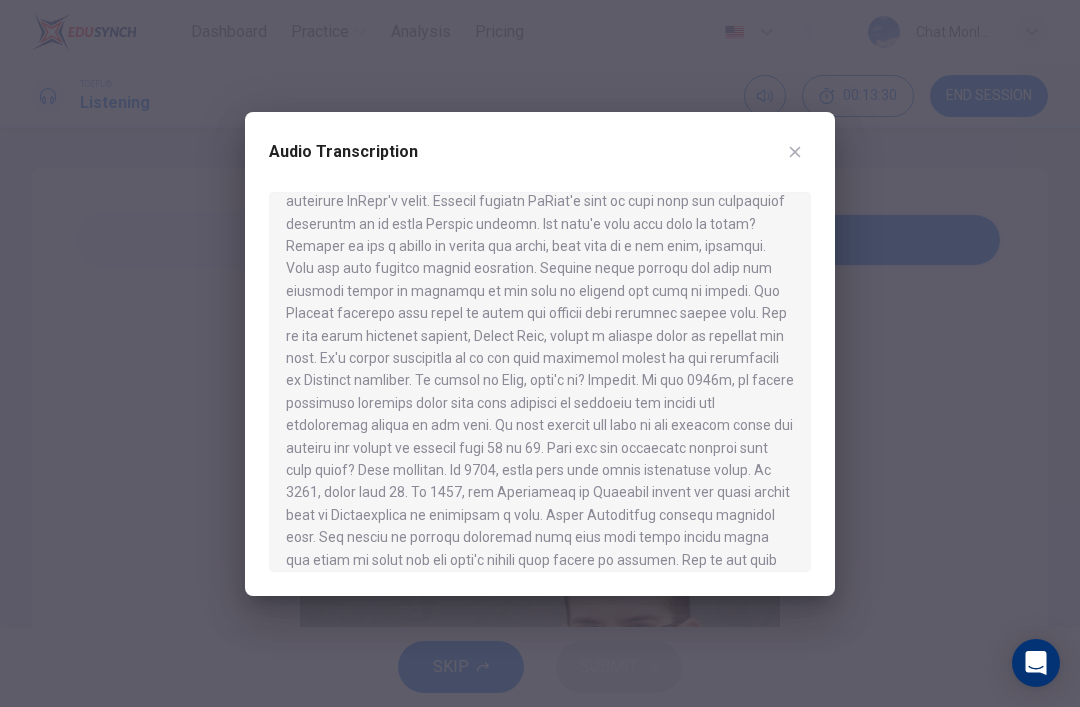type on "0" 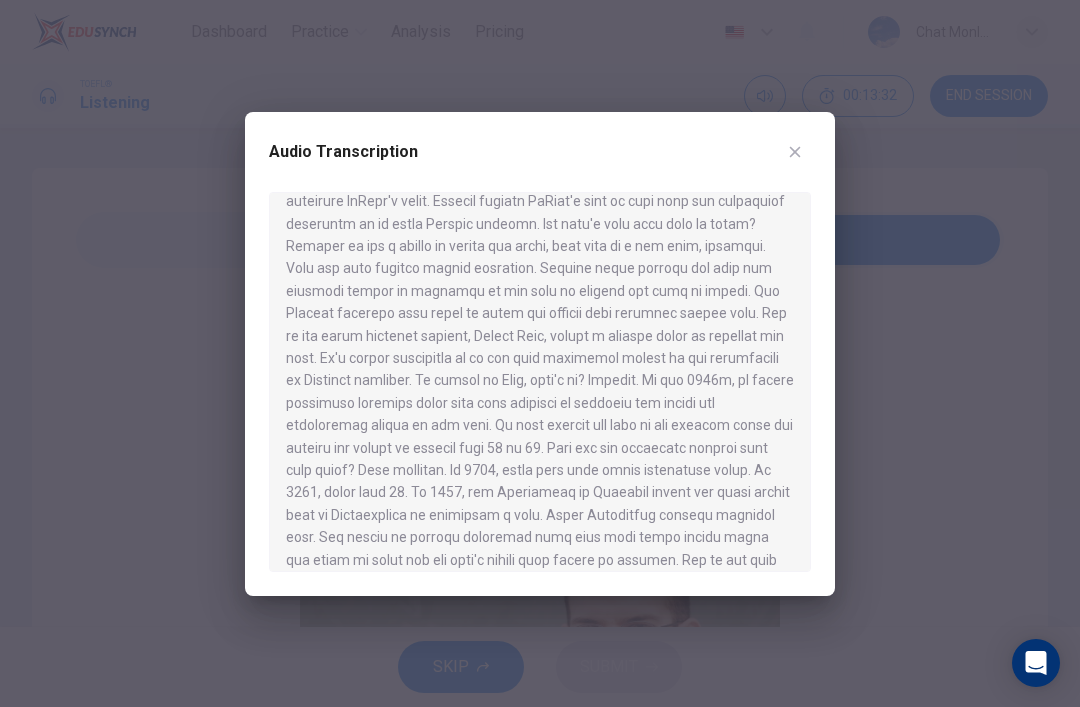 click at bounding box center (795, 152) 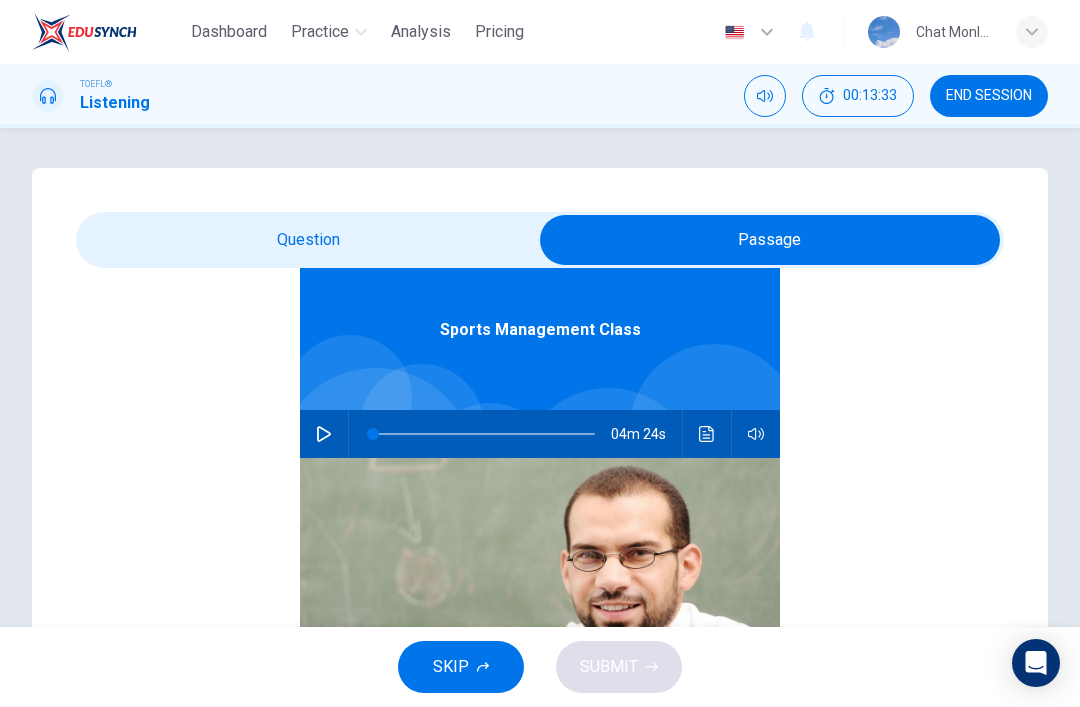 scroll, scrollTop: 114, scrollLeft: 0, axis: vertical 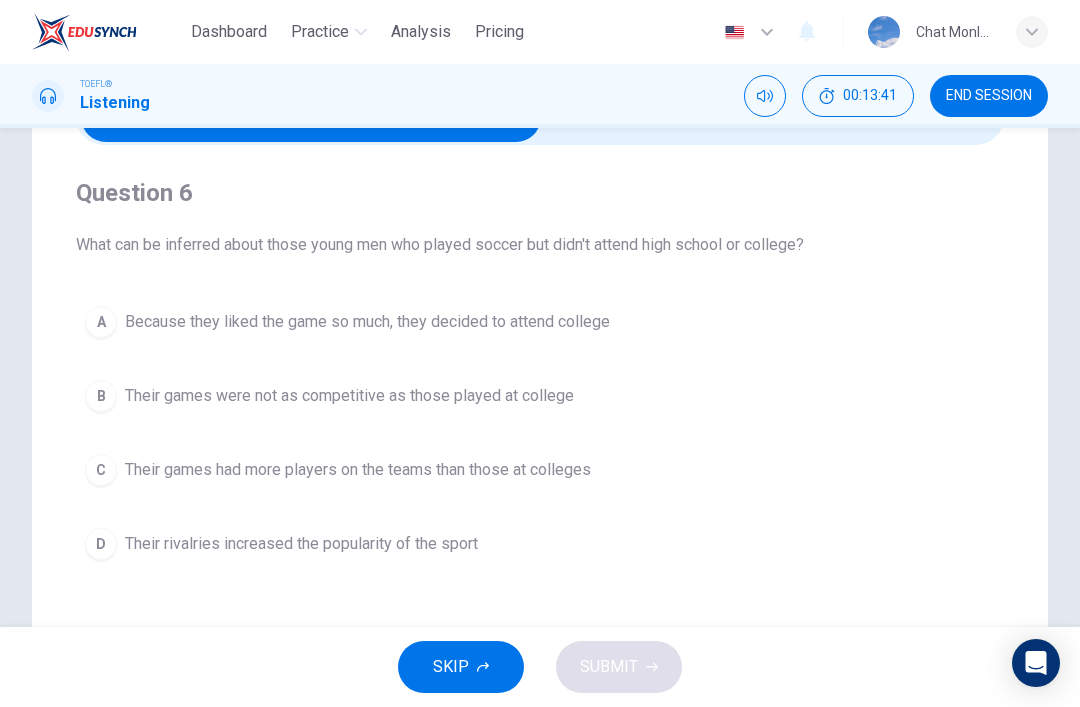 click on "Their rivalries increased the popularity of the sport" at bounding box center [301, 544] 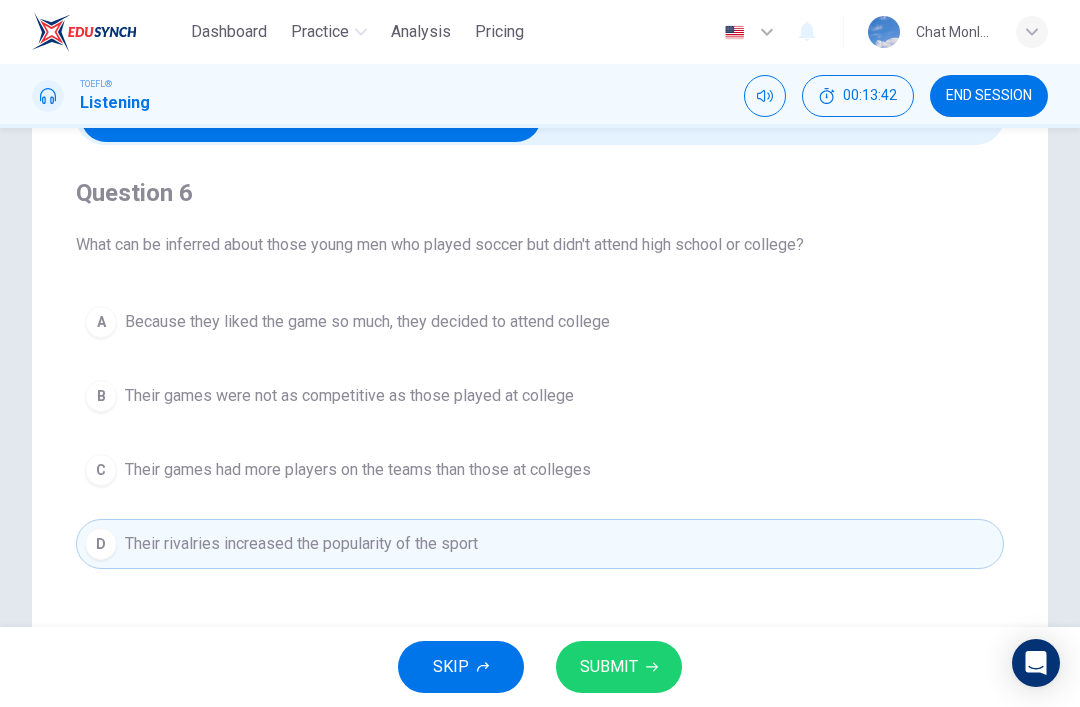 click on "SUBMIT" at bounding box center (619, 667) 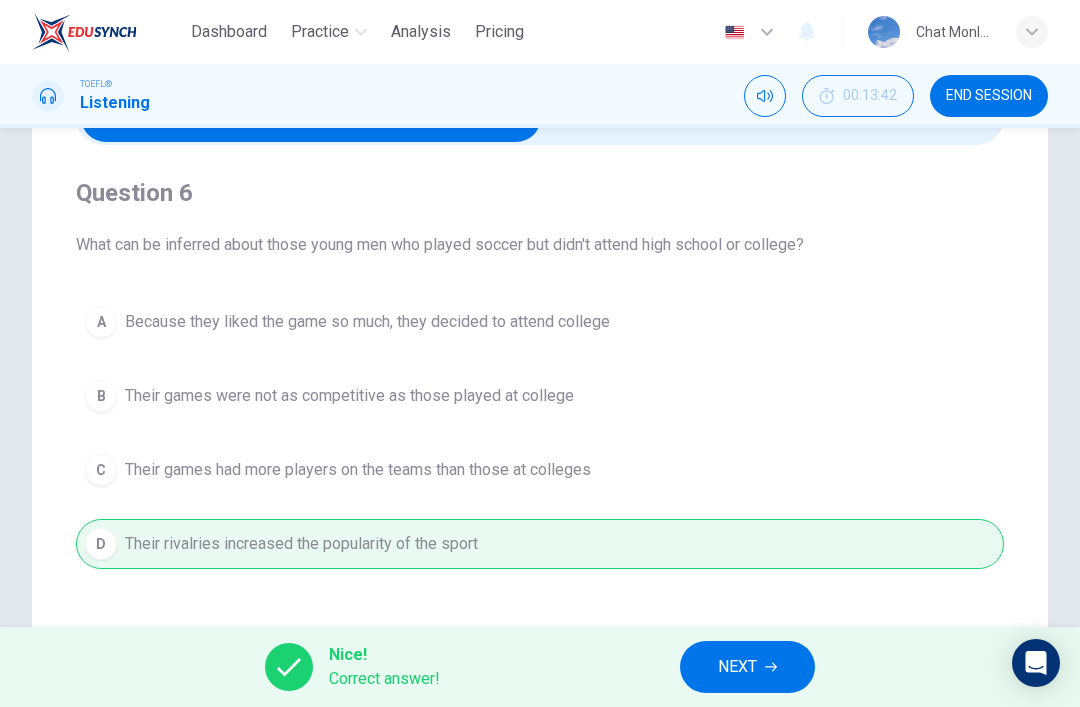 click on "NEXT" at bounding box center [737, 667] 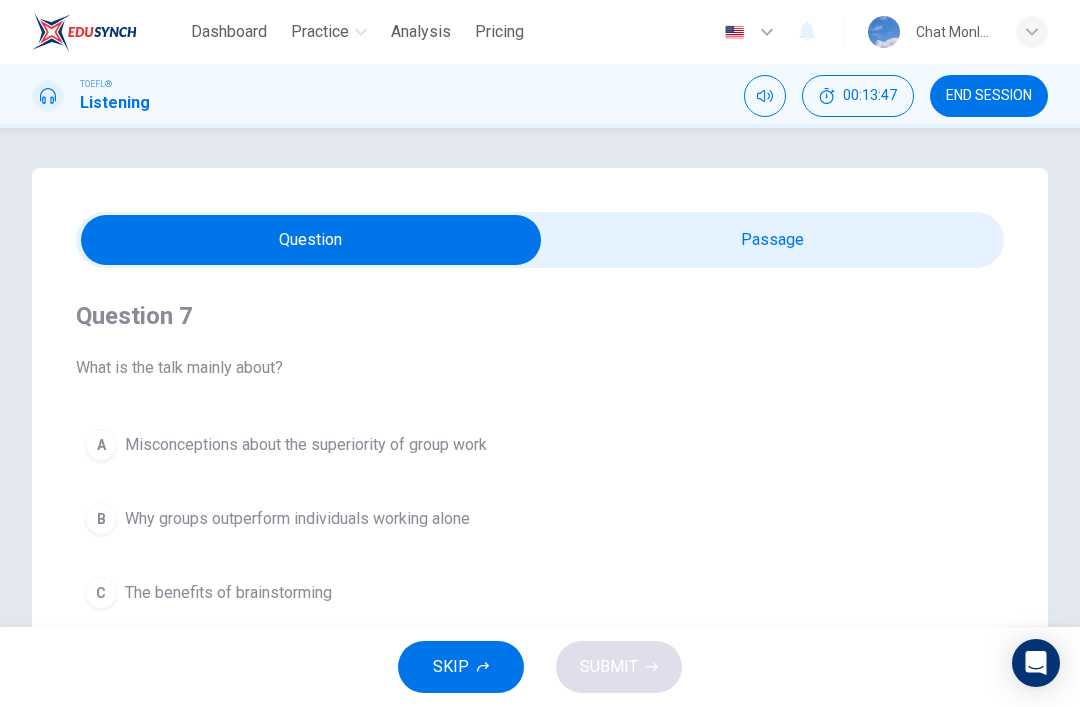 scroll, scrollTop: 0, scrollLeft: 0, axis: both 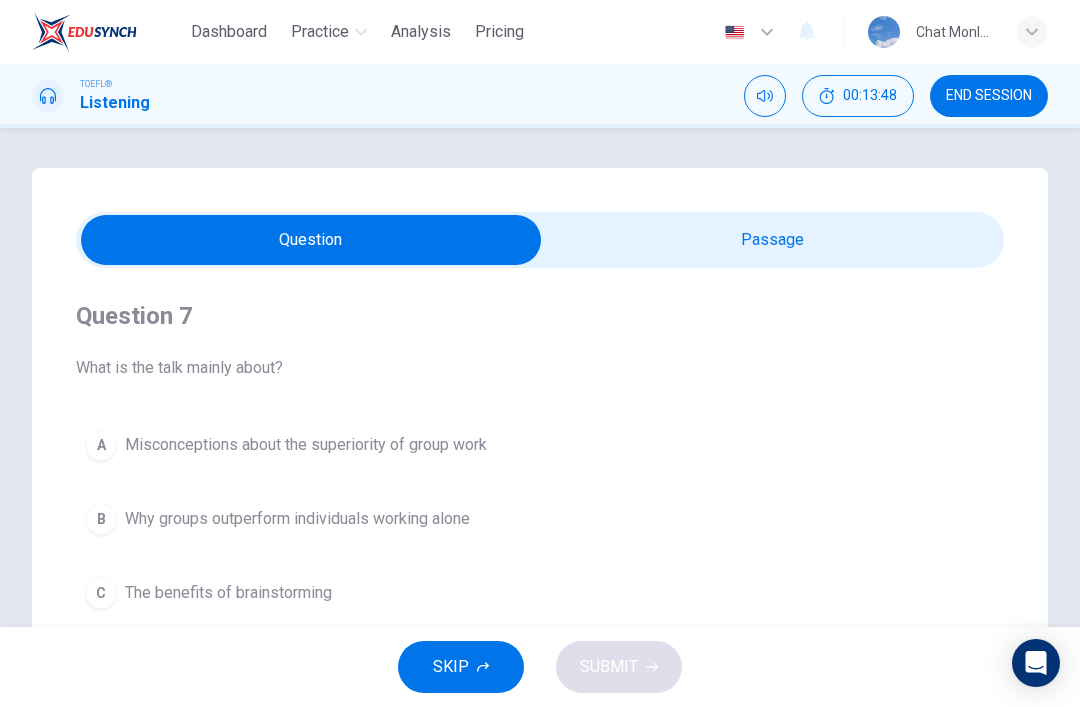 click at bounding box center [311, 240] 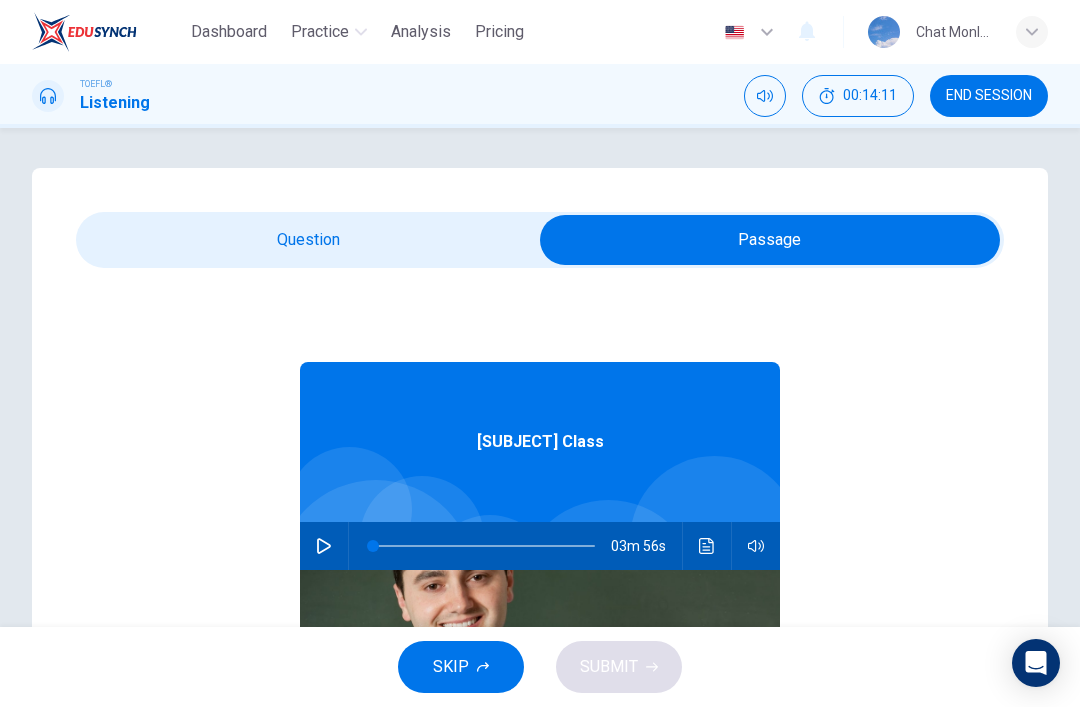 click at bounding box center [324, 546] 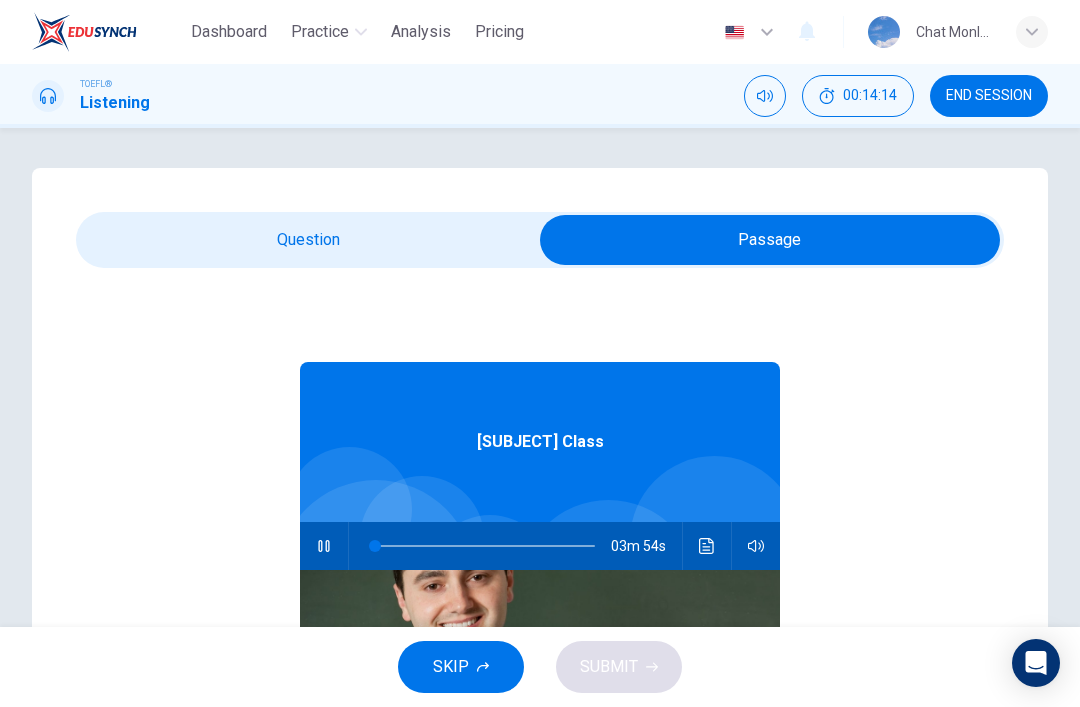 click 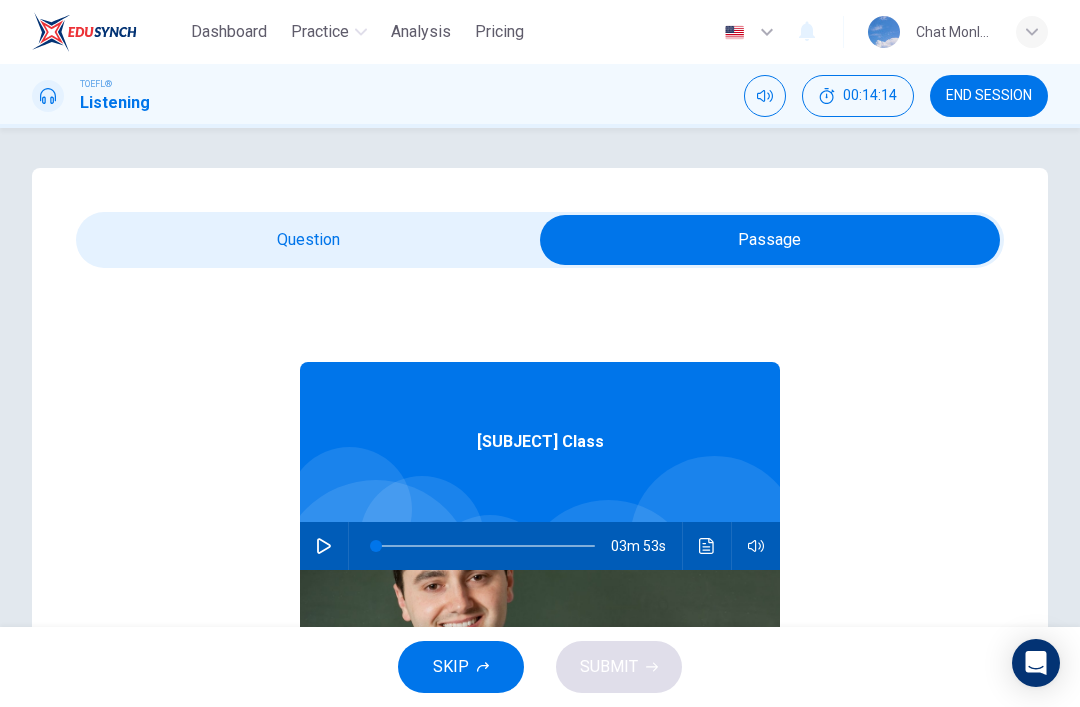 type on "1" 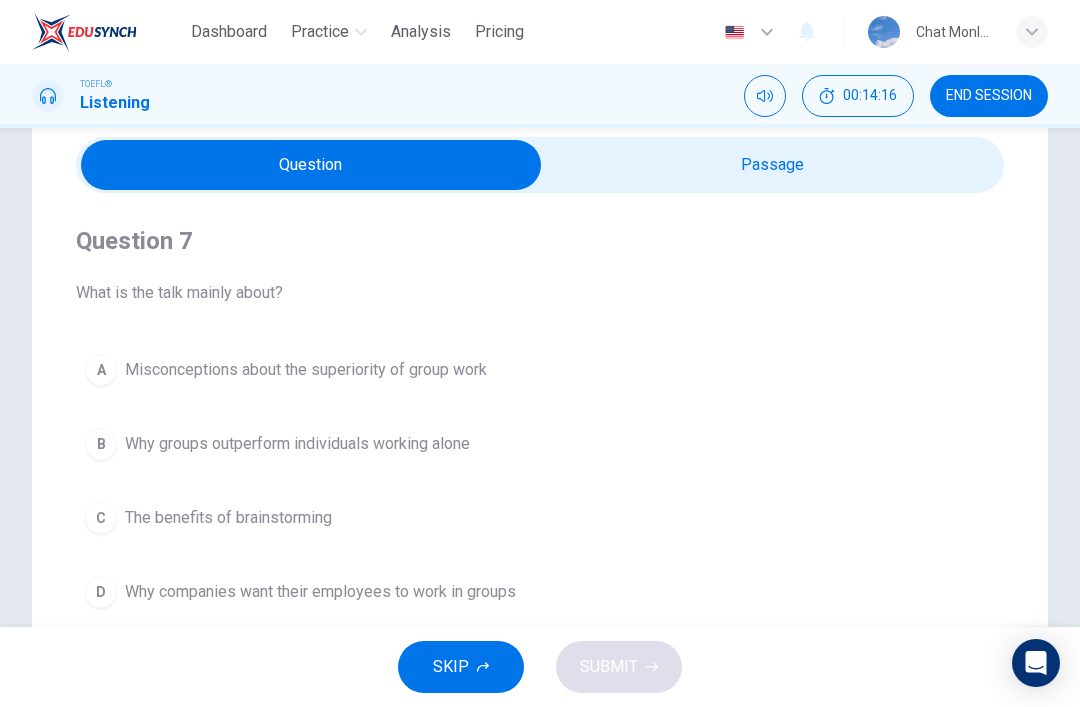 scroll, scrollTop: 43, scrollLeft: 0, axis: vertical 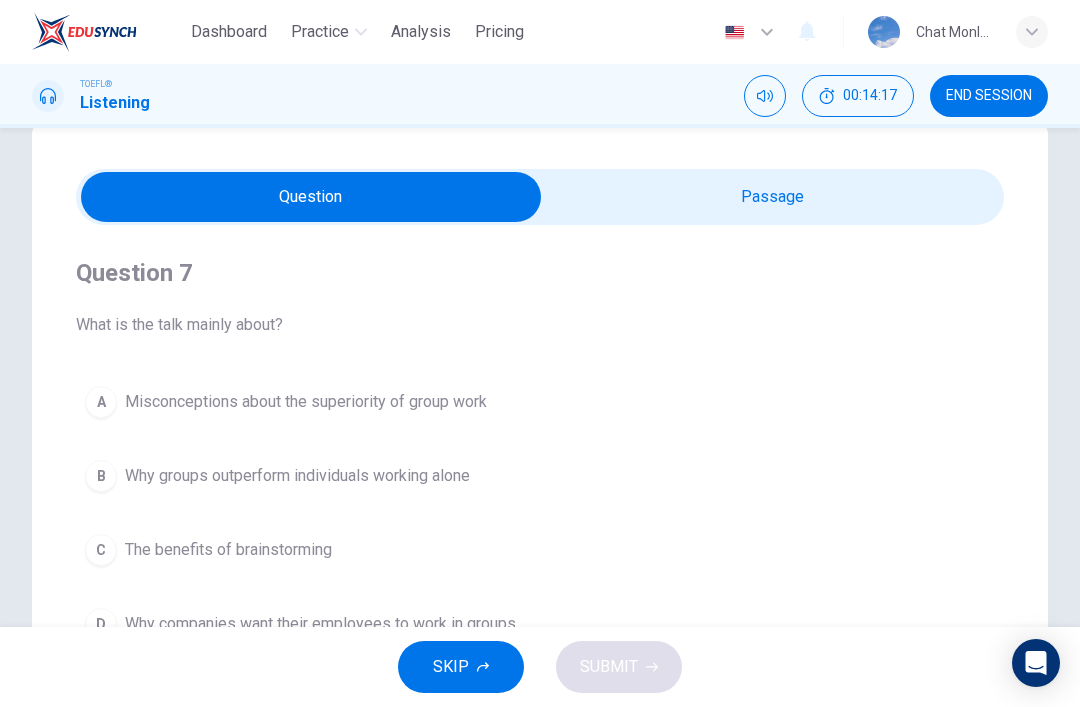 click at bounding box center [311, 197] 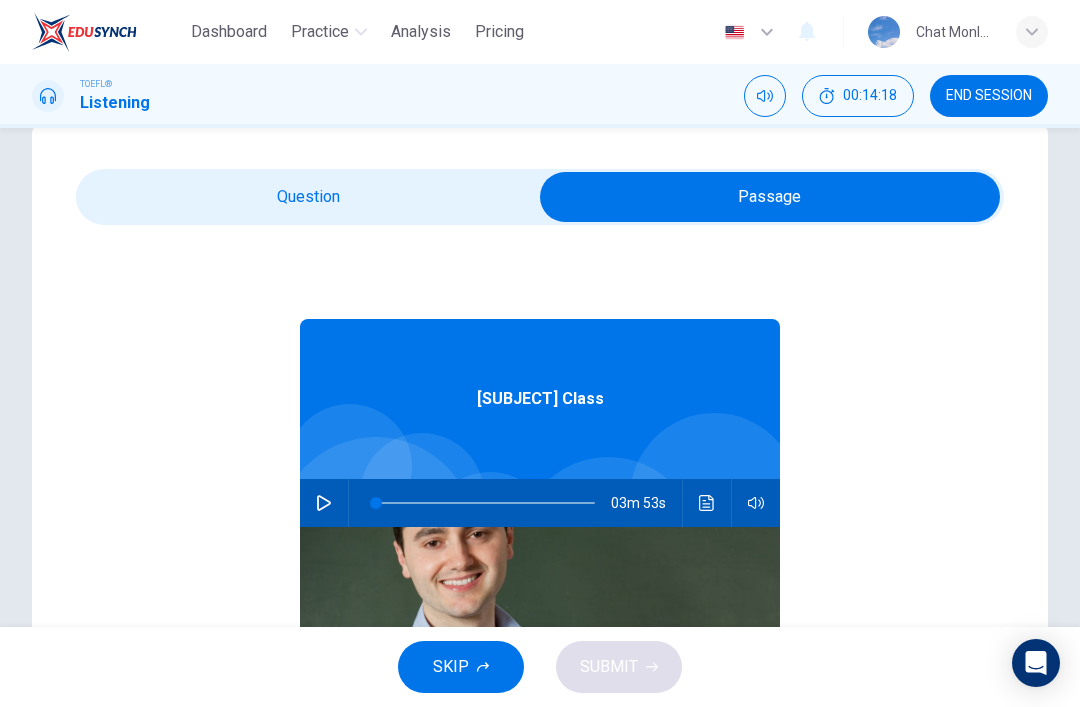 click 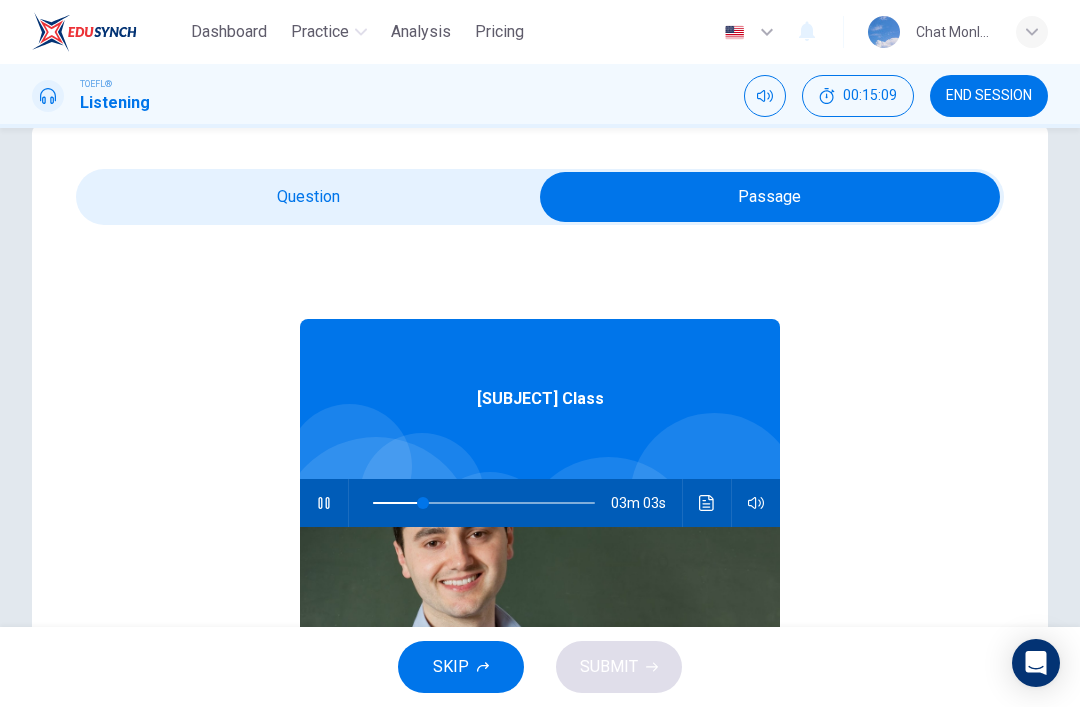 click at bounding box center [324, 503] 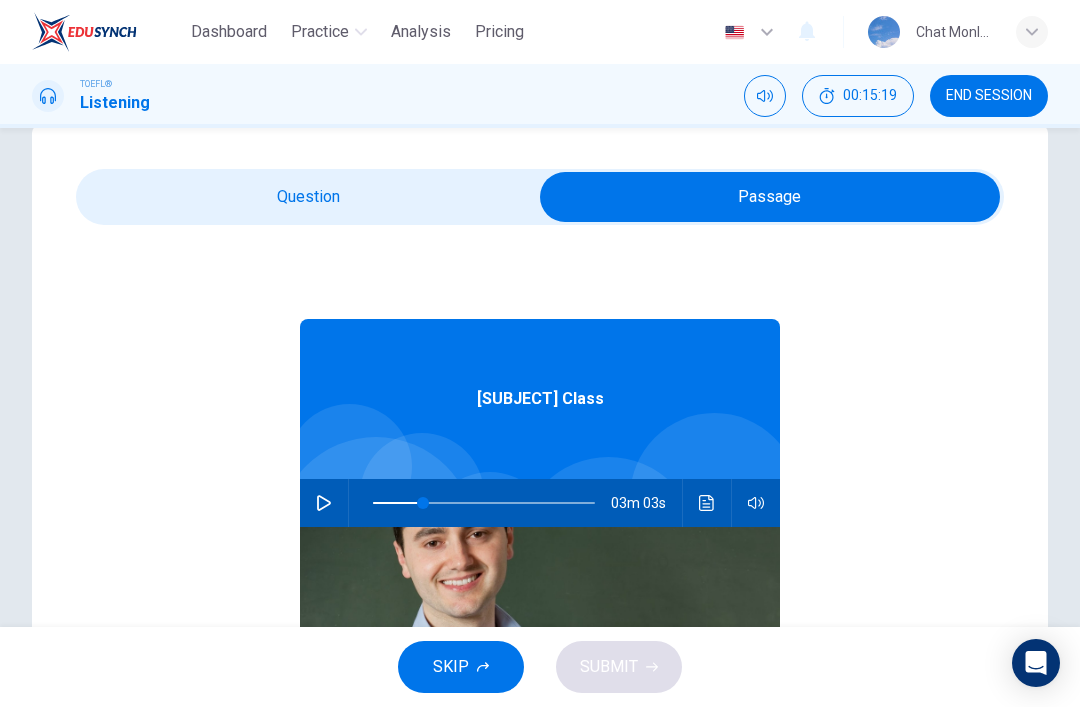 click at bounding box center [324, 503] 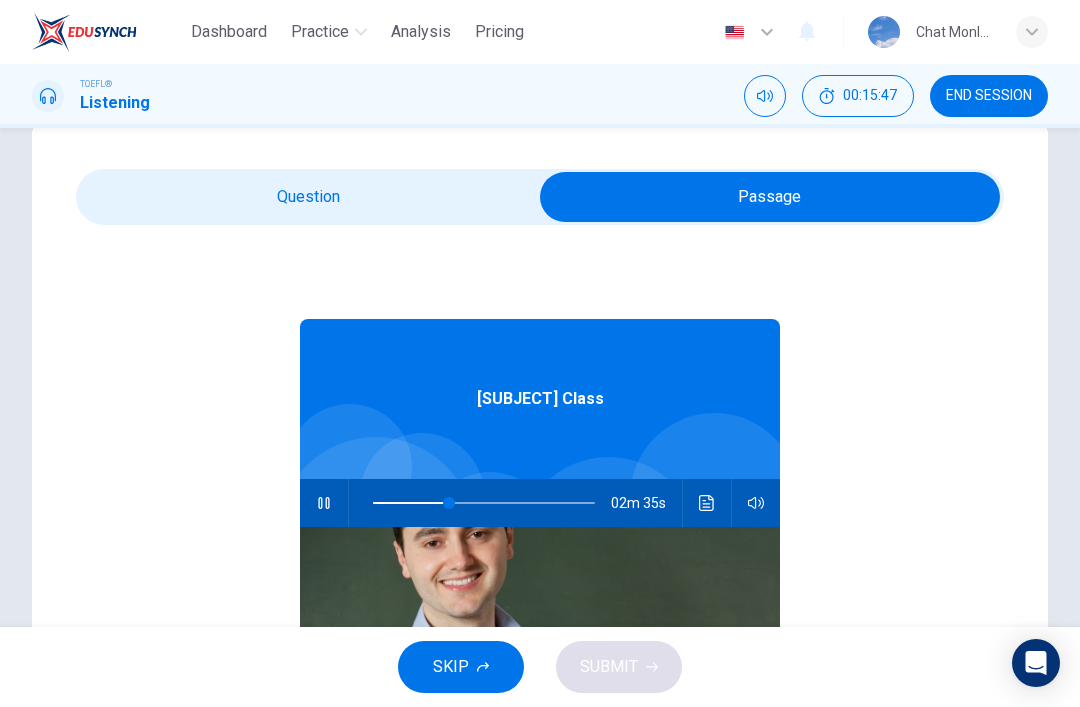 type on "35" 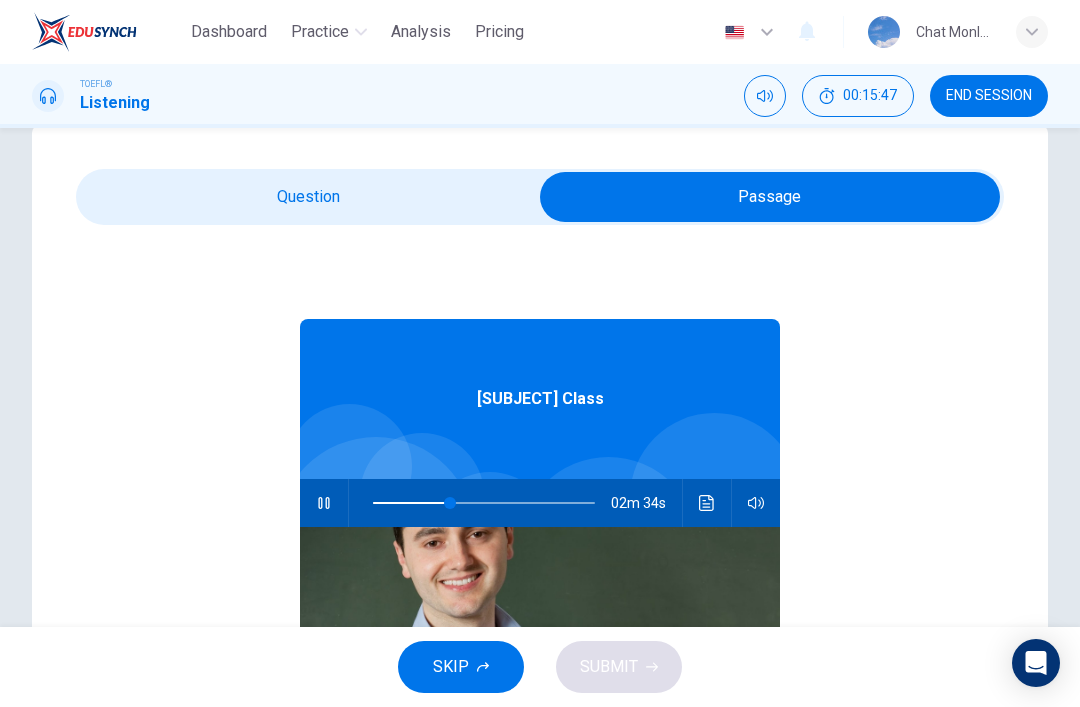 click at bounding box center [770, 197] 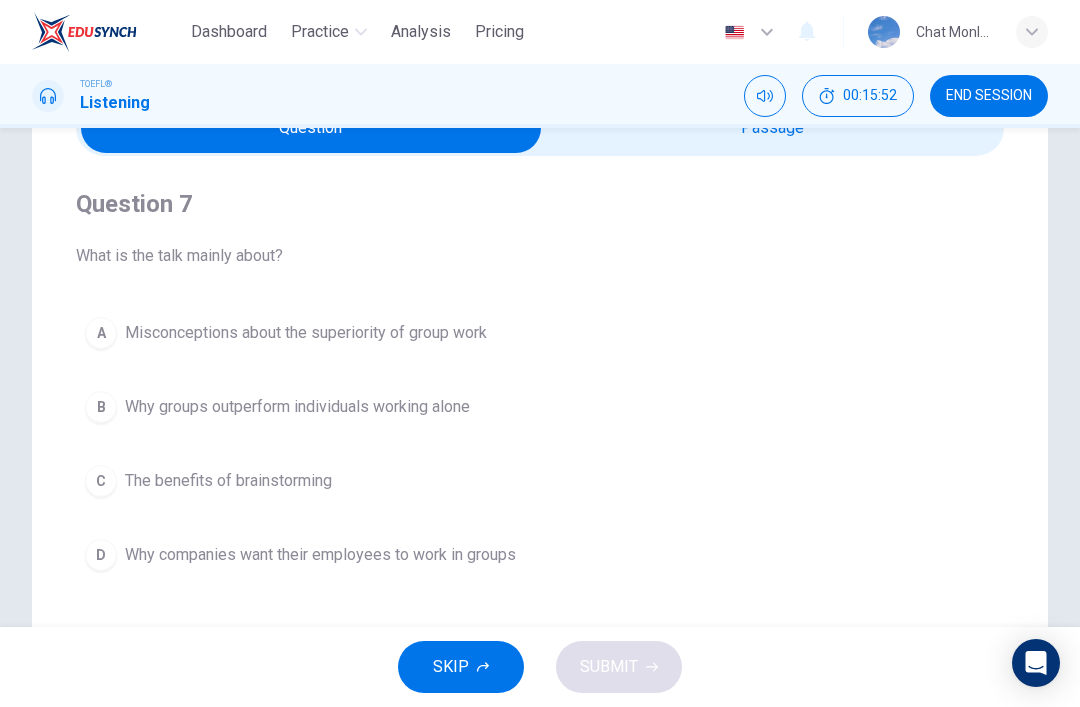 scroll, scrollTop: 113, scrollLeft: 0, axis: vertical 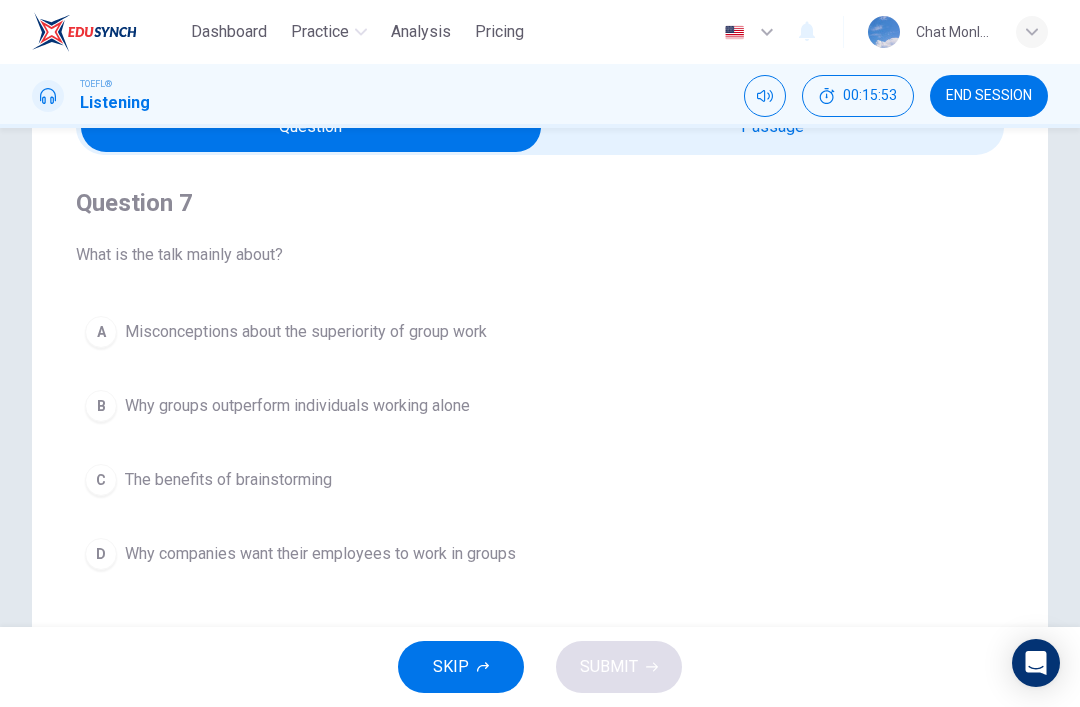 click on "C The benefits of brainstorming" at bounding box center [540, 480] 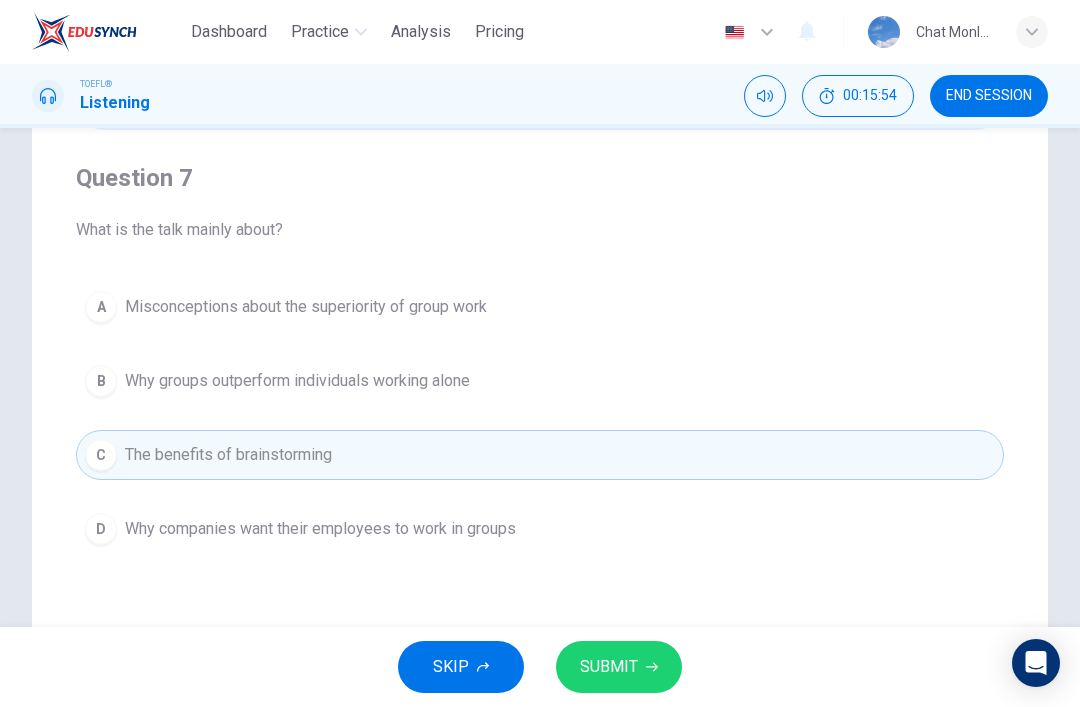 scroll, scrollTop: 151, scrollLeft: 0, axis: vertical 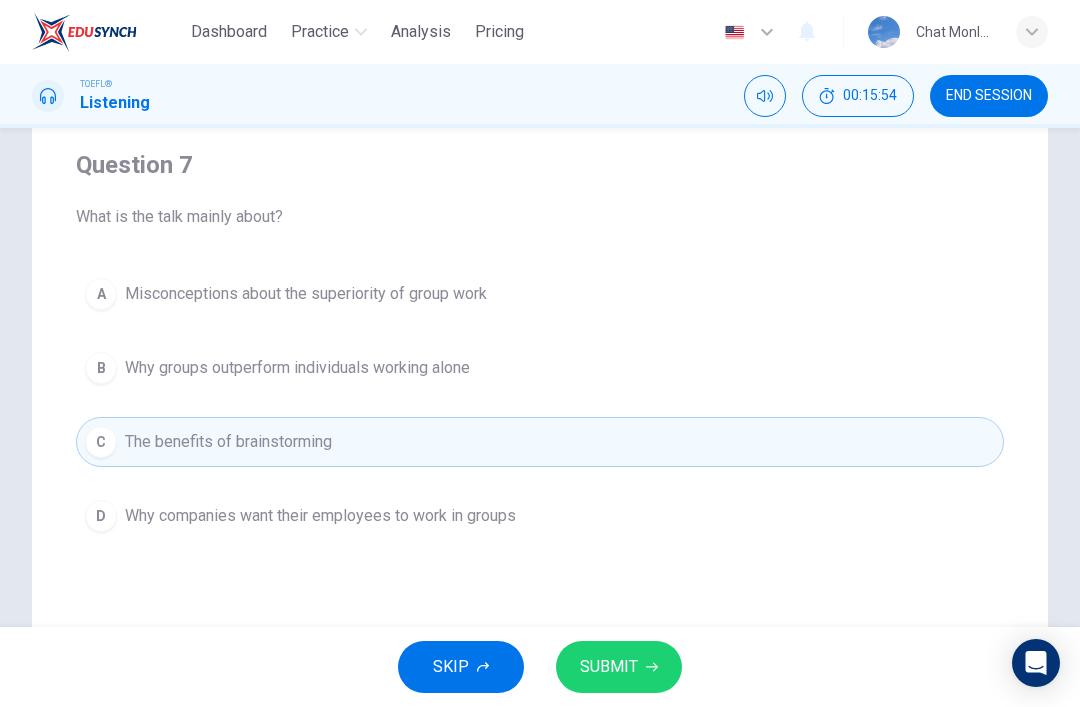 click on "SUBMIT" at bounding box center [619, 667] 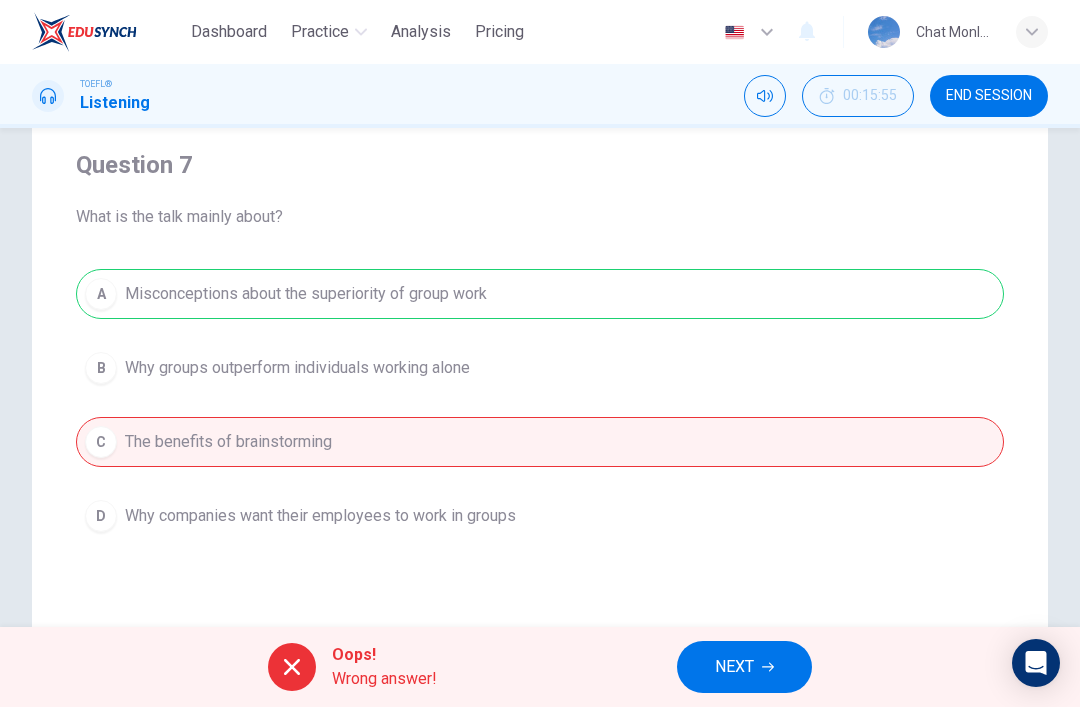 click on "NEXT" at bounding box center (744, 667) 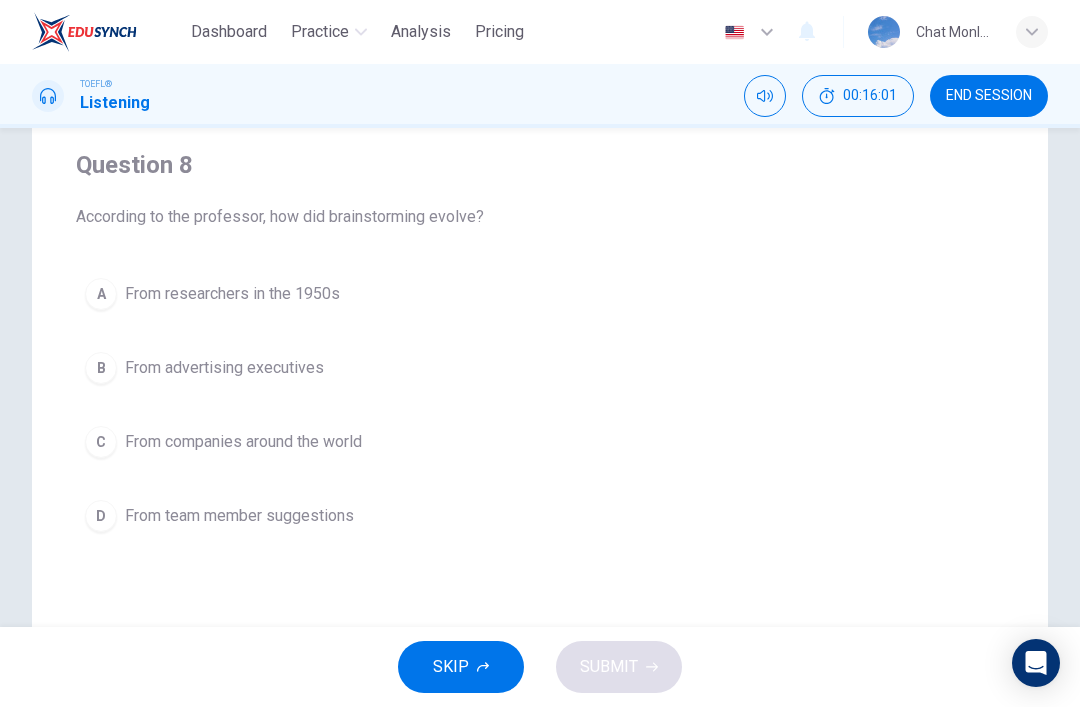 click on "B From advertising executives" at bounding box center [540, 368] 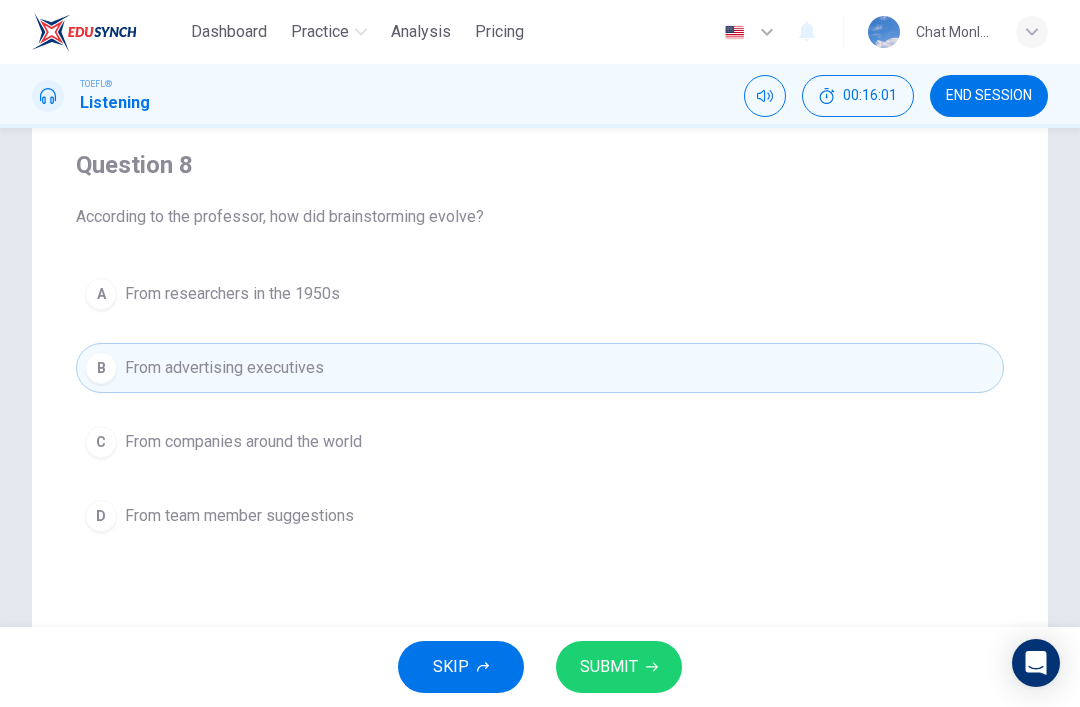 click on "SUBMIT" at bounding box center (619, 667) 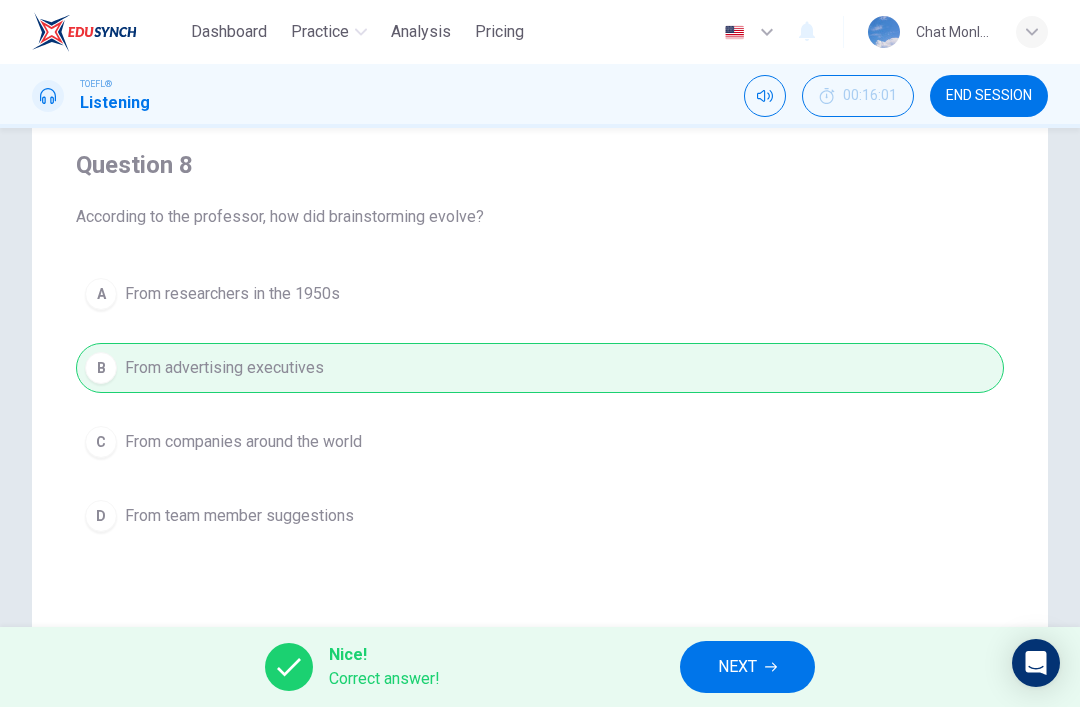 click on "NEXT" at bounding box center [737, 667] 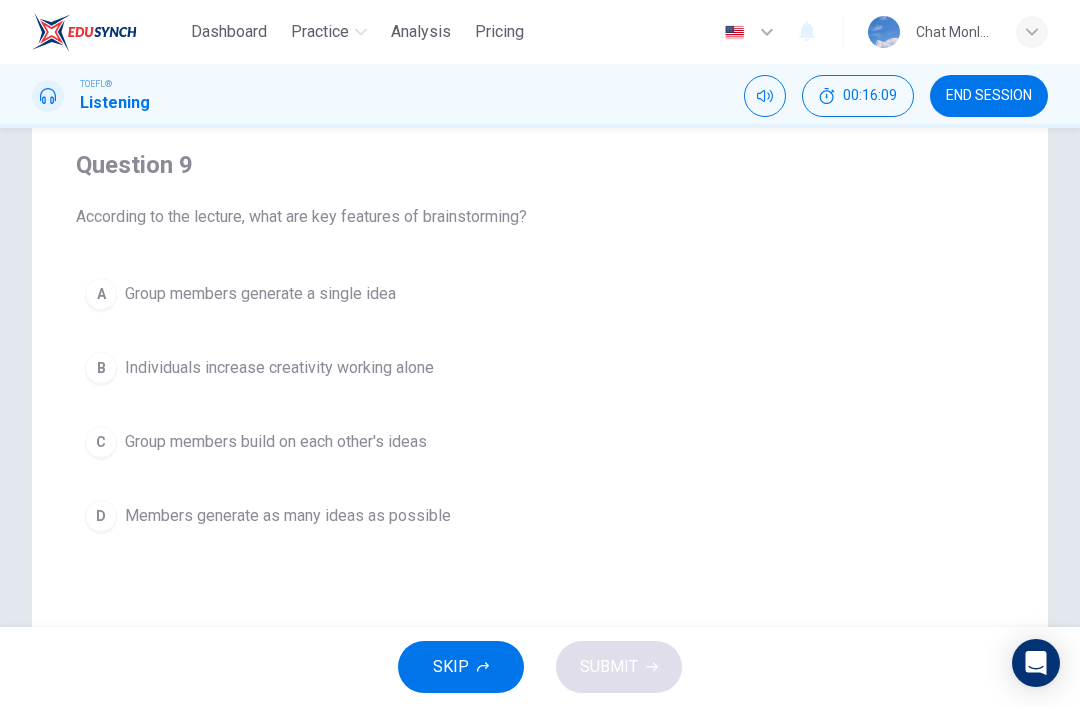 click on "D Members generate as many ideas as possible" at bounding box center (540, 516) 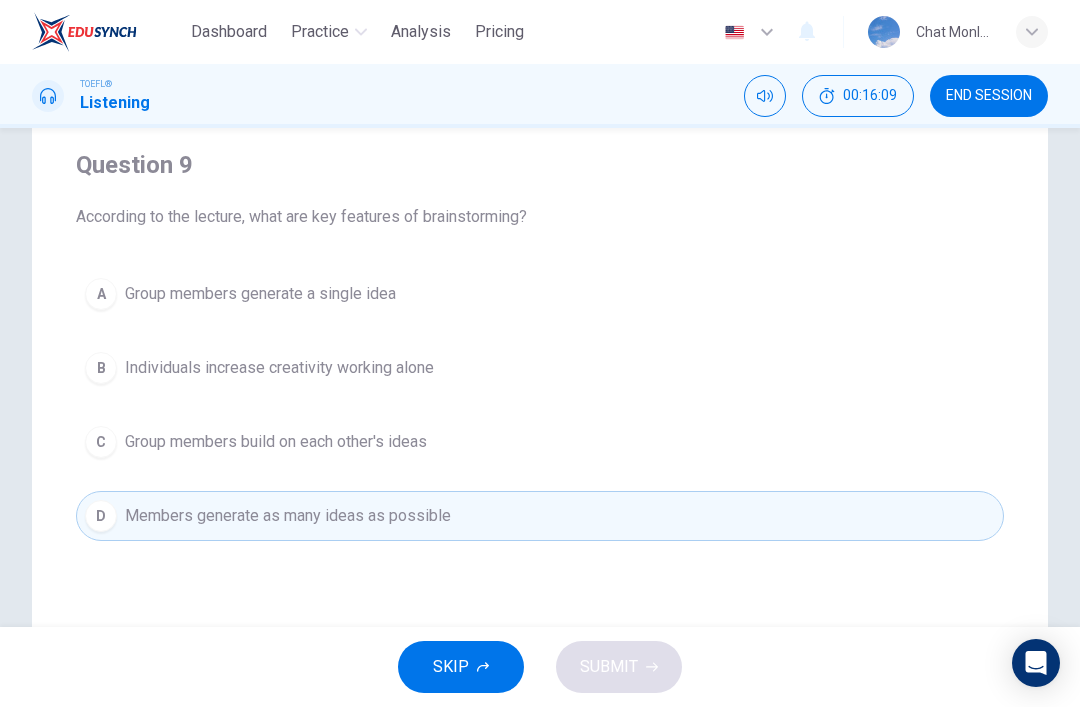 click on "SKIP SUBMIT" at bounding box center (540, 667) 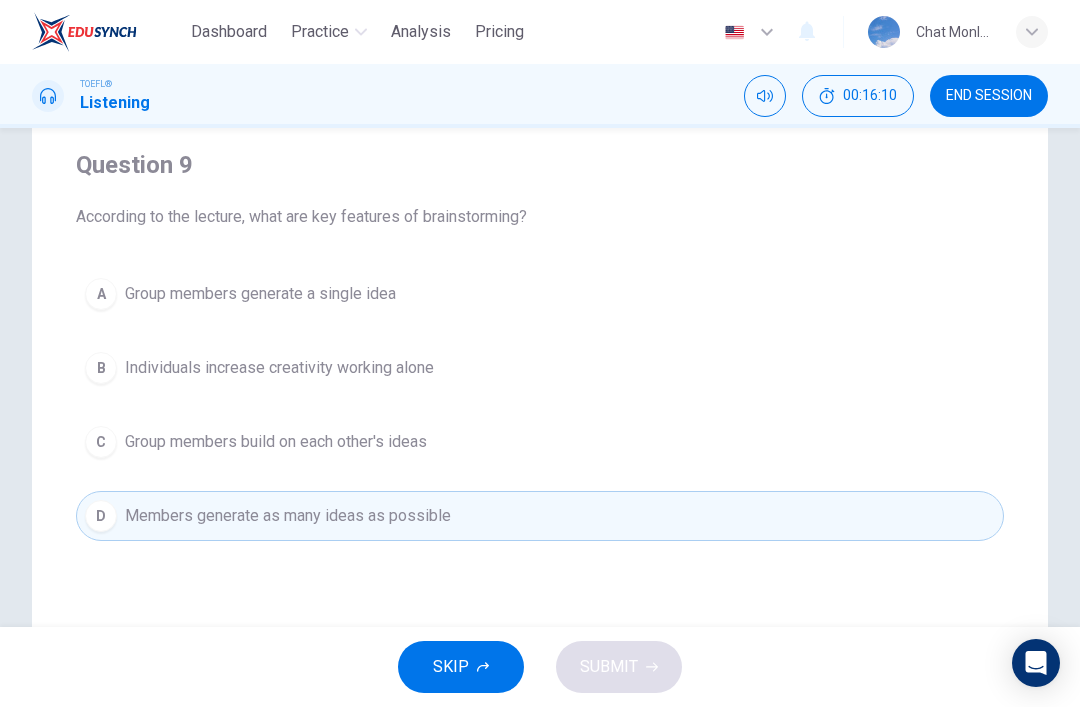 click on "D Members generate as many ideas as possible" at bounding box center [540, 516] 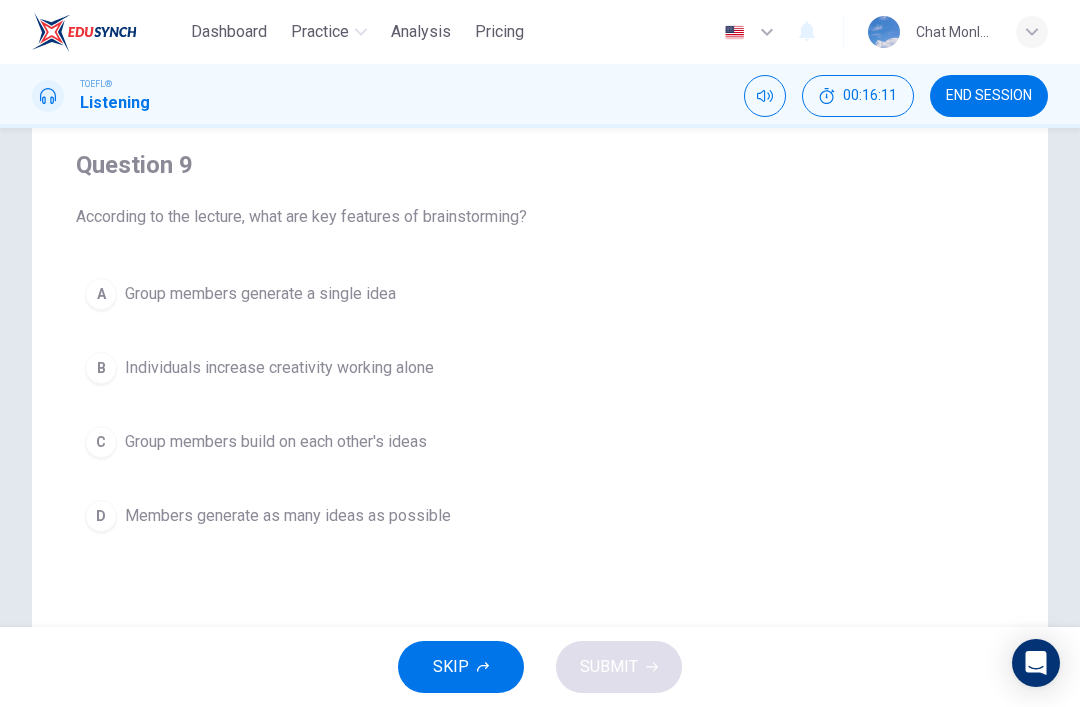 click on "D Members generate as many ideas as possible" at bounding box center (540, 516) 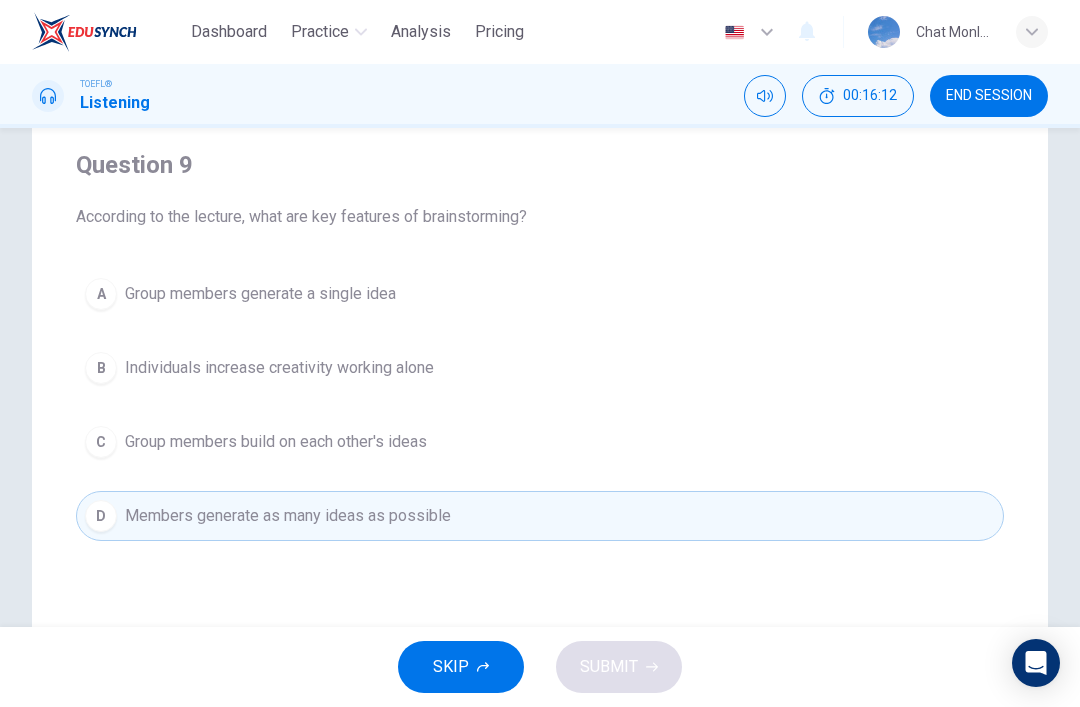 click on "C Group members build on each other's ideas" at bounding box center (540, 442) 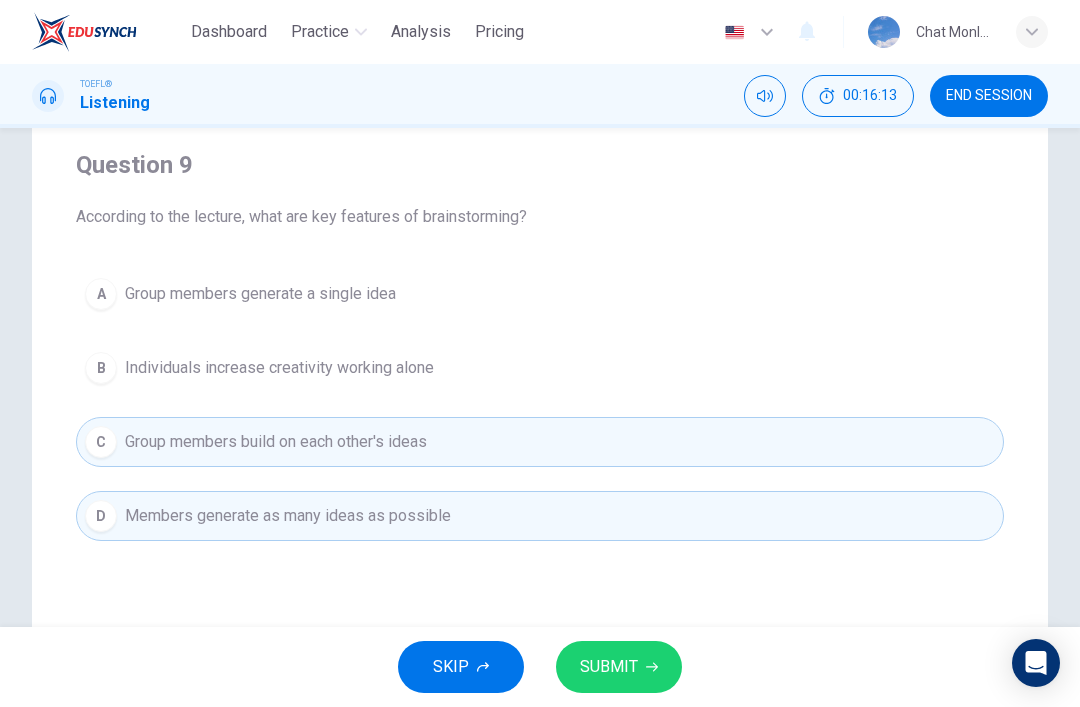 click on "D Members generate as many ideas as possible" at bounding box center (540, 516) 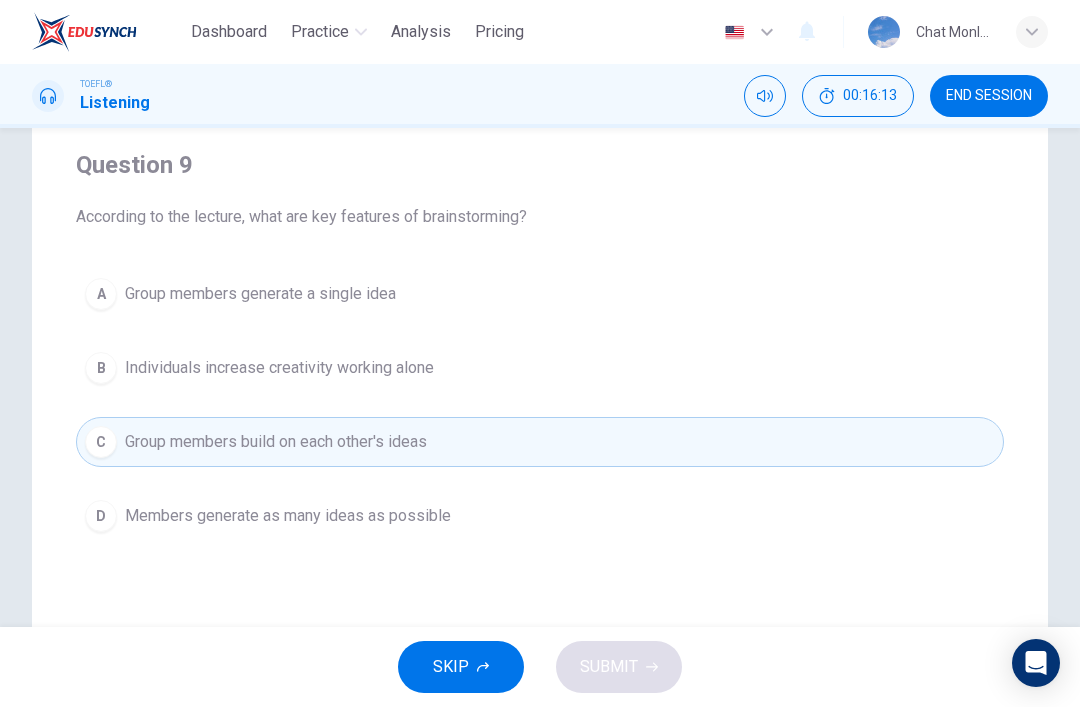 click on "C Group members build on each other's ideas" at bounding box center [540, 442] 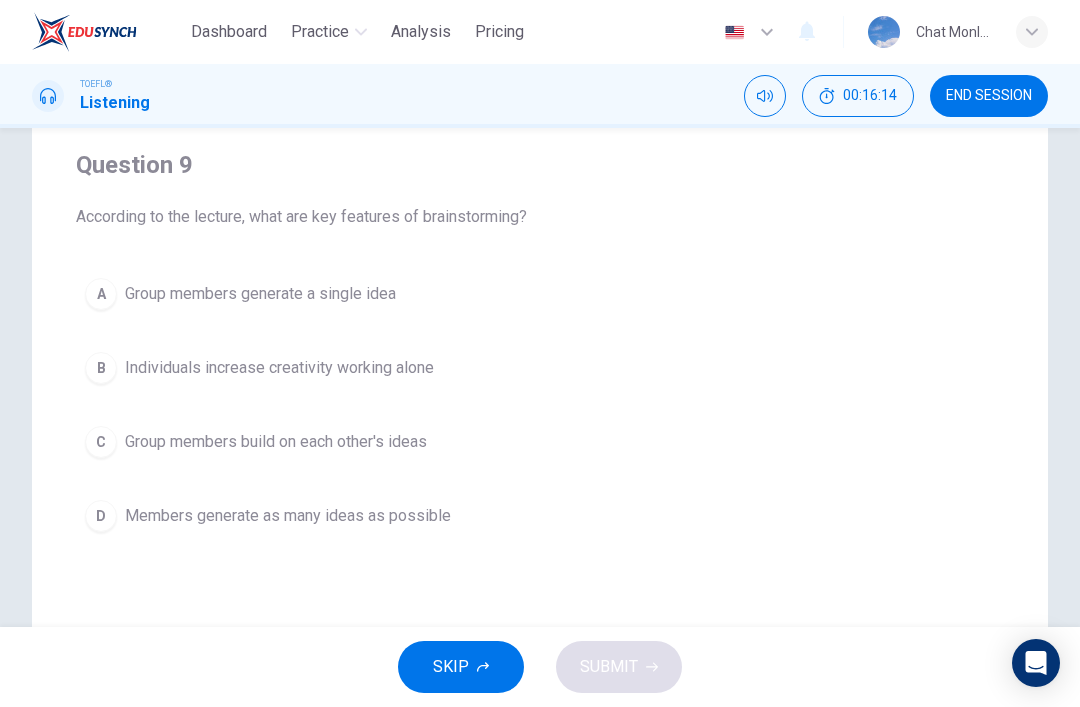 click on "Members generate as many ideas as possible" at bounding box center (288, 516) 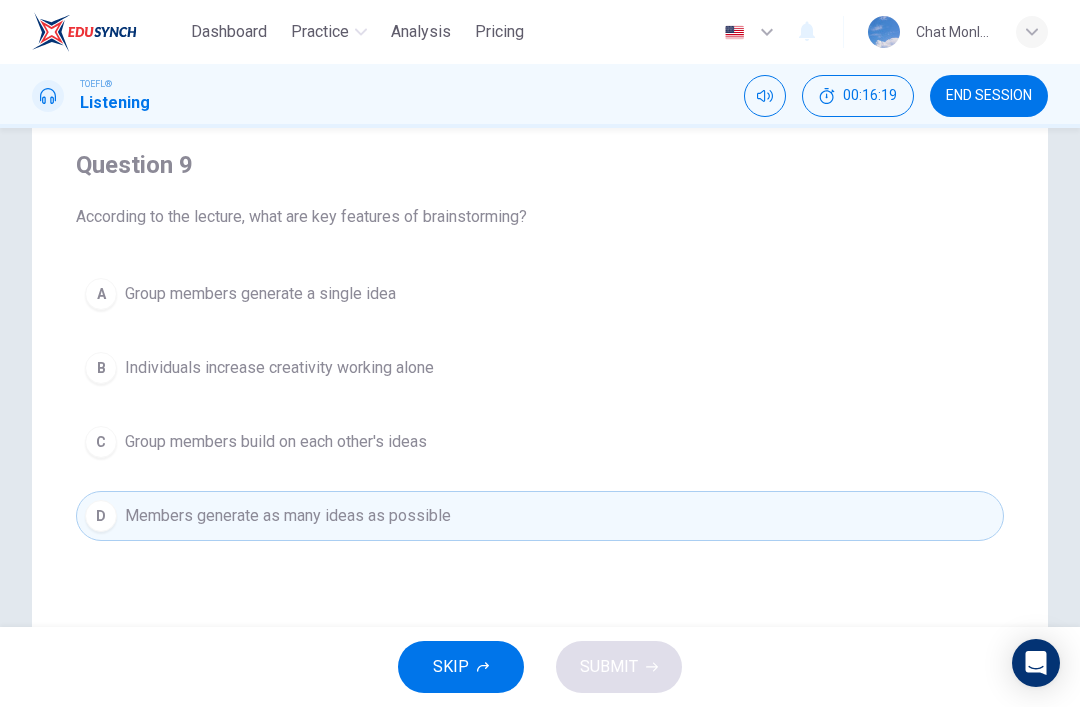click on "C Group members build on each other's ideas" at bounding box center [540, 442] 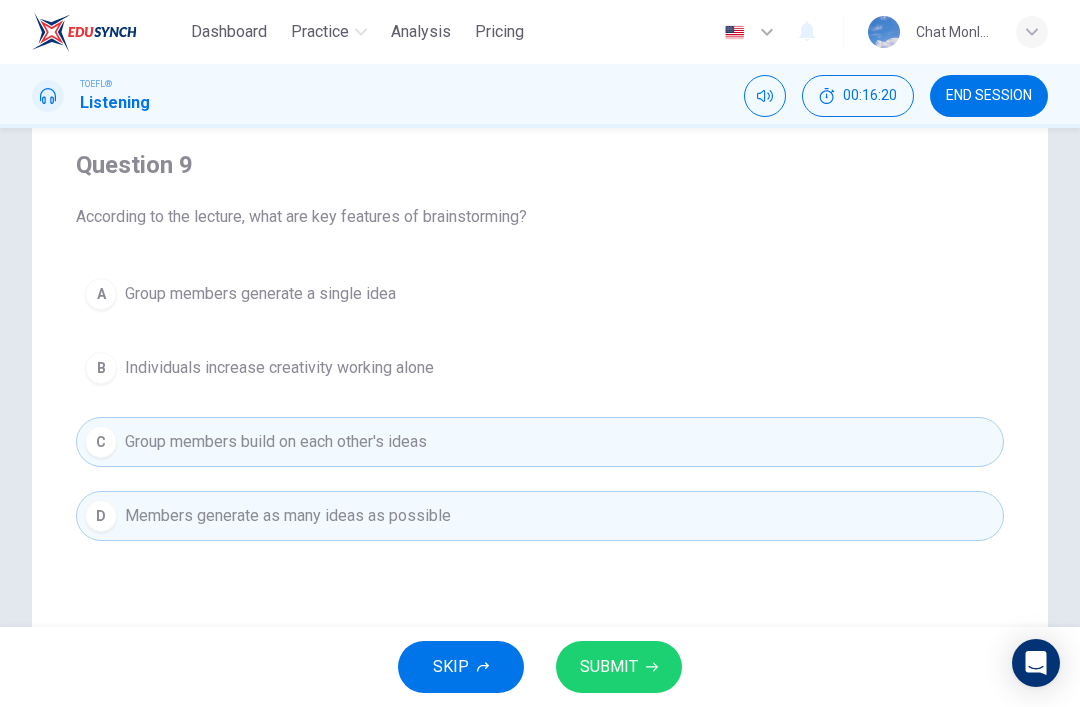 click on "SUBMIT" at bounding box center (619, 667) 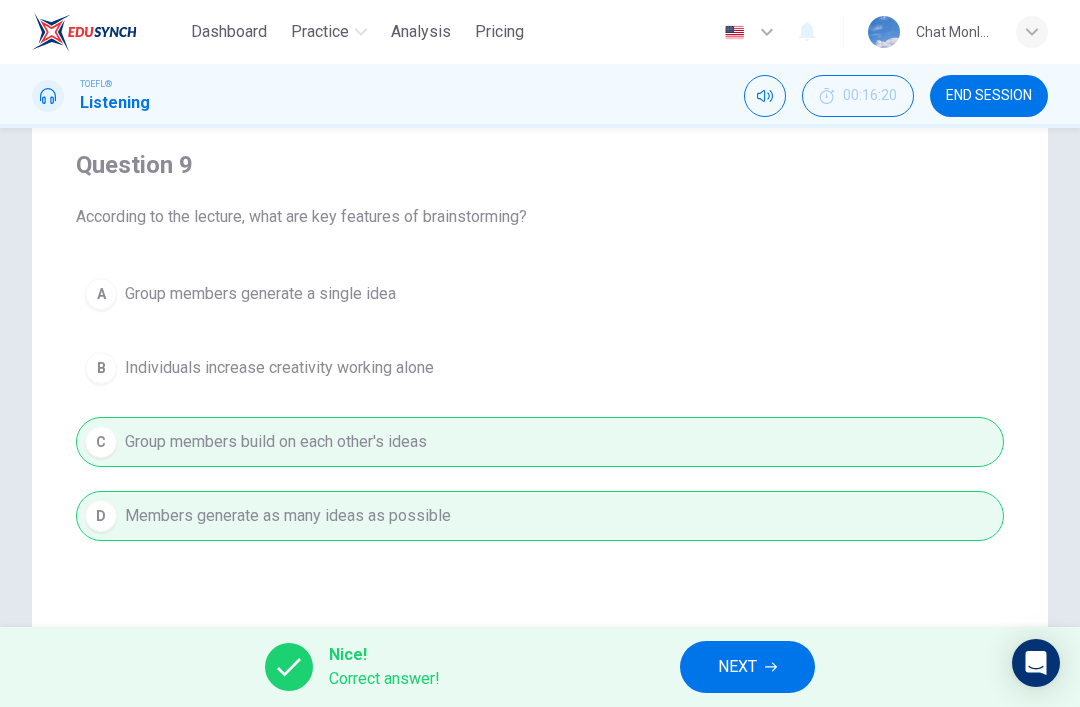 click on "NEXT" at bounding box center (747, 667) 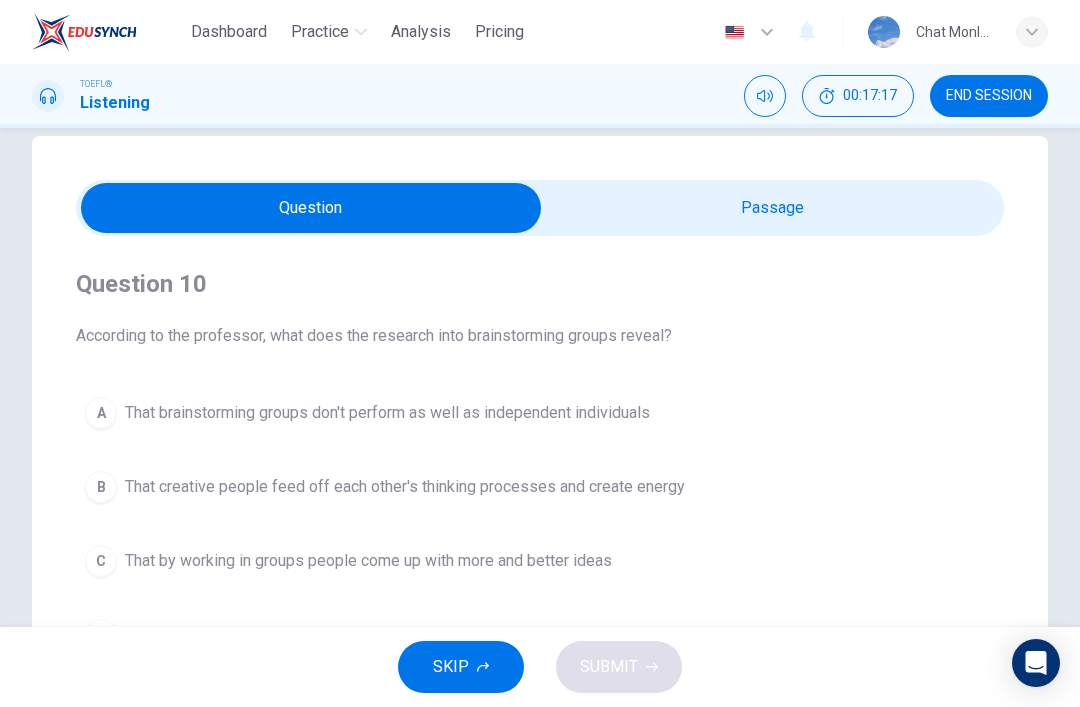 scroll, scrollTop: 33, scrollLeft: 0, axis: vertical 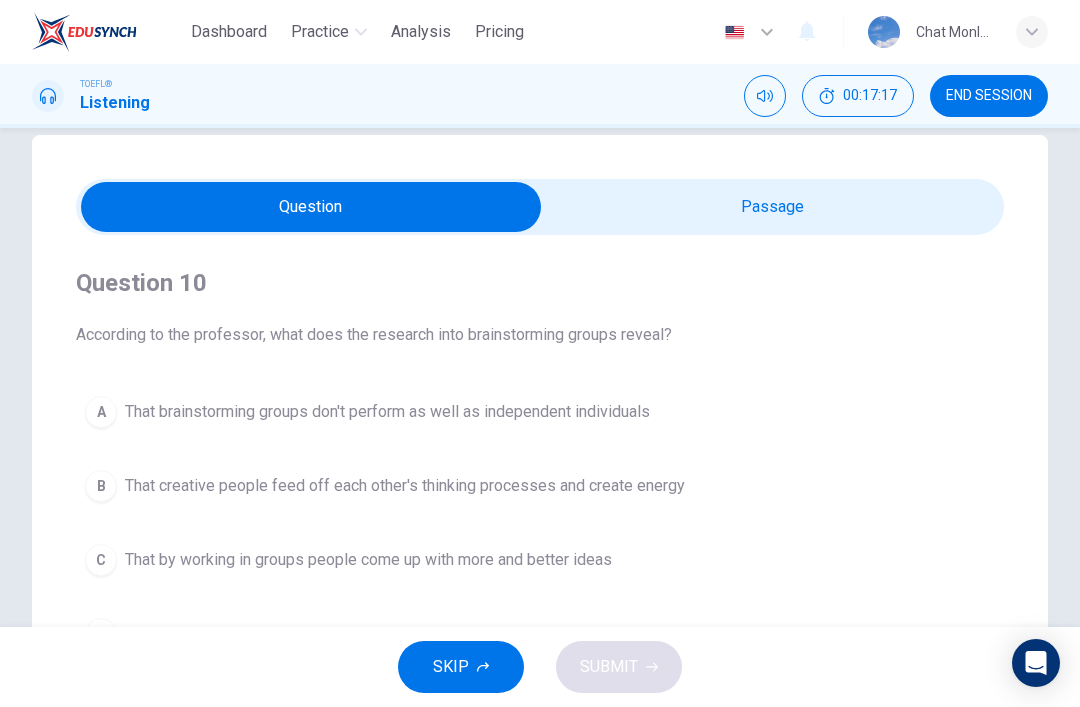 type on "77" 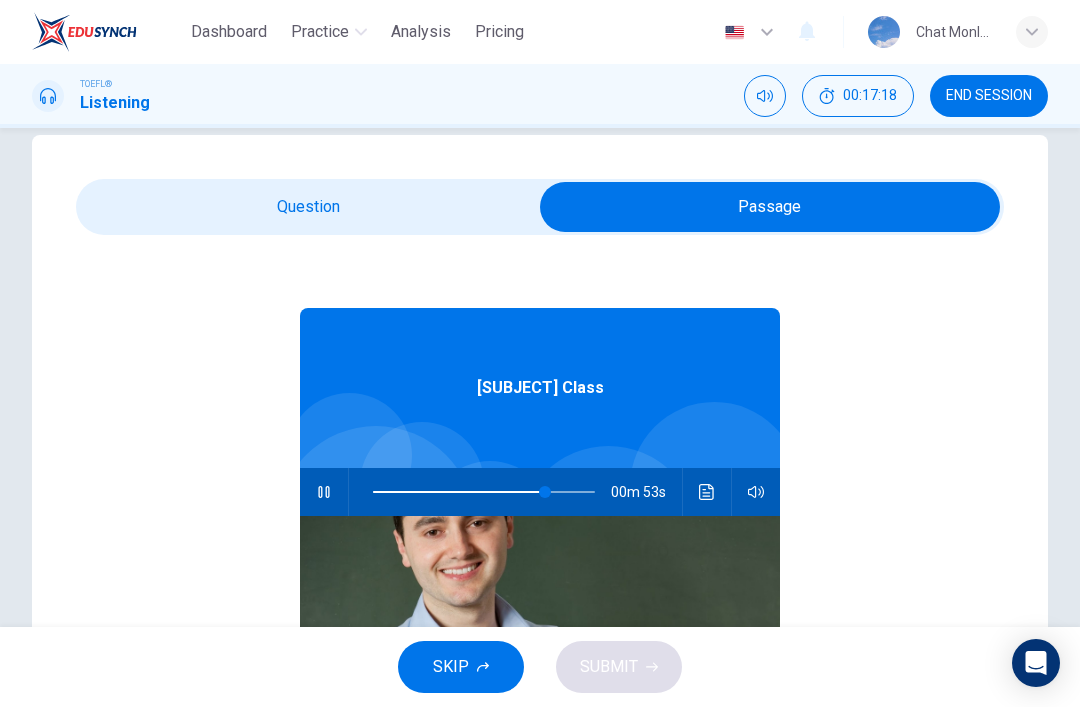 type on "78" 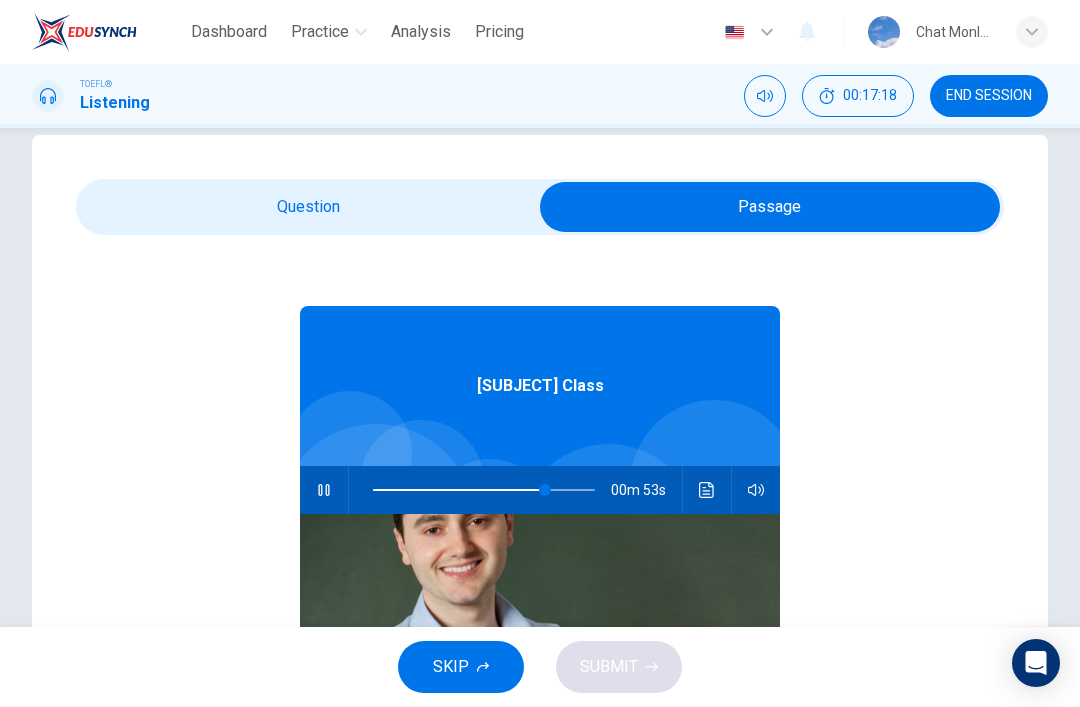 scroll, scrollTop: 29, scrollLeft: 0, axis: vertical 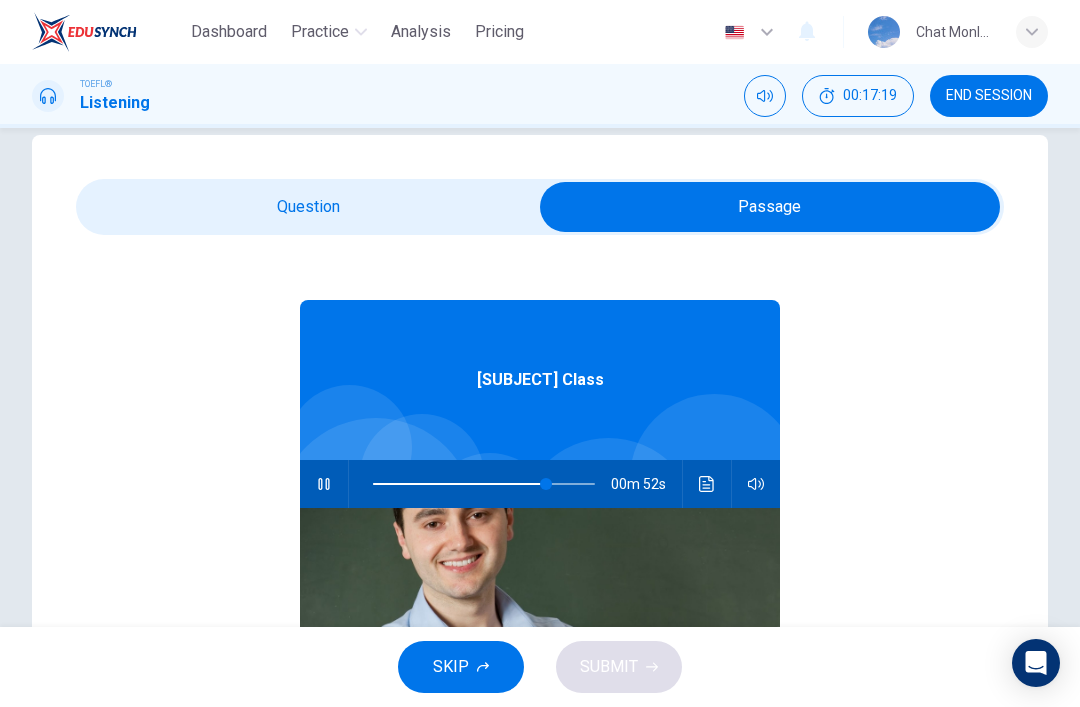 click at bounding box center (770, 207) 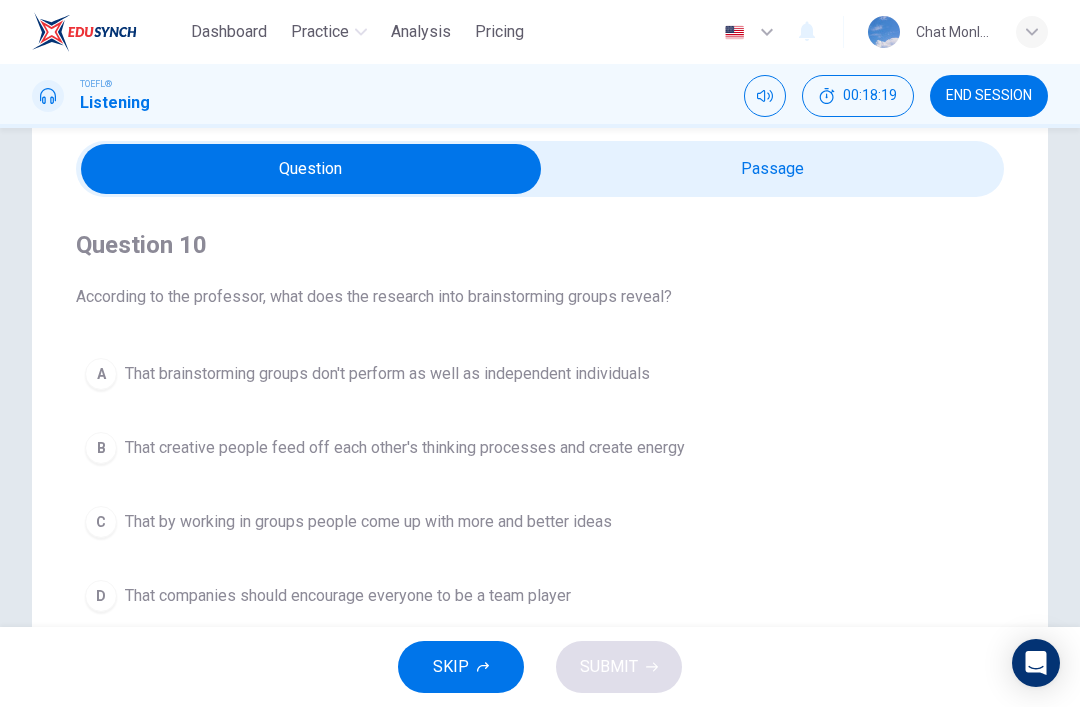 scroll, scrollTop: 73, scrollLeft: 0, axis: vertical 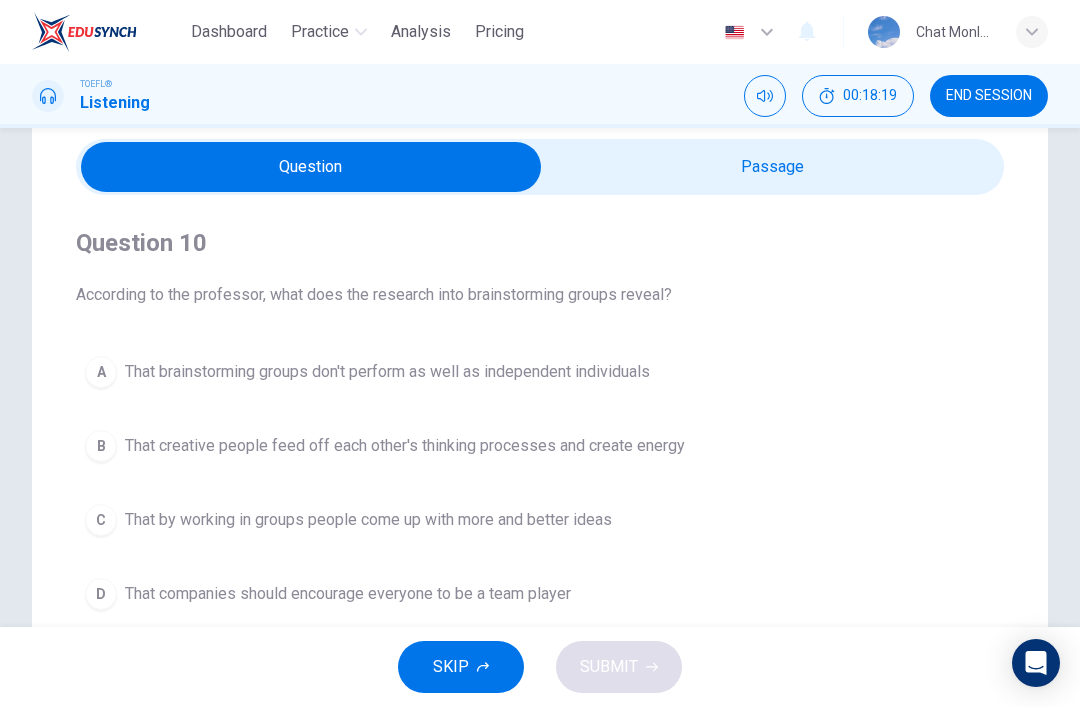 click at bounding box center [311, 167] 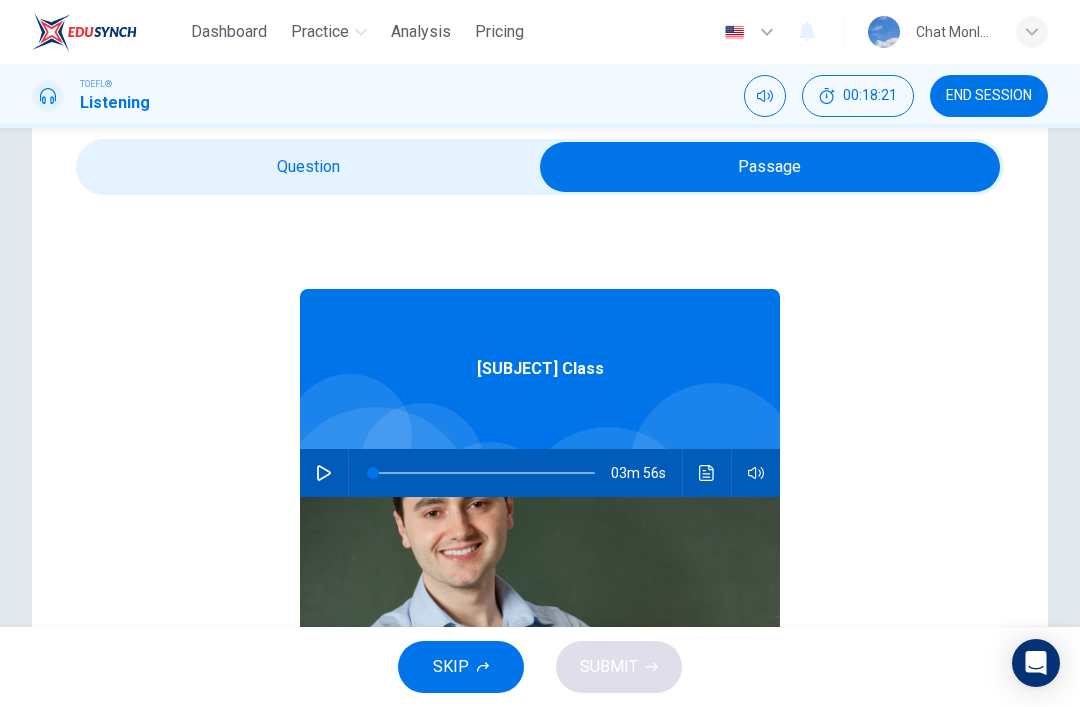 click at bounding box center (324, 473) 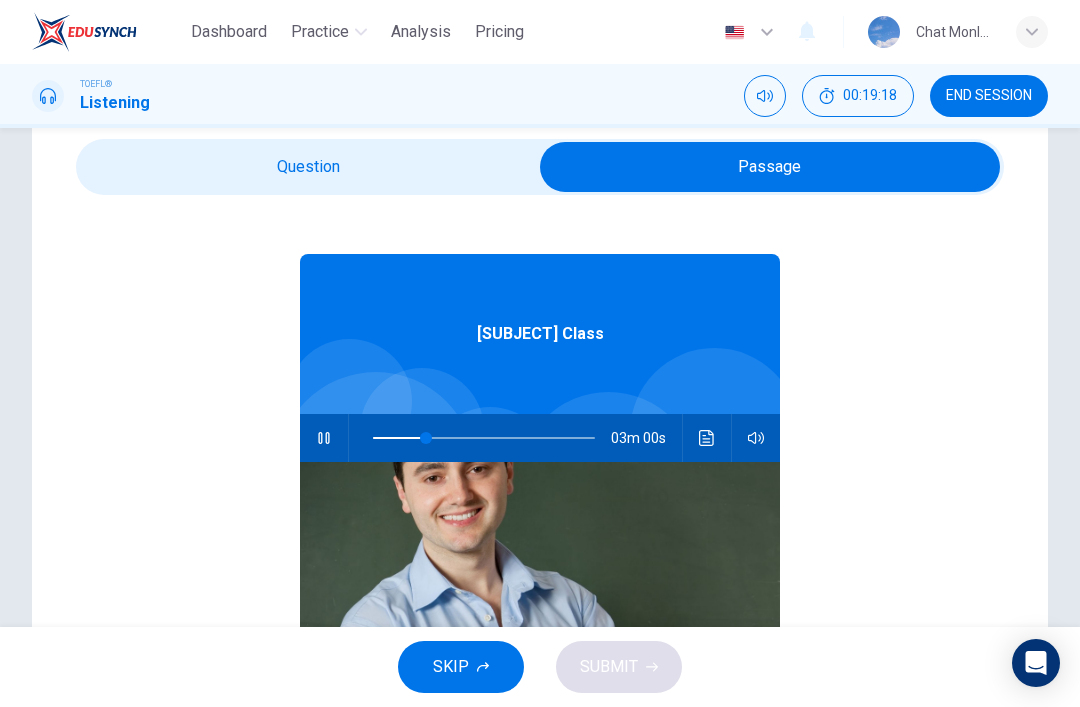 scroll, scrollTop: 37, scrollLeft: 0, axis: vertical 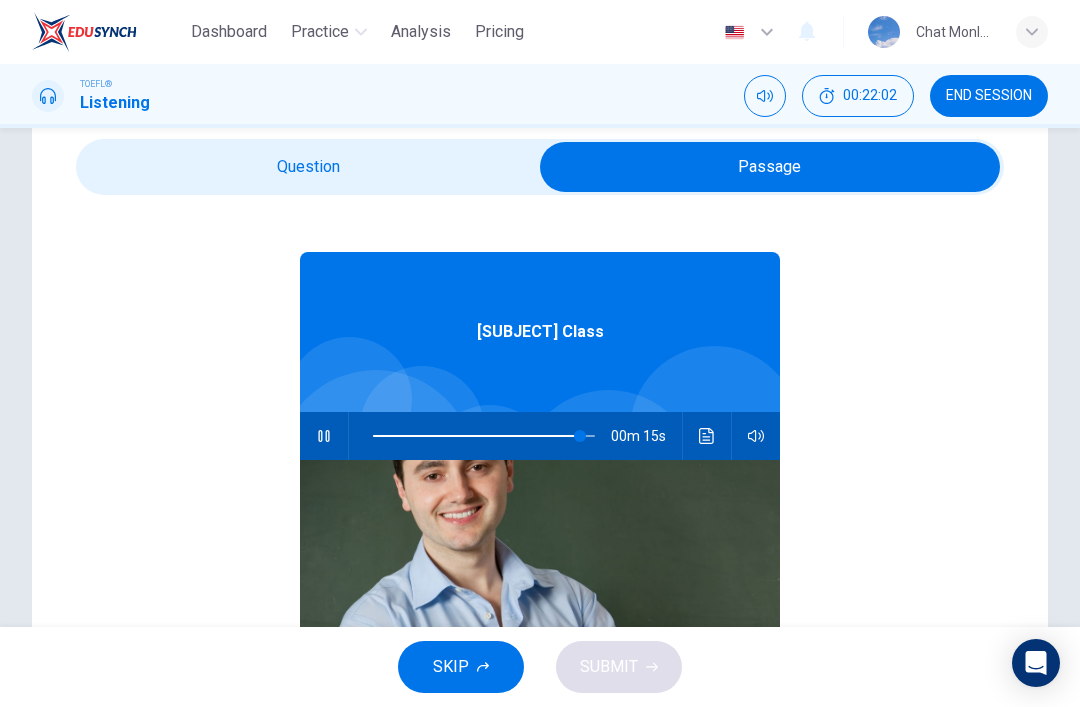 type on "94" 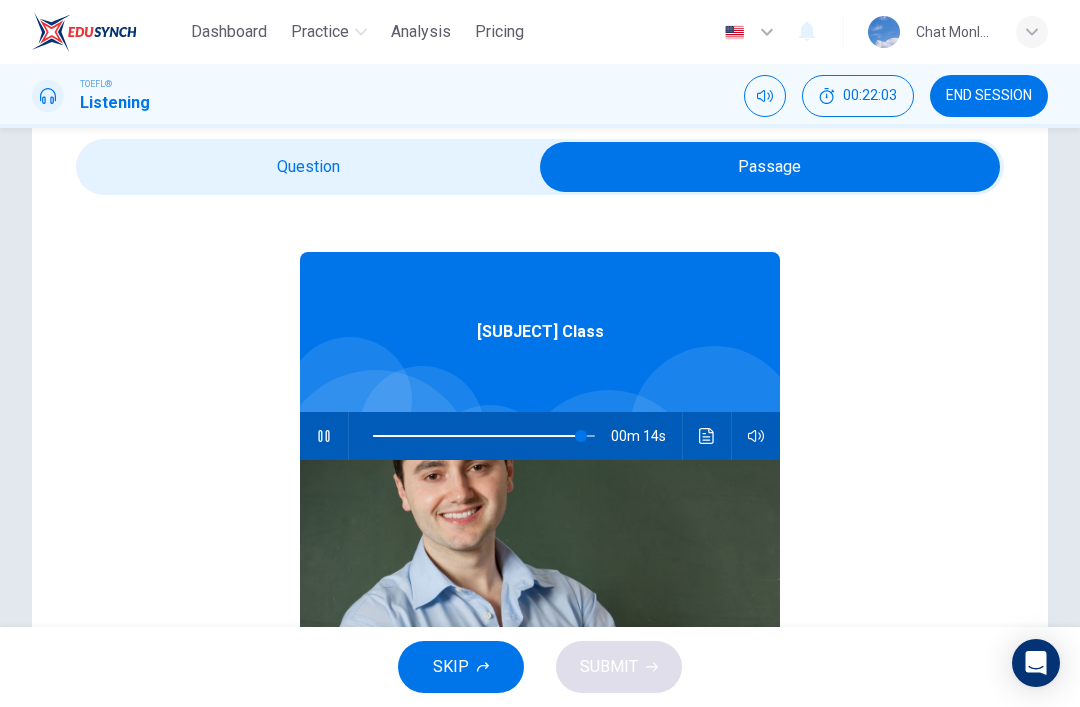 click at bounding box center [770, 167] 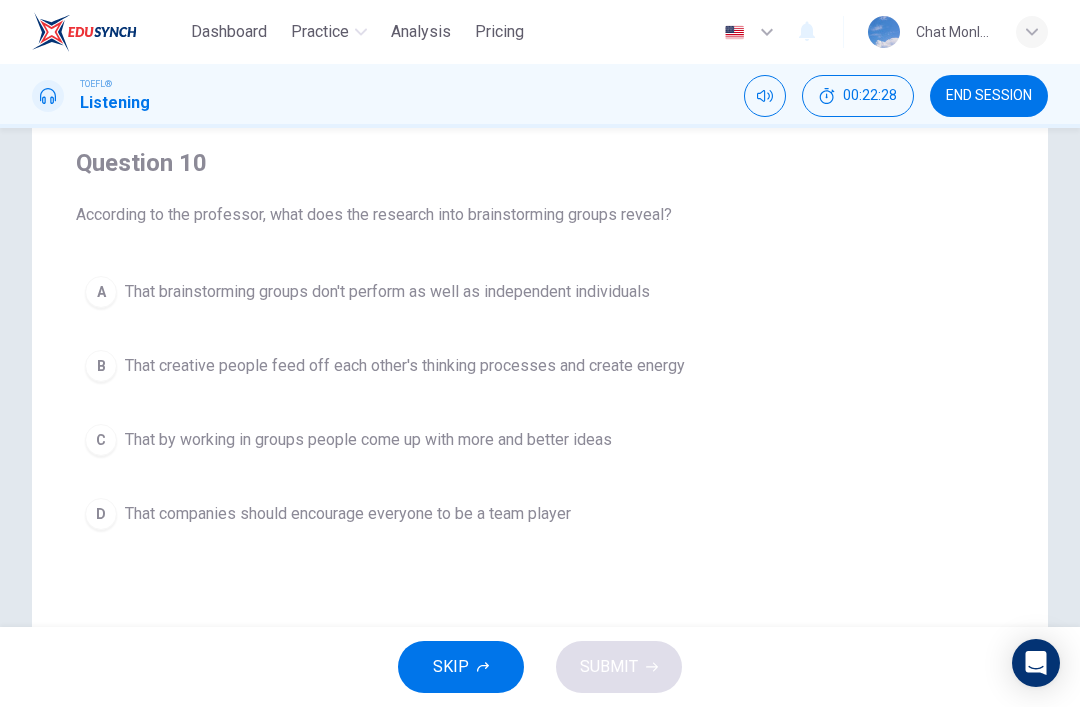 scroll, scrollTop: 155, scrollLeft: 0, axis: vertical 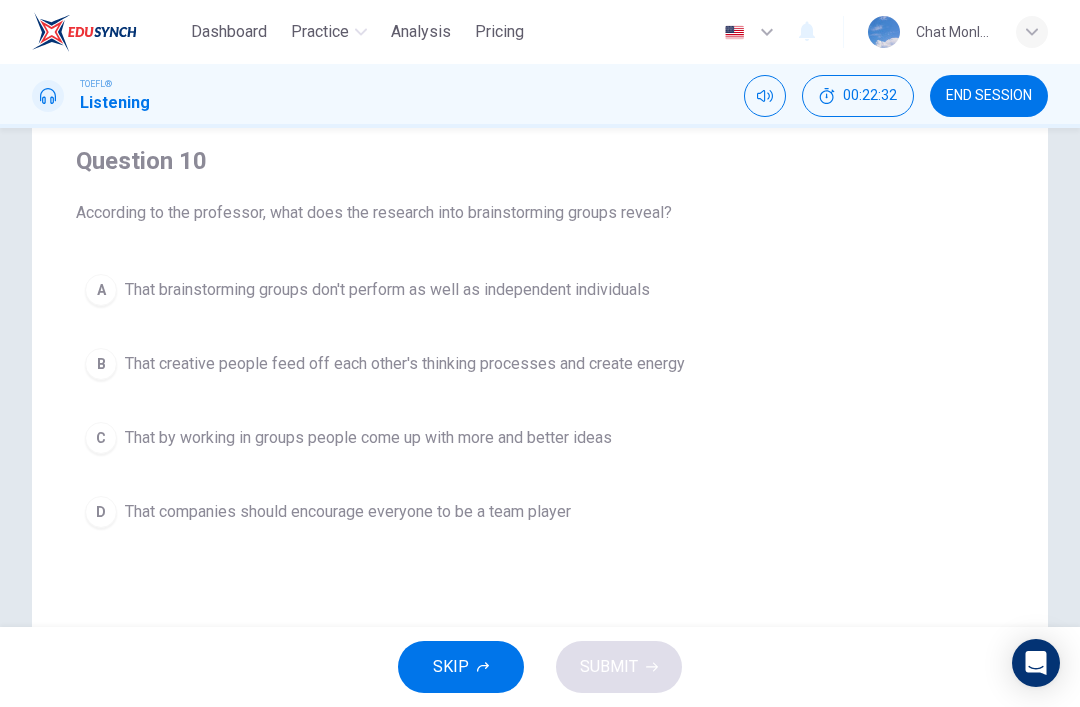 click on "A That brainstorming groups don't perform as well as independent individuals" at bounding box center [540, 290] 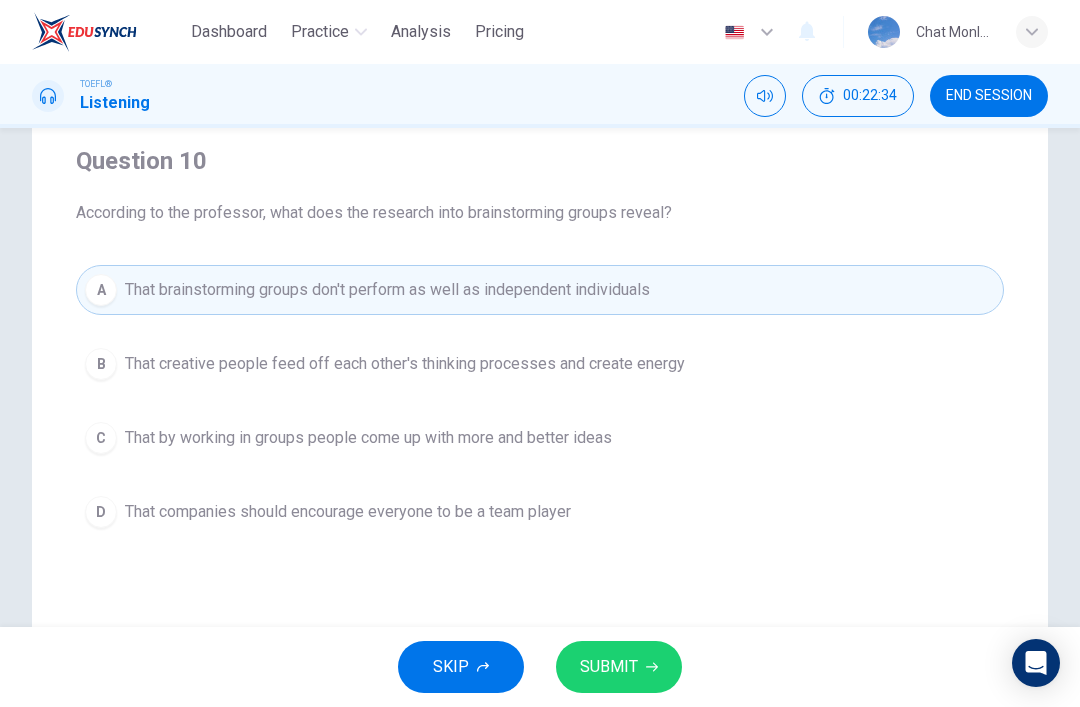 click on "SUBMIT" at bounding box center (619, 667) 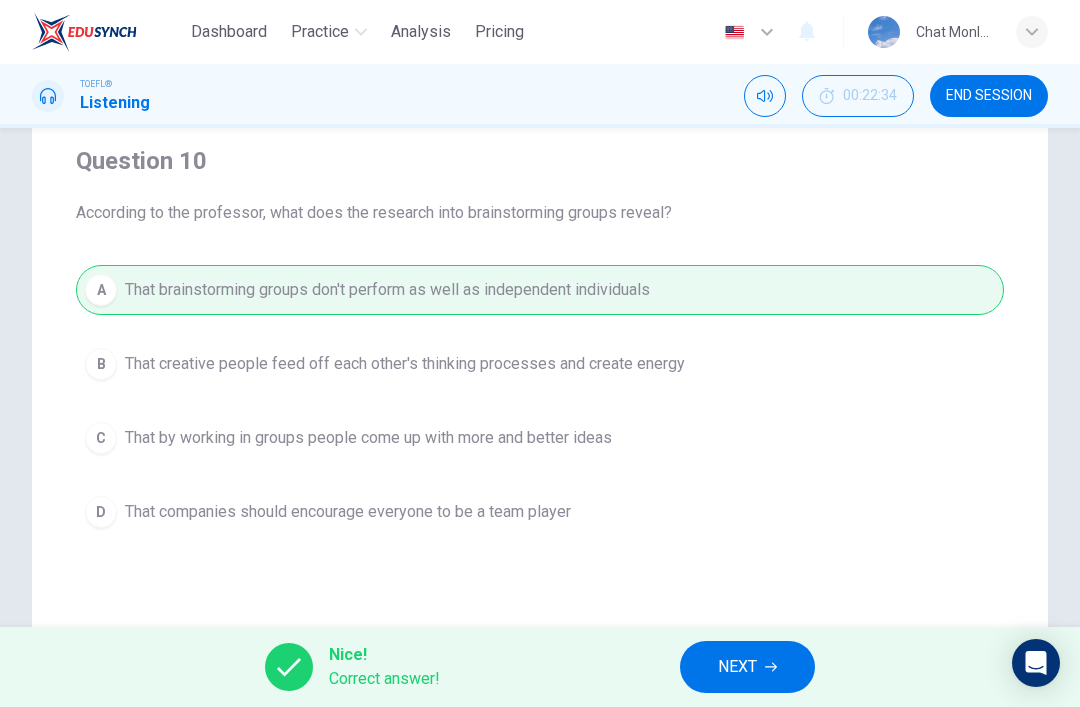 click on "NEXT" at bounding box center [747, 667] 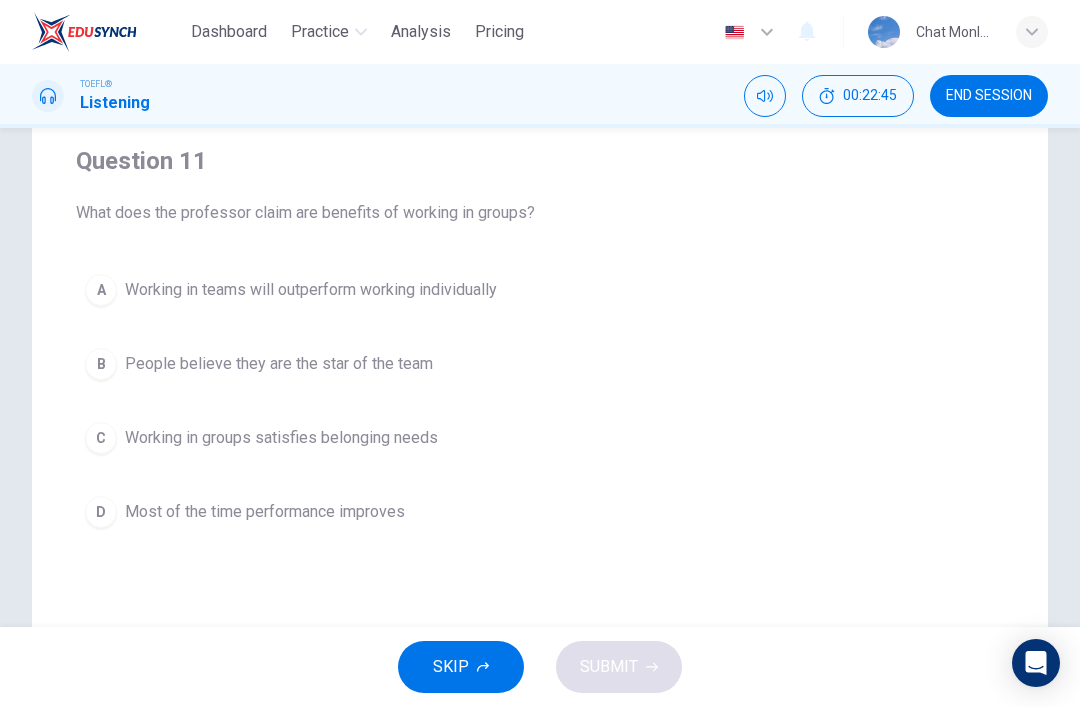 click on "C Working in groups satisfies belonging needs" at bounding box center (540, 438) 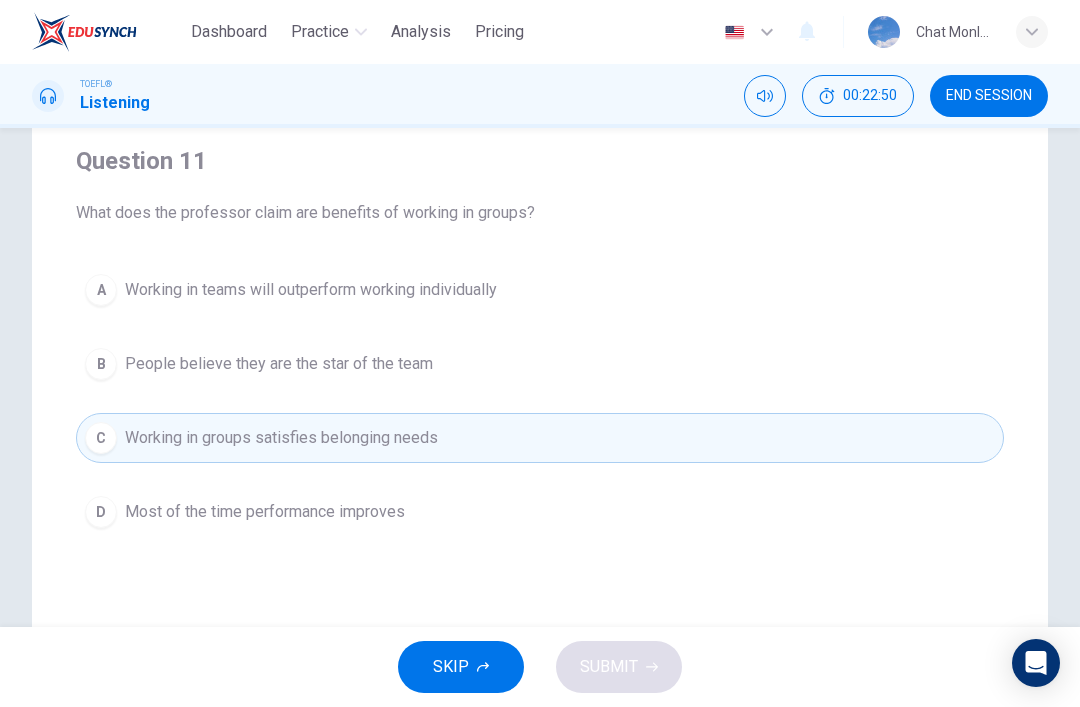 click on "B People believe they are the star of the team" at bounding box center [540, 364] 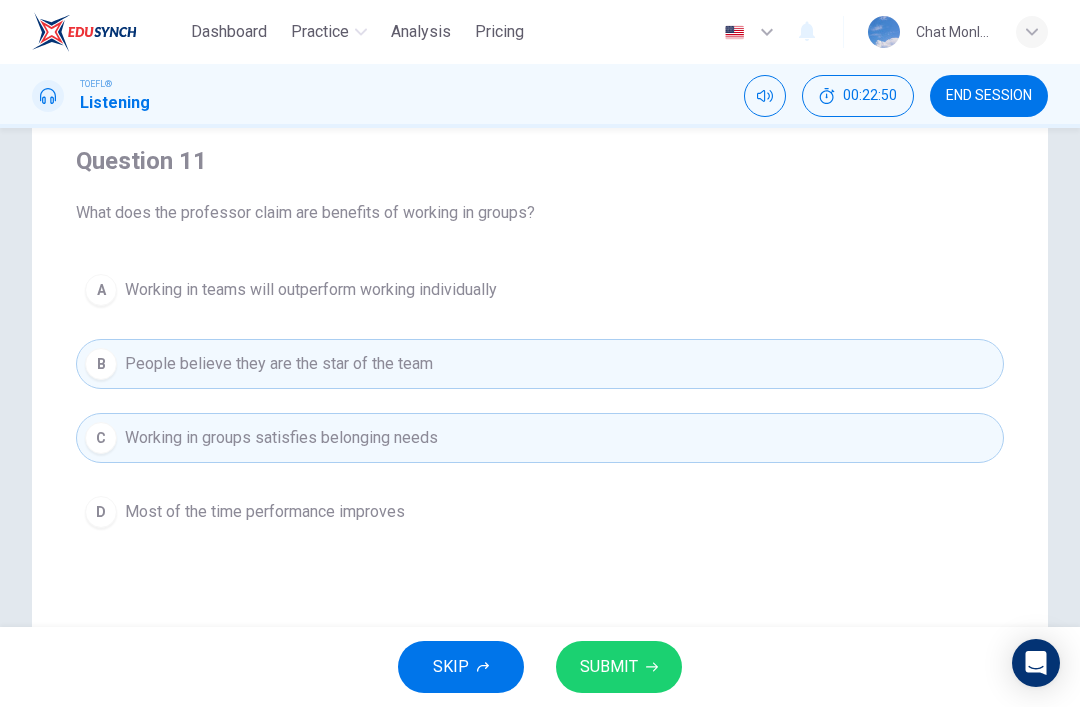 click on "B People believe they are the star of the team" at bounding box center (540, 364) 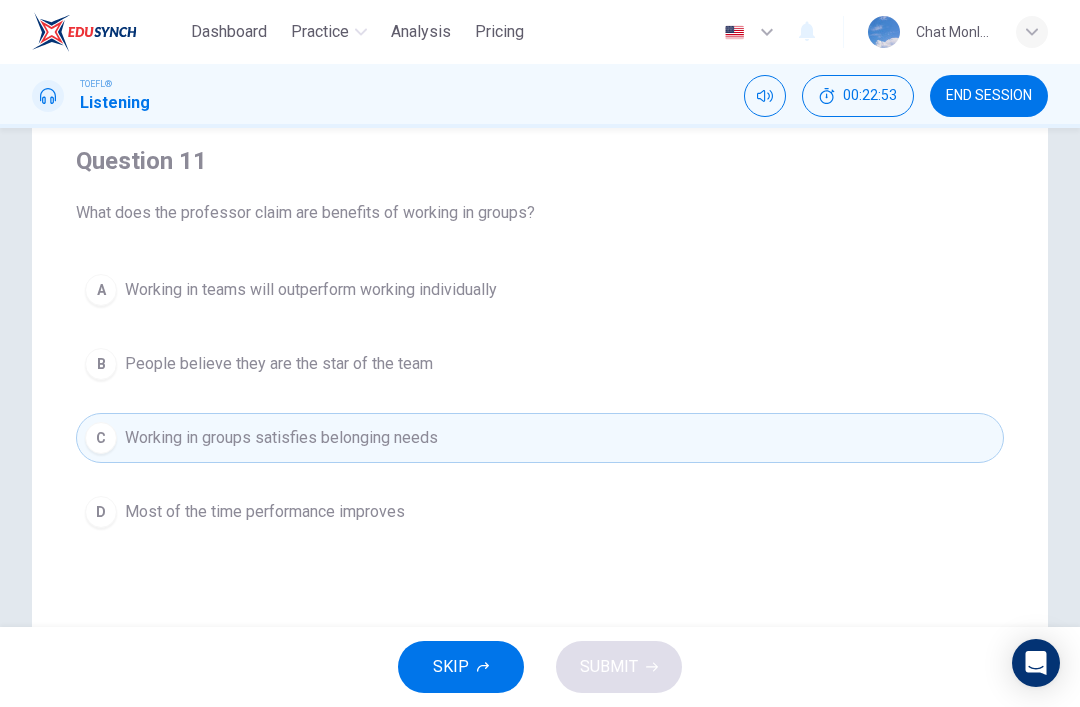 click on "A Working in teams will outperform working individually" at bounding box center [540, 290] 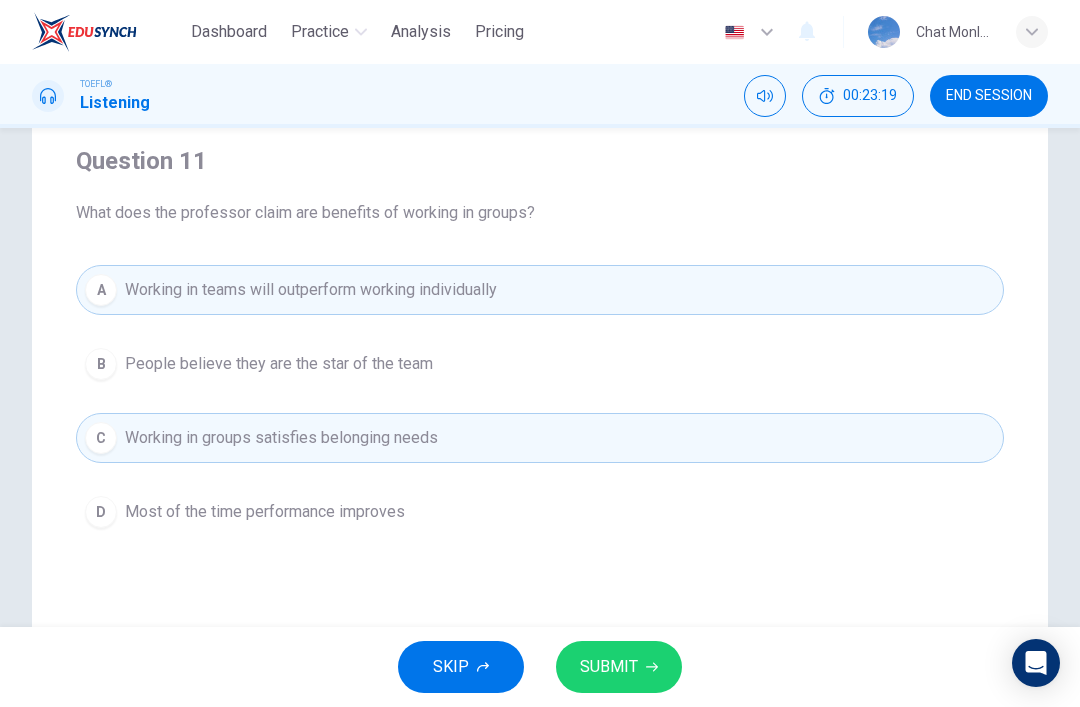 click on "A Working in teams will outperform working individually" at bounding box center [540, 290] 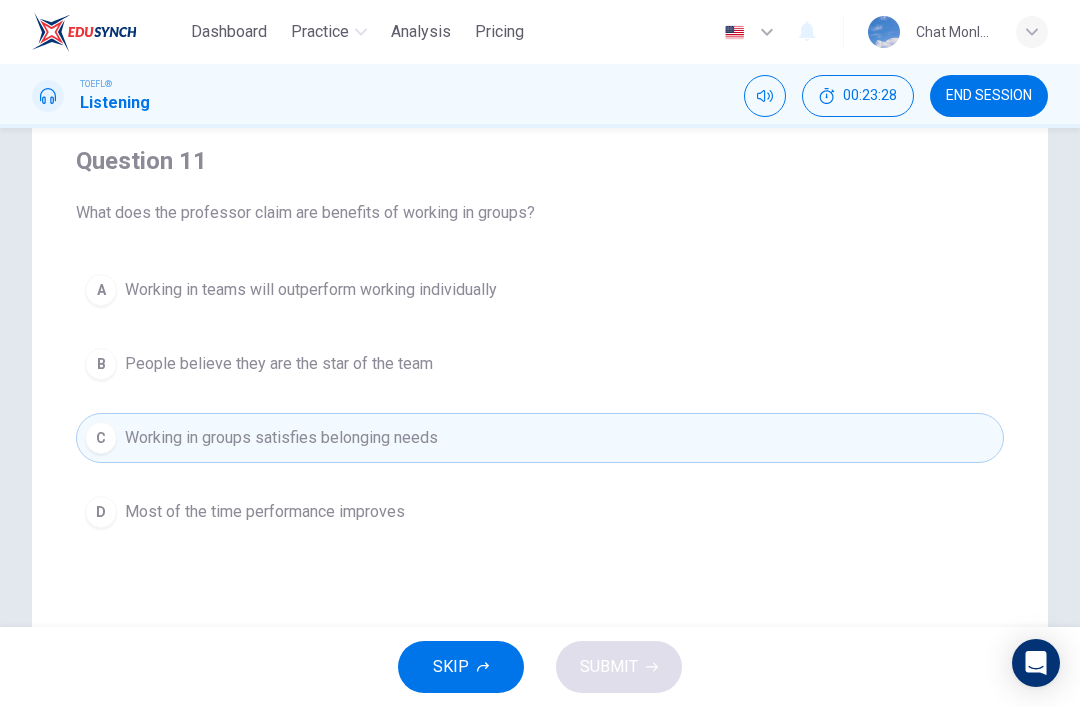 click on "Question 11 What does the professor claim are benefits of working in groups? A Working in teams will outperform working individually B People believe they are the star of the team C Working in groups satisfies belonging needs D Most of the time performance improves" at bounding box center [540, 341] 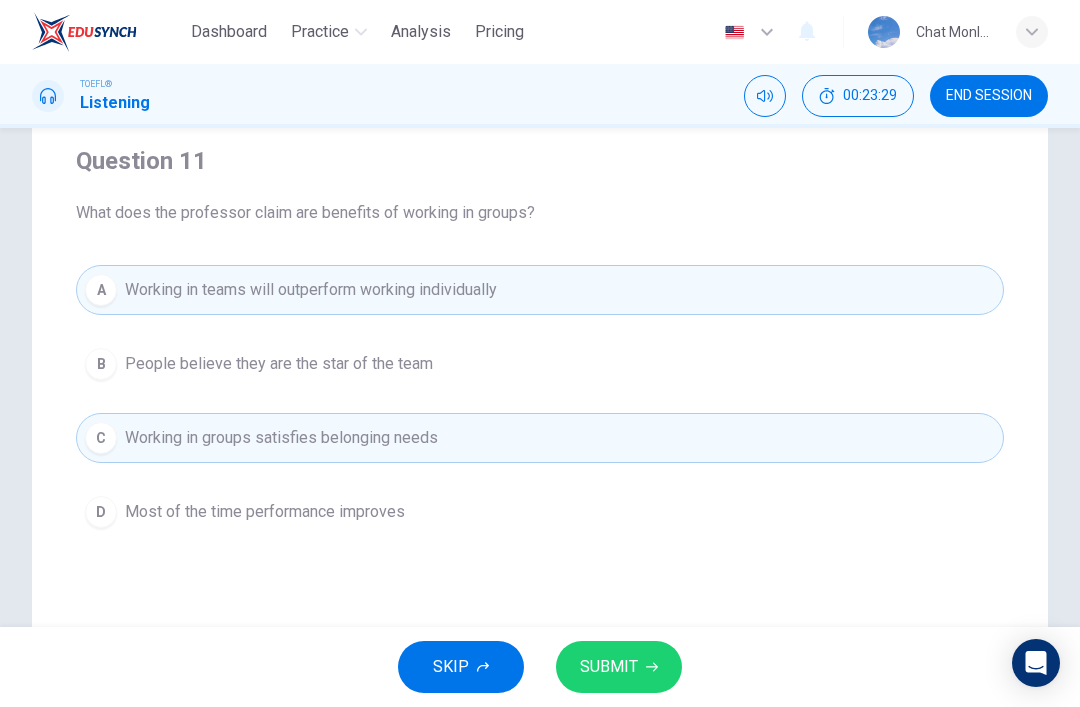click on "SUBMIT" at bounding box center [619, 667] 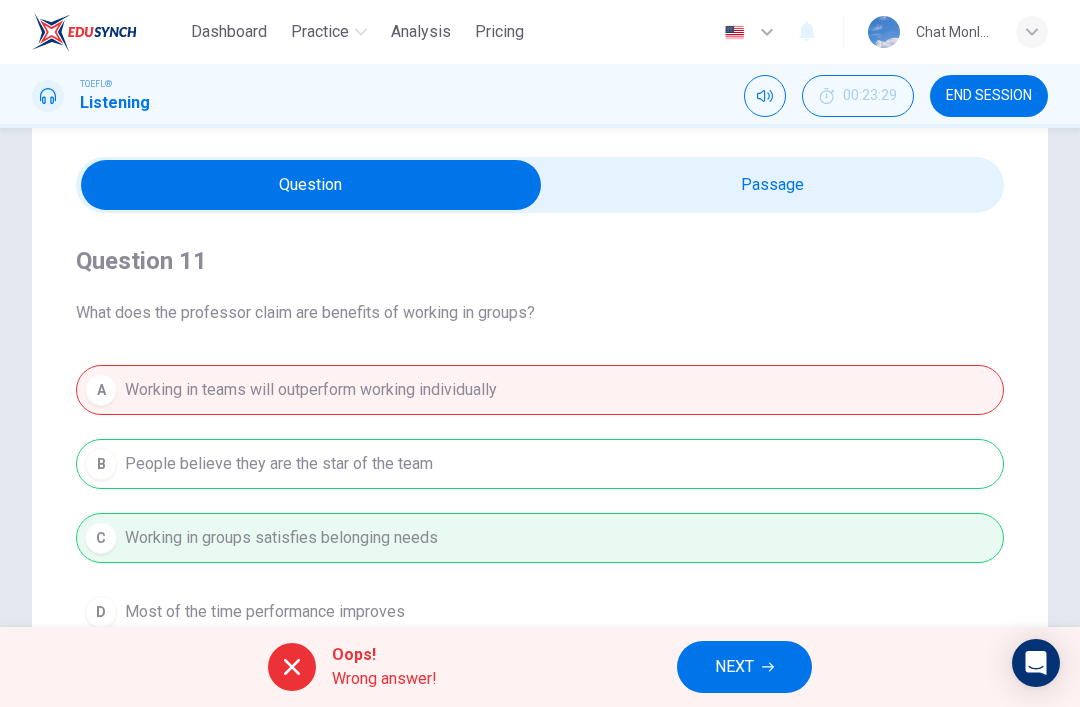 scroll, scrollTop: 54, scrollLeft: 0, axis: vertical 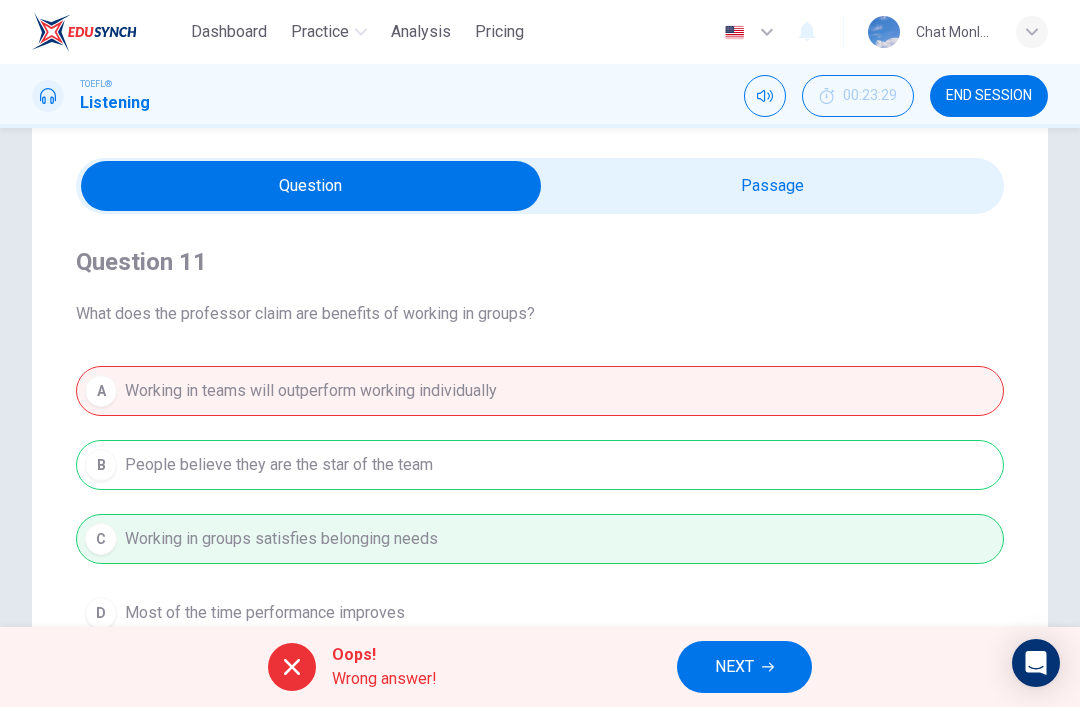 click at bounding box center [311, 186] 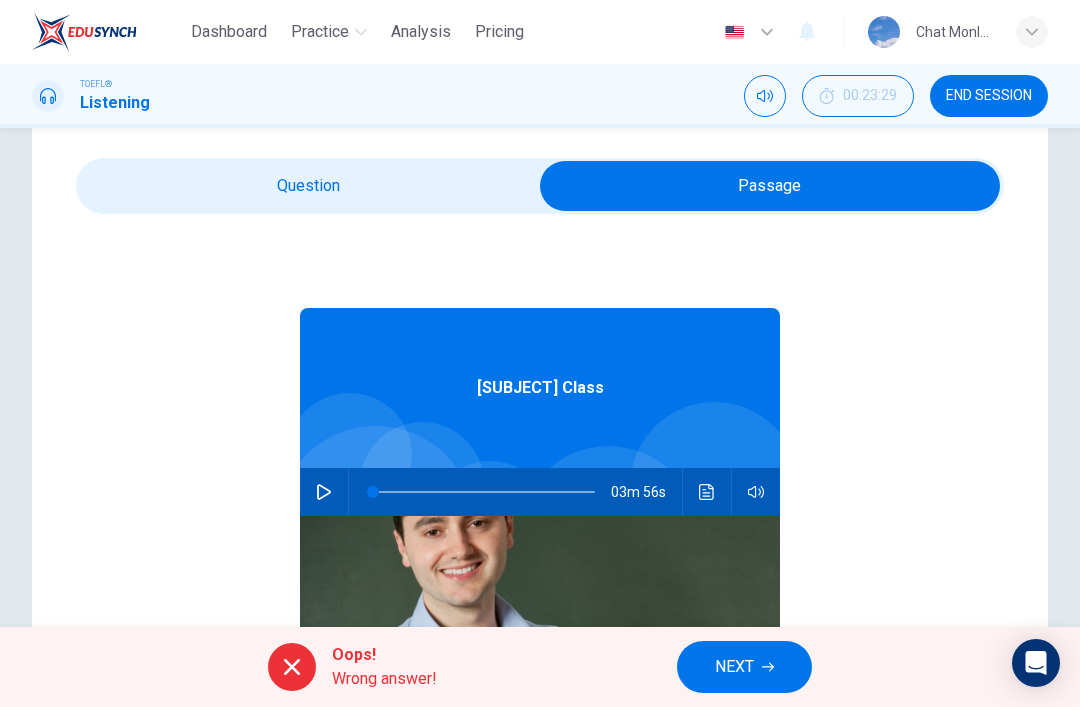 click at bounding box center (707, 492) 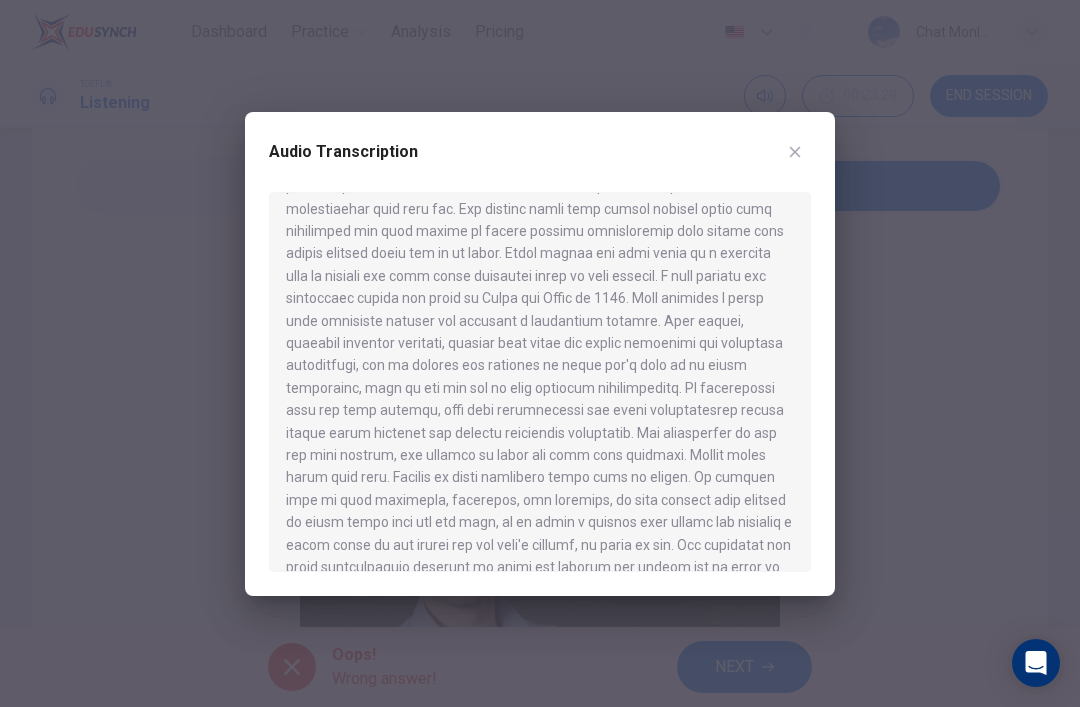 scroll, scrollTop: 483, scrollLeft: 0, axis: vertical 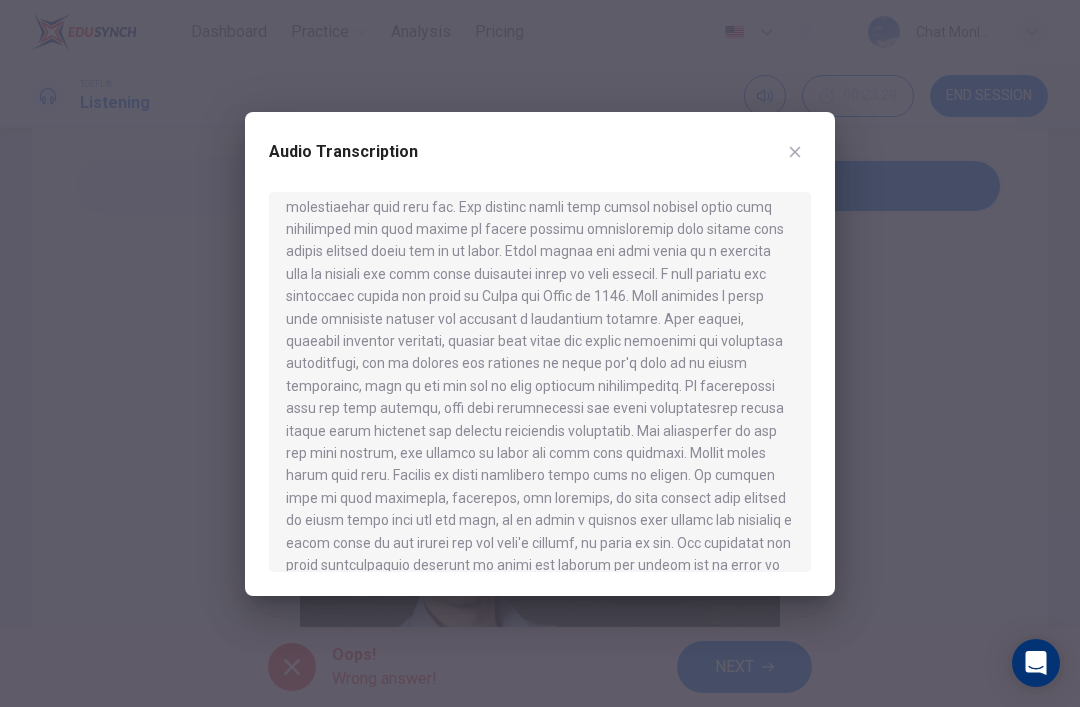 click at bounding box center [795, 152] 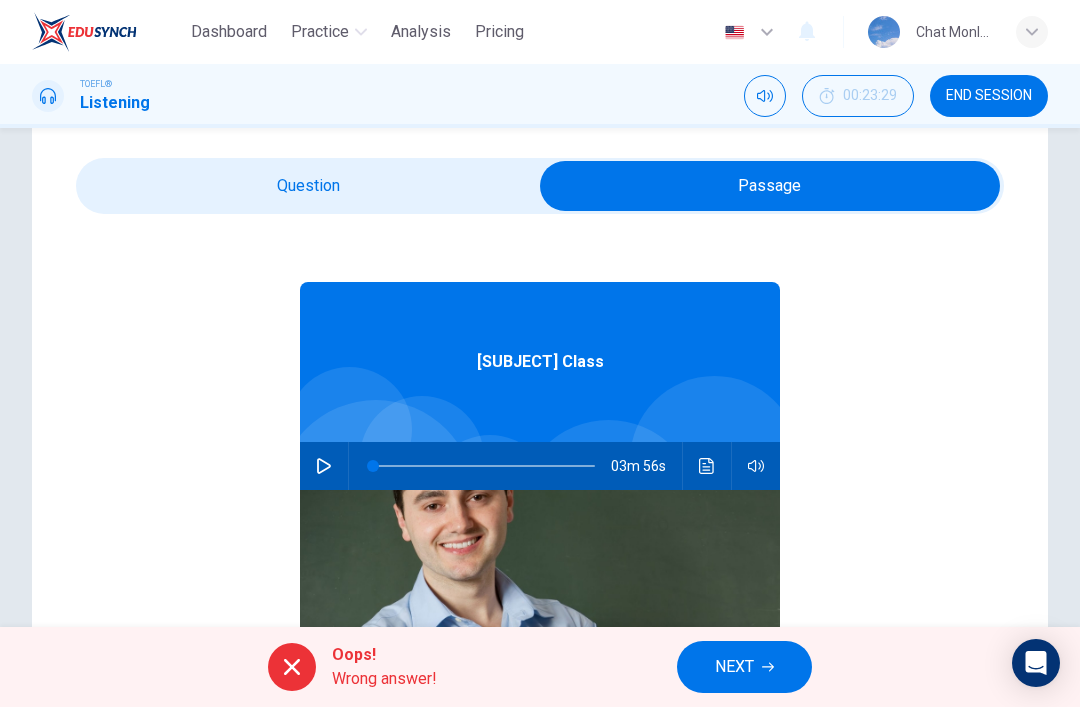 scroll, scrollTop: 25, scrollLeft: 0, axis: vertical 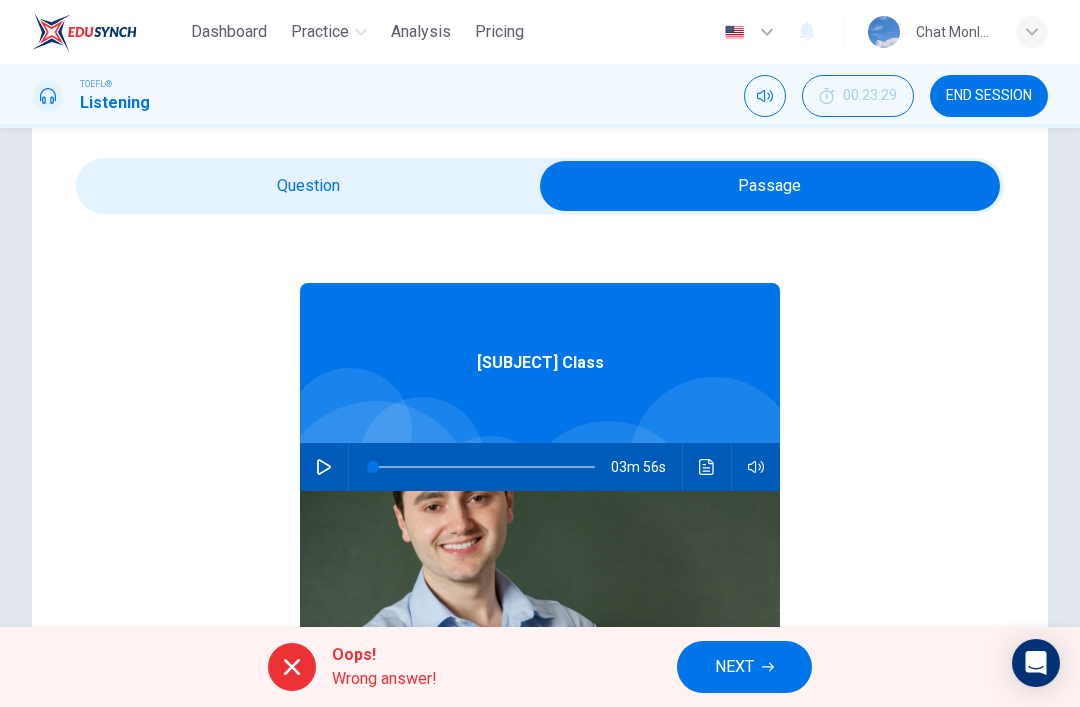 click at bounding box center (770, 186) 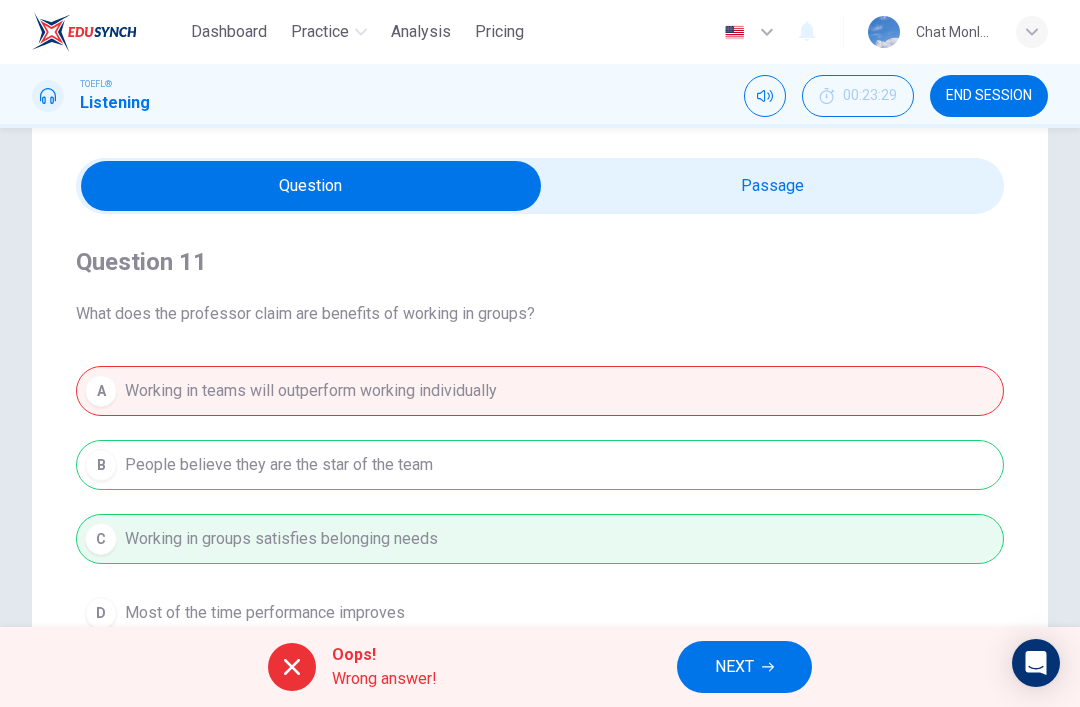scroll, scrollTop: 0, scrollLeft: 0, axis: both 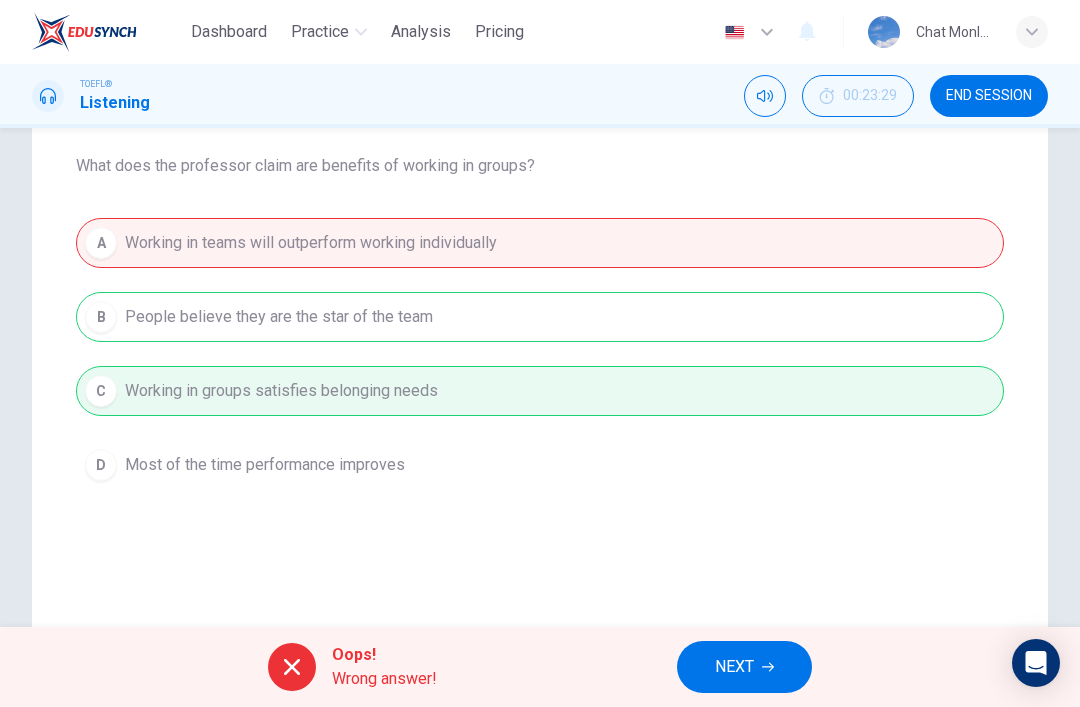 click 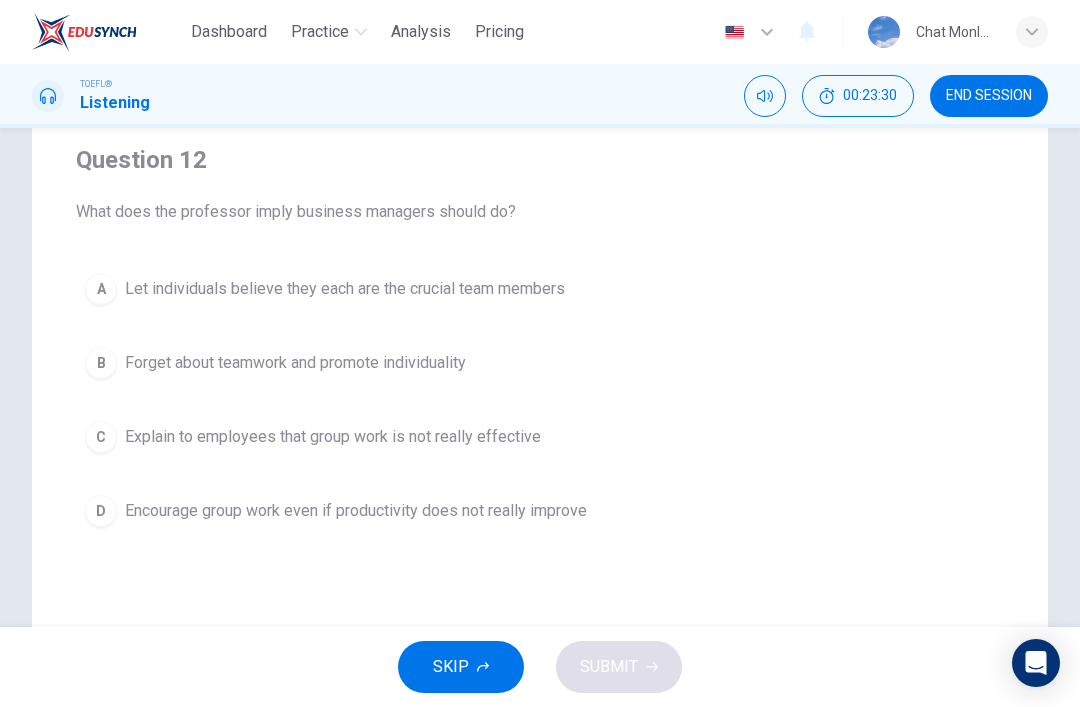 scroll, scrollTop: 155, scrollLeft: 0, axis: vertical 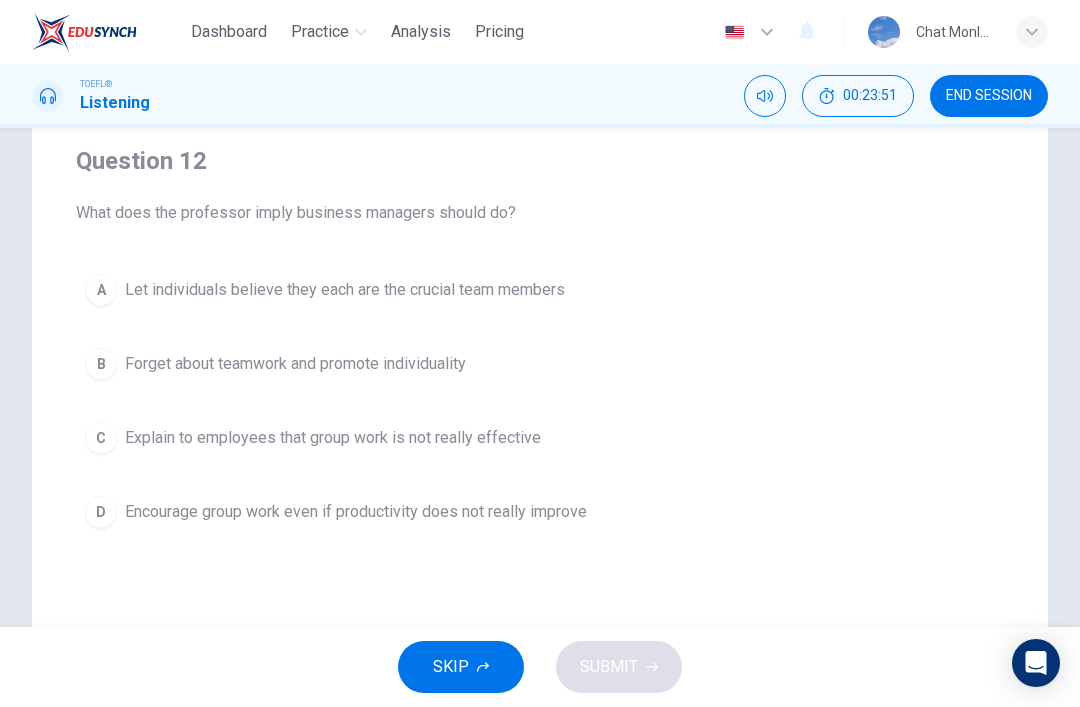 click on "A Let individuals believe they each are the crucial team members" at bounding box center [540, 290] 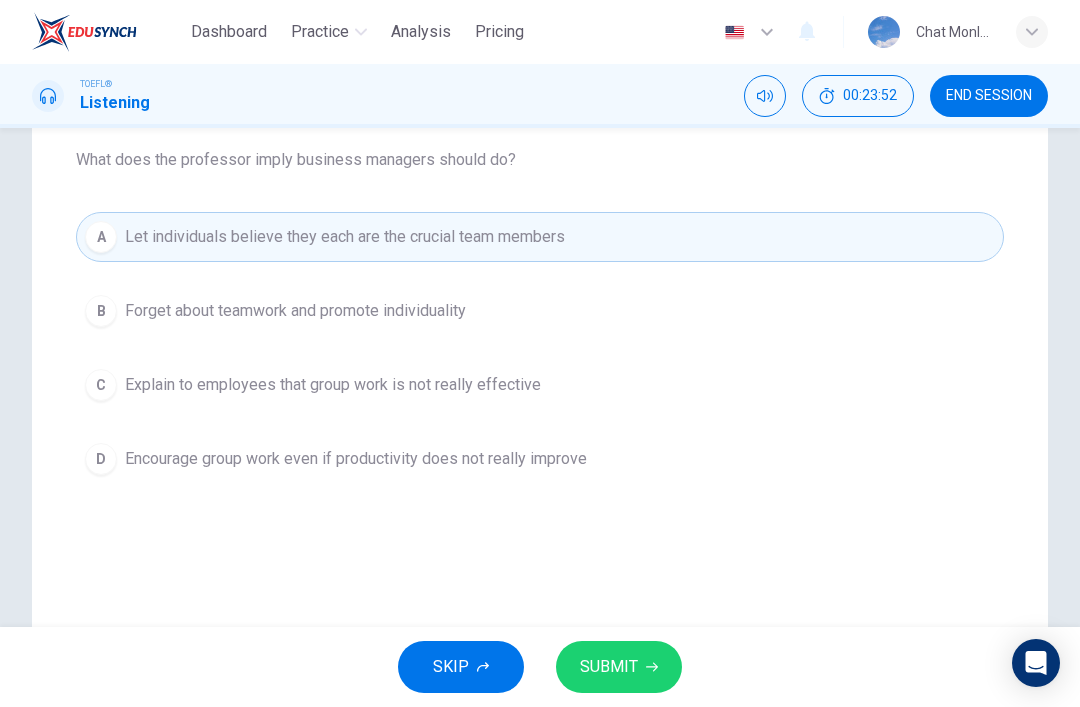 scroll, scrollTop: 213, scrollLeft: 0, axis: vertical 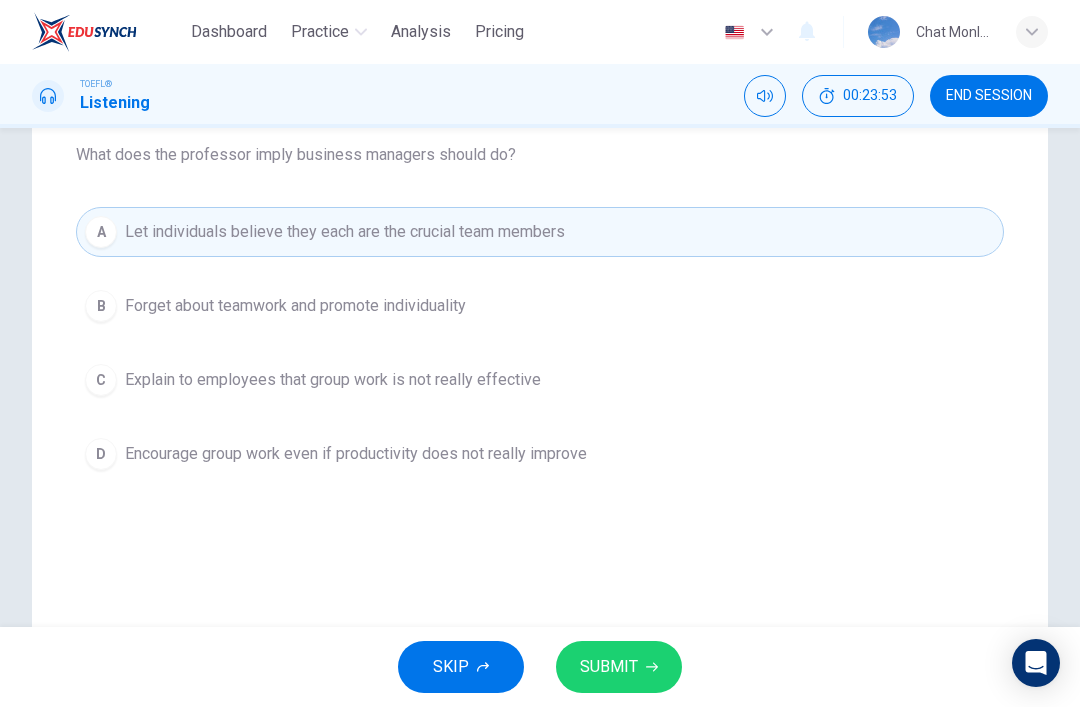 click on "SUBMIT" at bounding box center [609, 667] 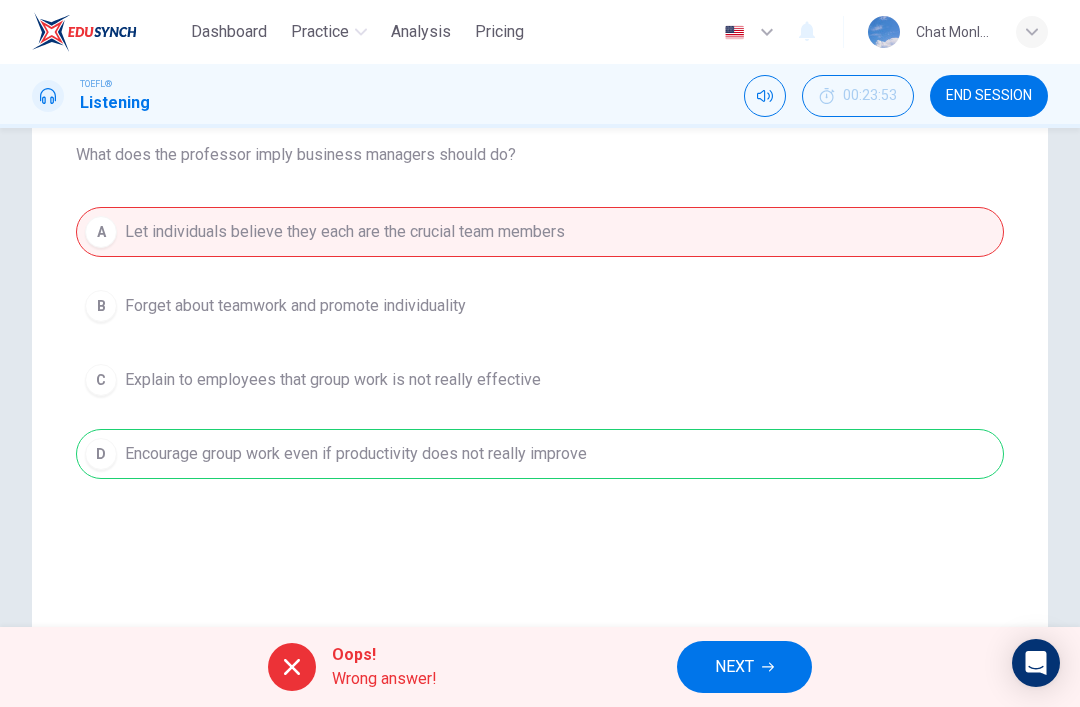 click on "NEXT" at bounding box center (744, 667) 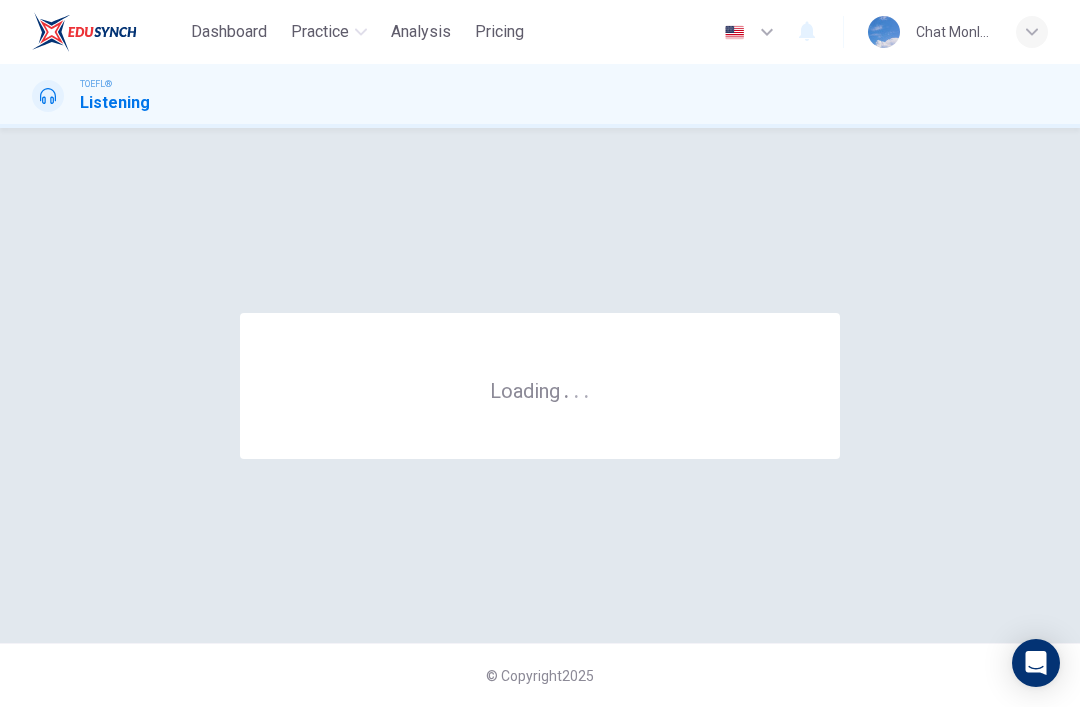 scroll, scrollTop: 0, scrollLeft: 0, axis: both 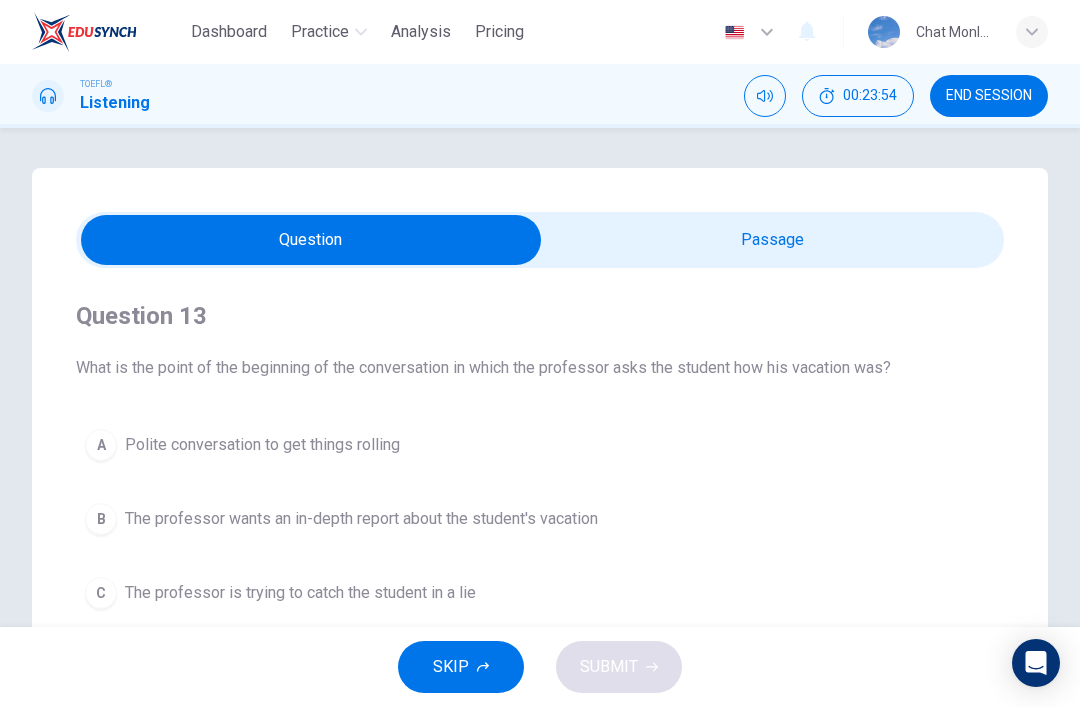 click at bounding box center [311, 240] 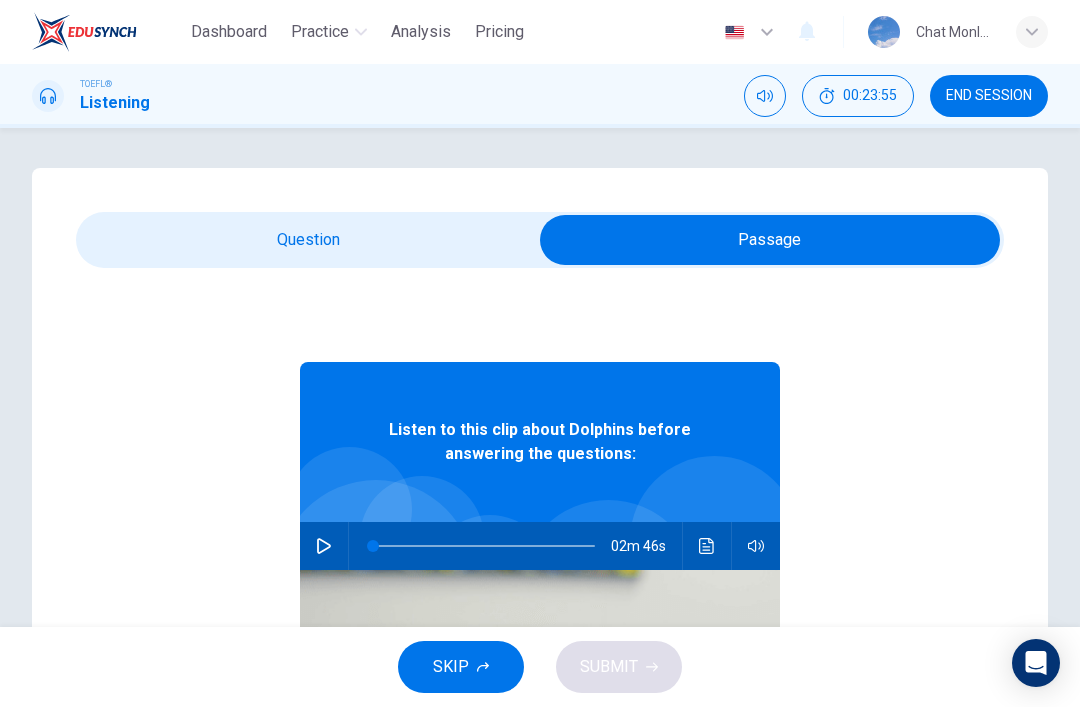 click at bounding box center [770, 240] 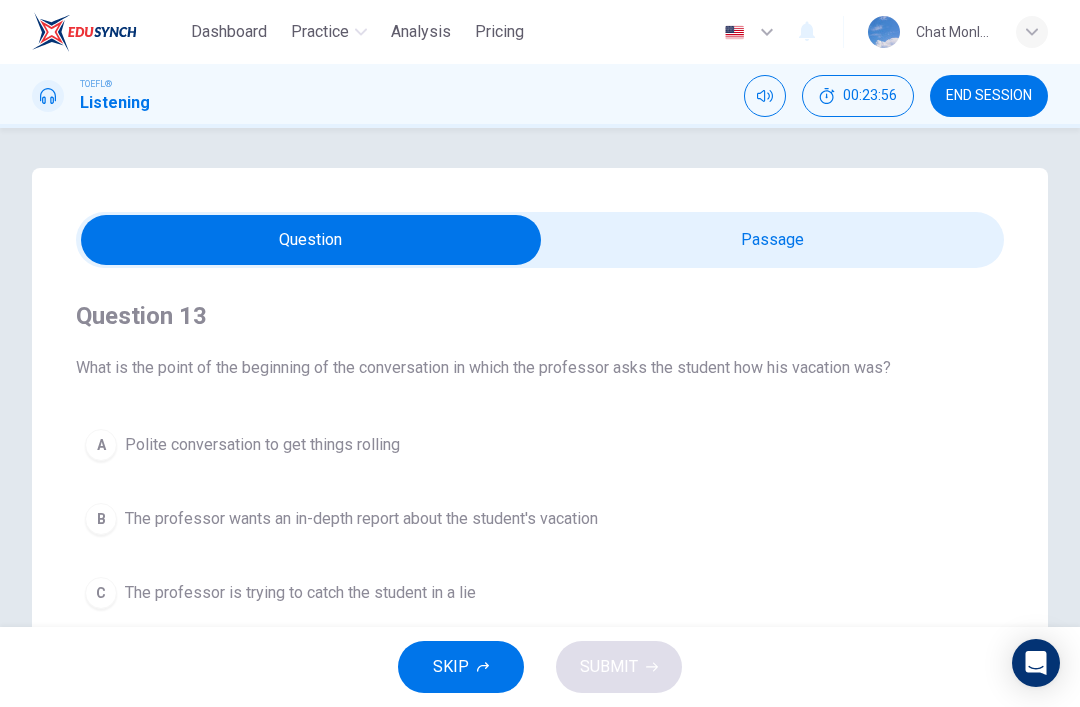 click at bounding box center [311, 240] 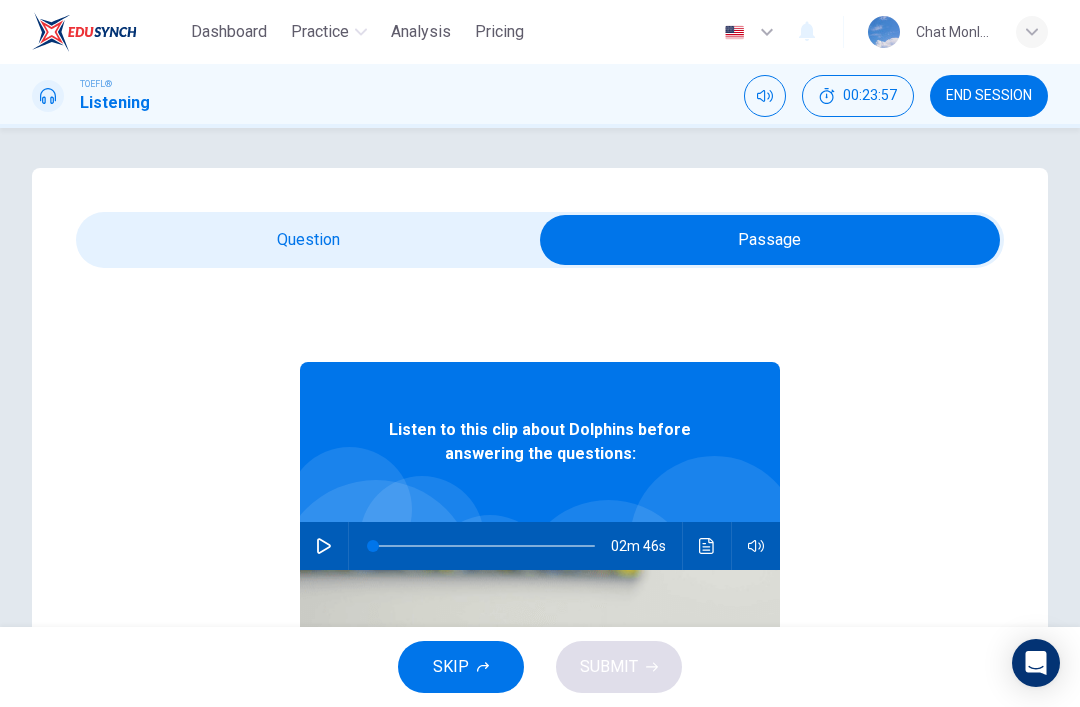 click at bounding box center [770, 240] 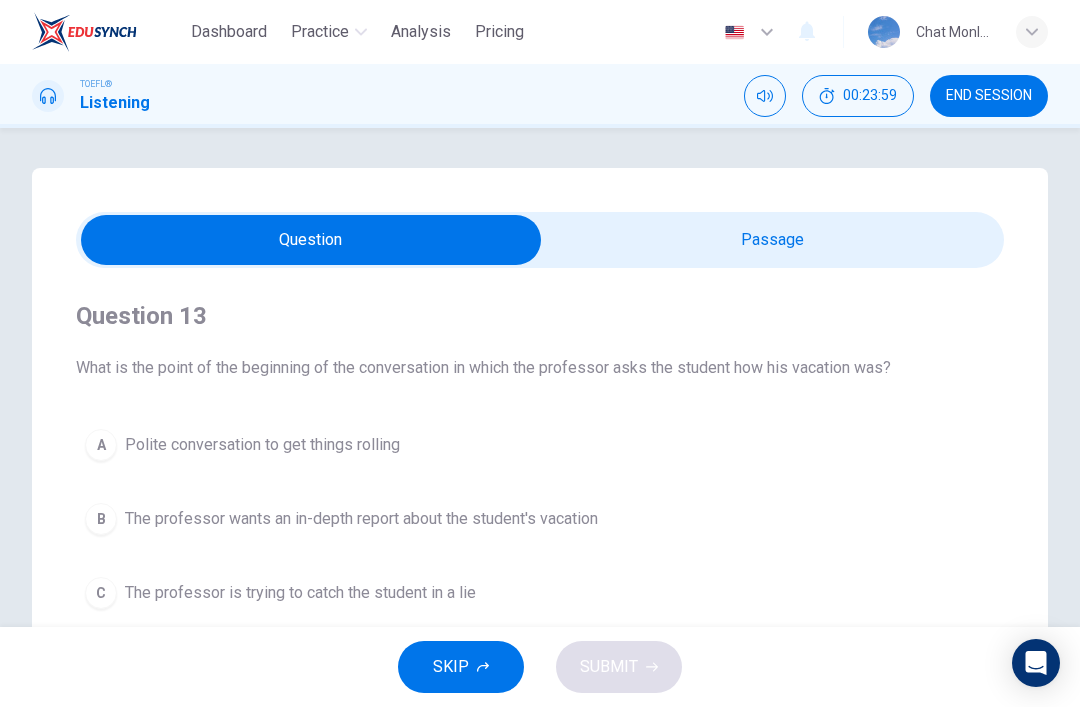 click on "Listening" at bounding box center [115, 103] 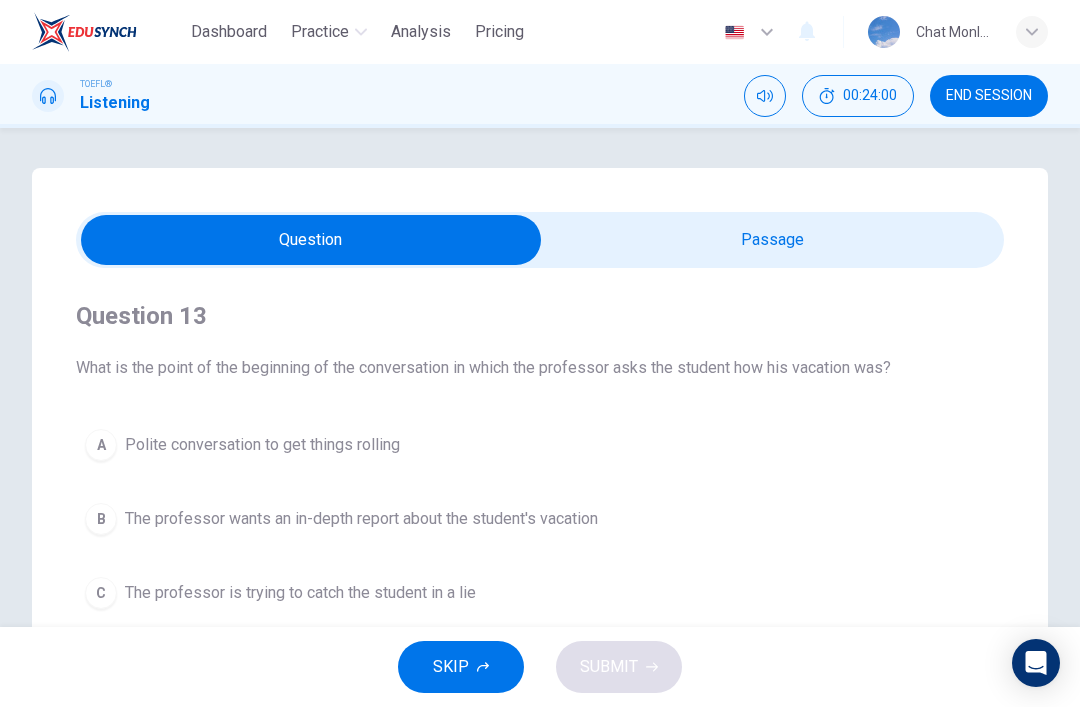 click 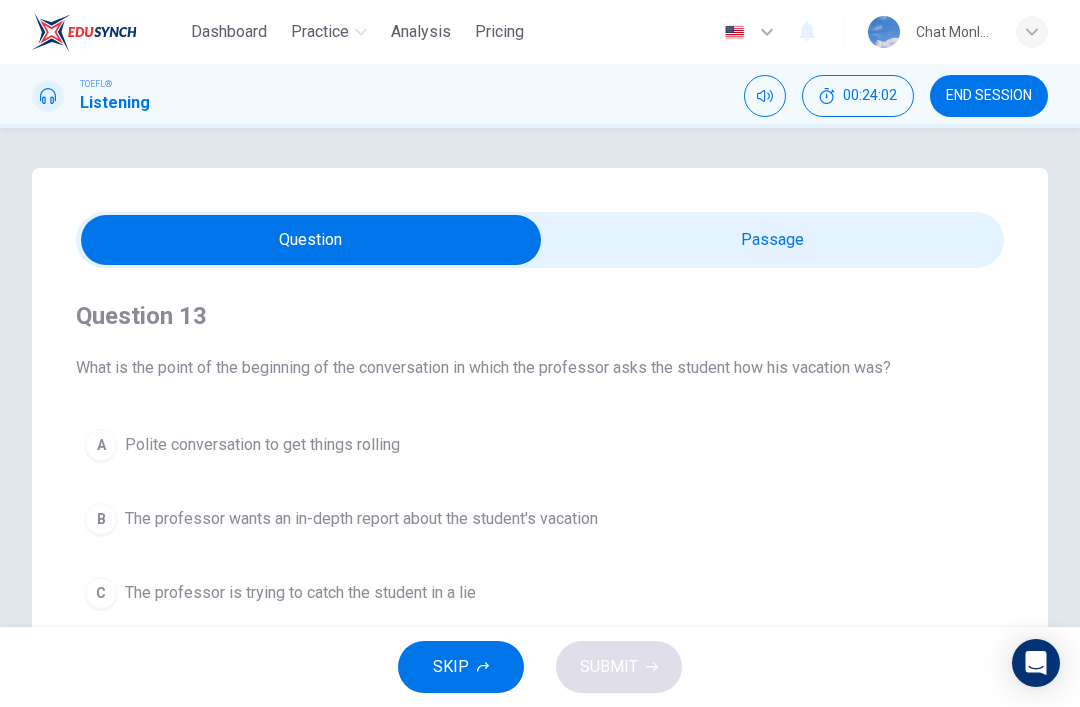 click on "Practice" at bounding box center (320, 32) 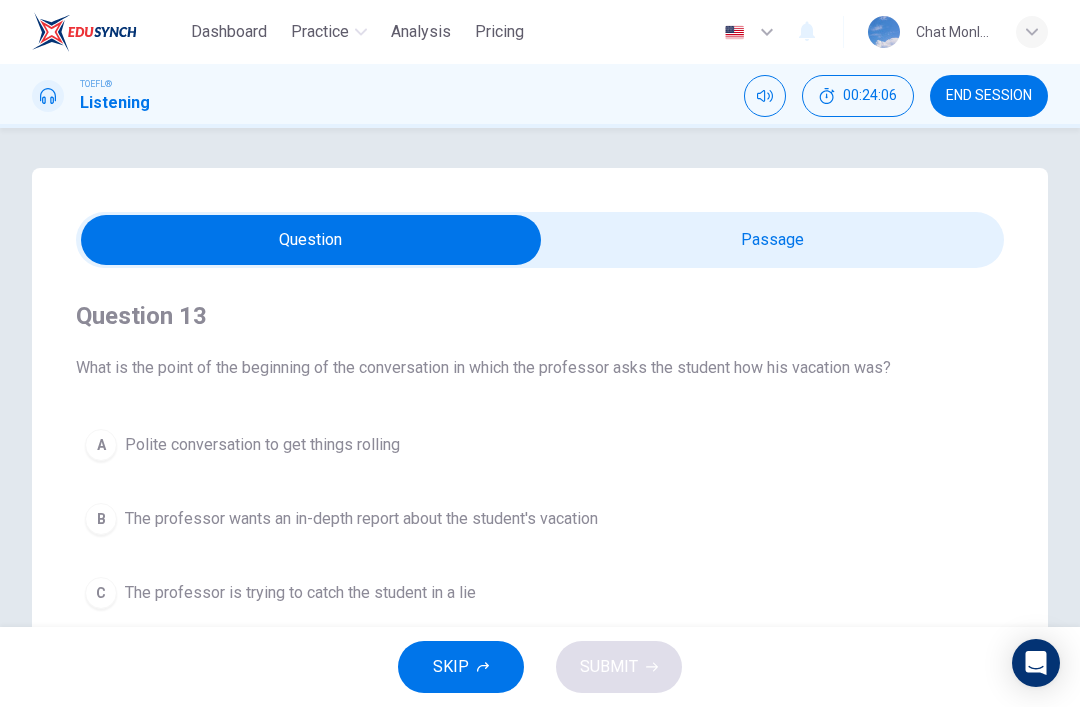 click at bounding box center [84, 32] 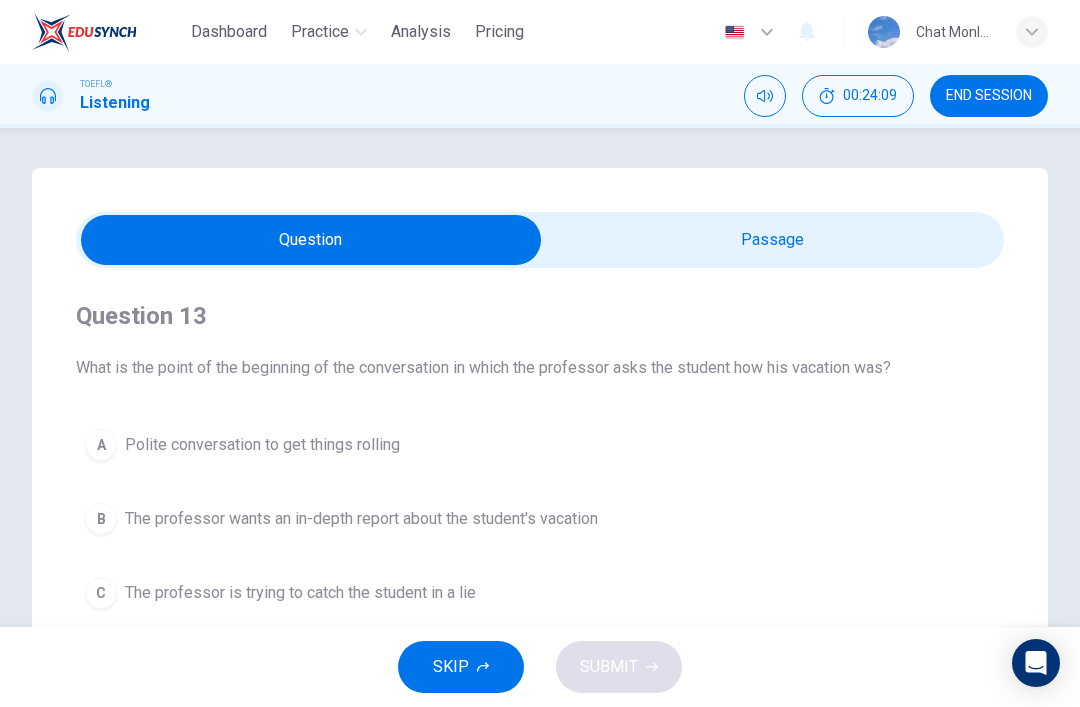 click on "END SESSION" at bounding box center [989, 96] 